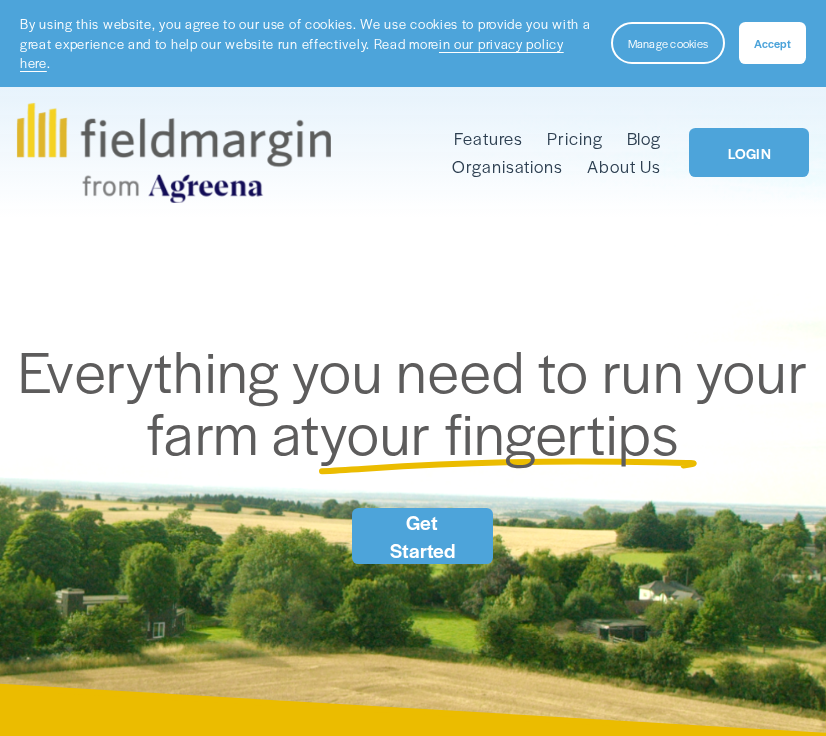 scroll, scrollTop: 0, scrollLeft: 0, axis: both 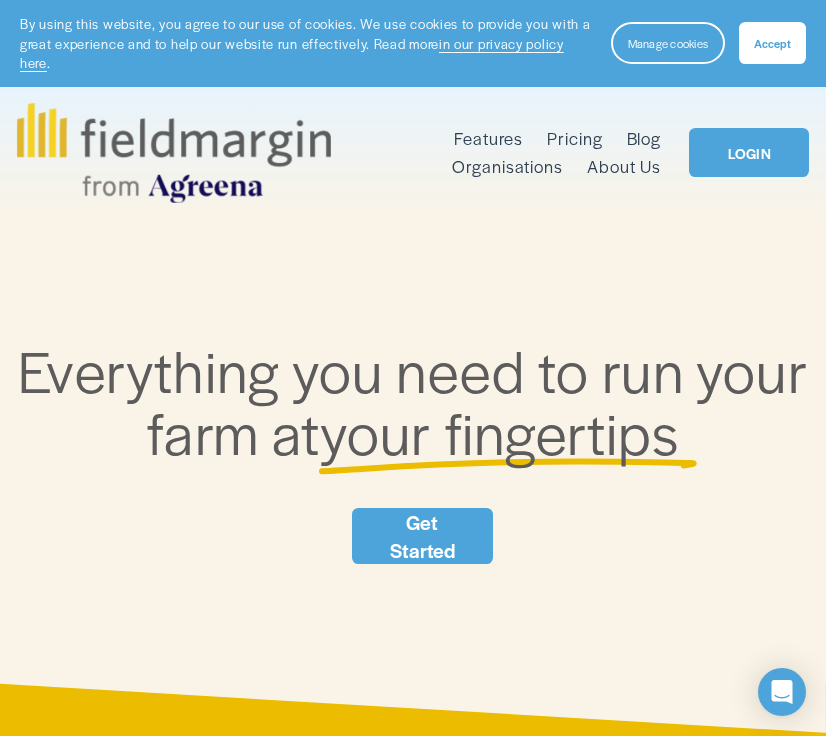 click on "Pricing" at bounding box center (574, 138) 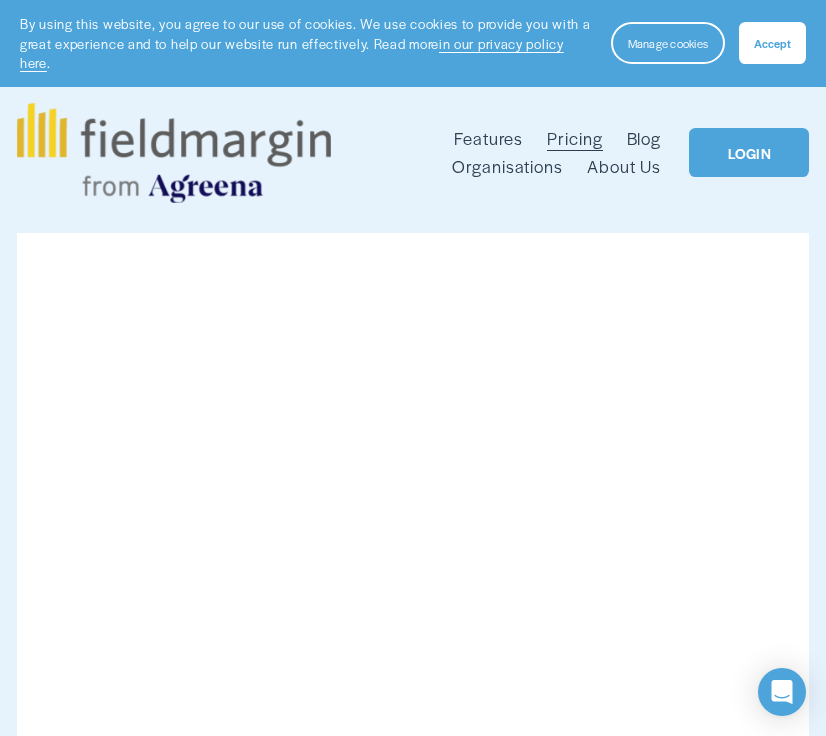 scroll, scrollTop: 0, scrollLeft: 0, axis: both 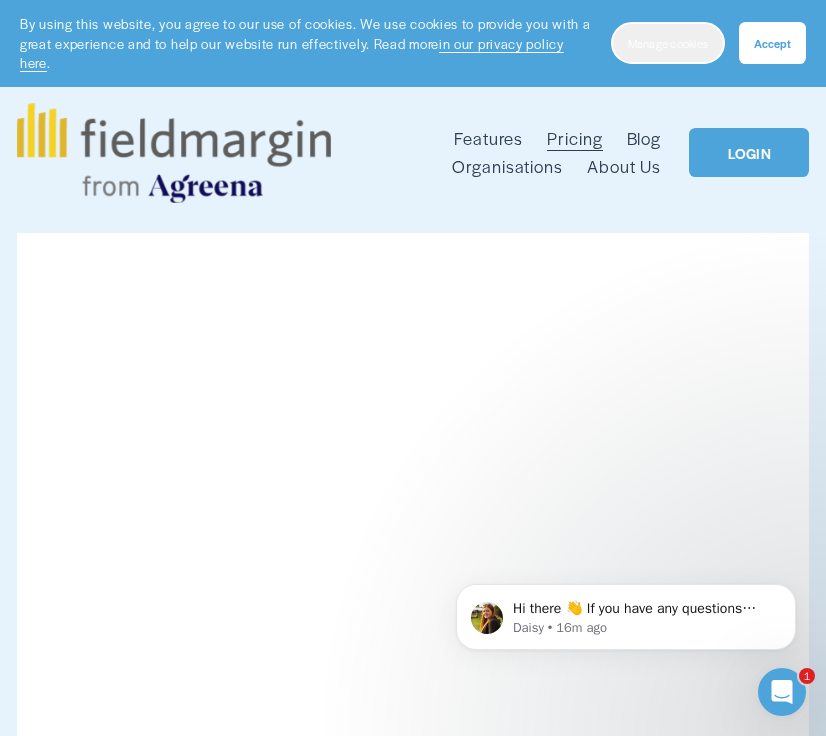 click on "Manage cookies" at bounding box center (668, 43) 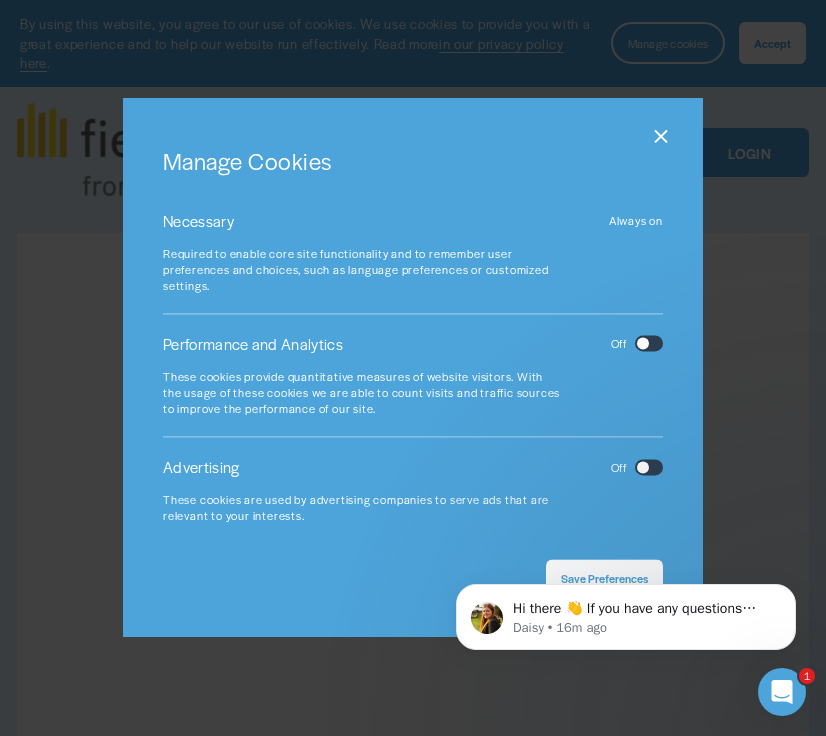 click at bounding box center [661, 137] 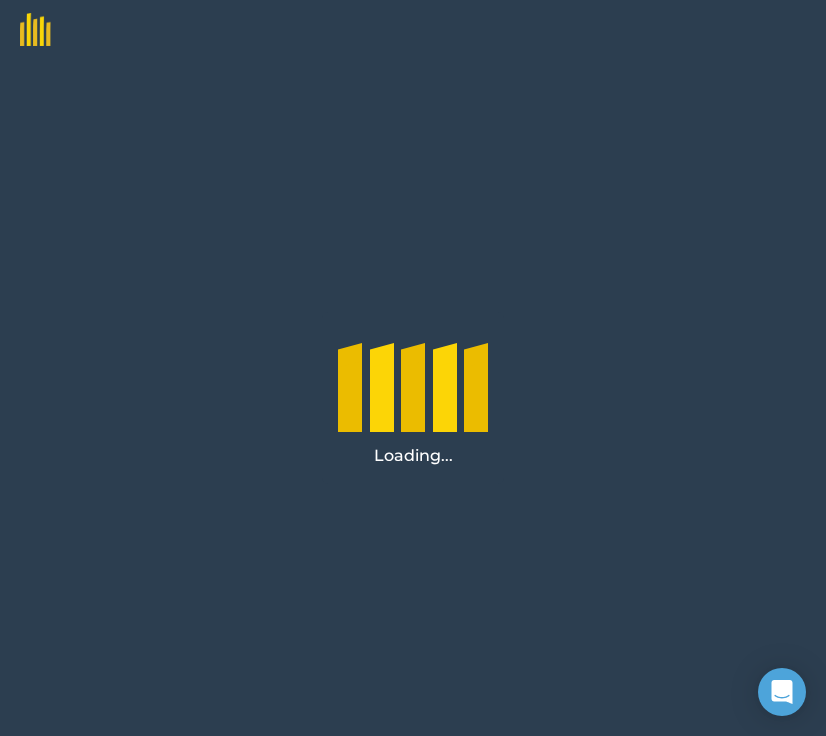 scroll, scrollTop: 0, scrollLeft: 0, axis: both 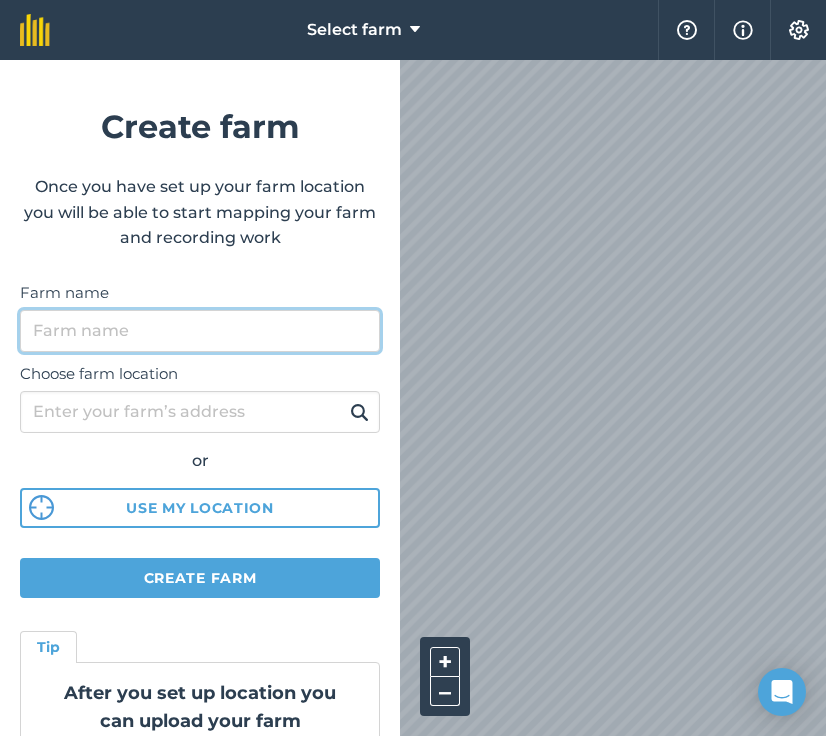 click on "Farm name" at bounding box center [200, 331] 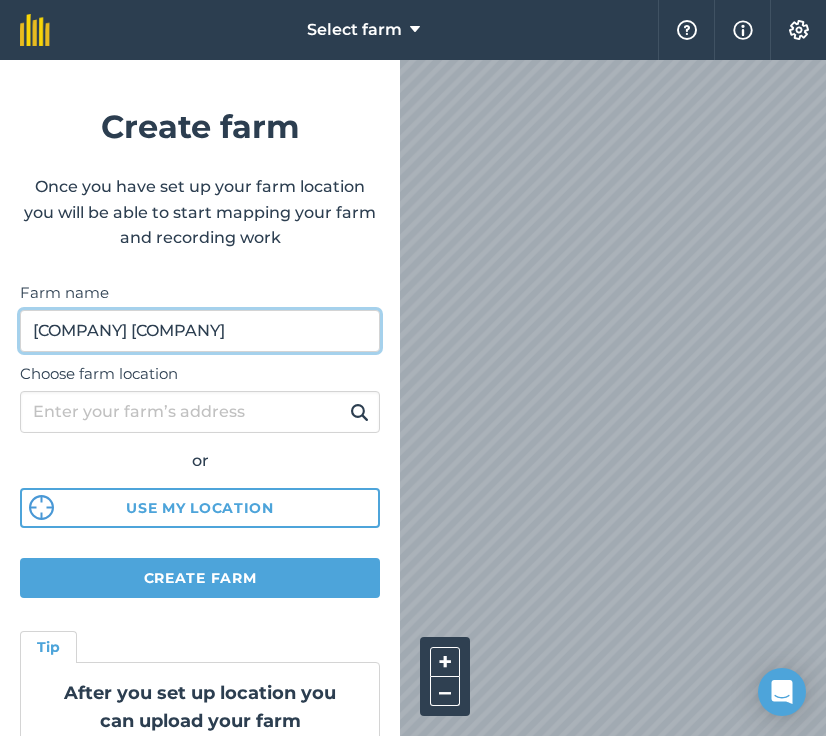 click on "[COMPANY] [COMPANY]" at bounding box center (200, 331) 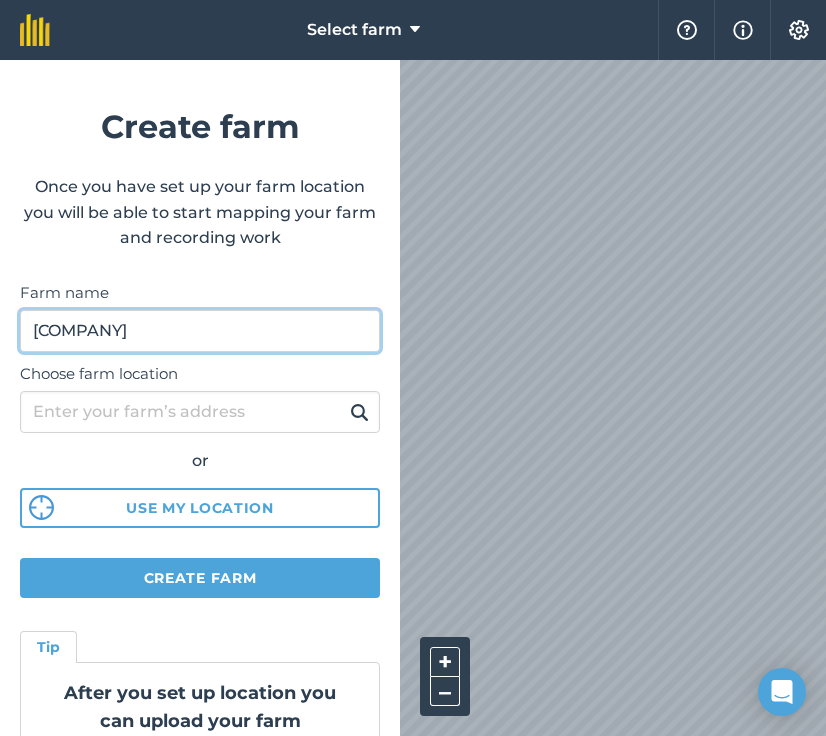 type on "Hourne Farm" 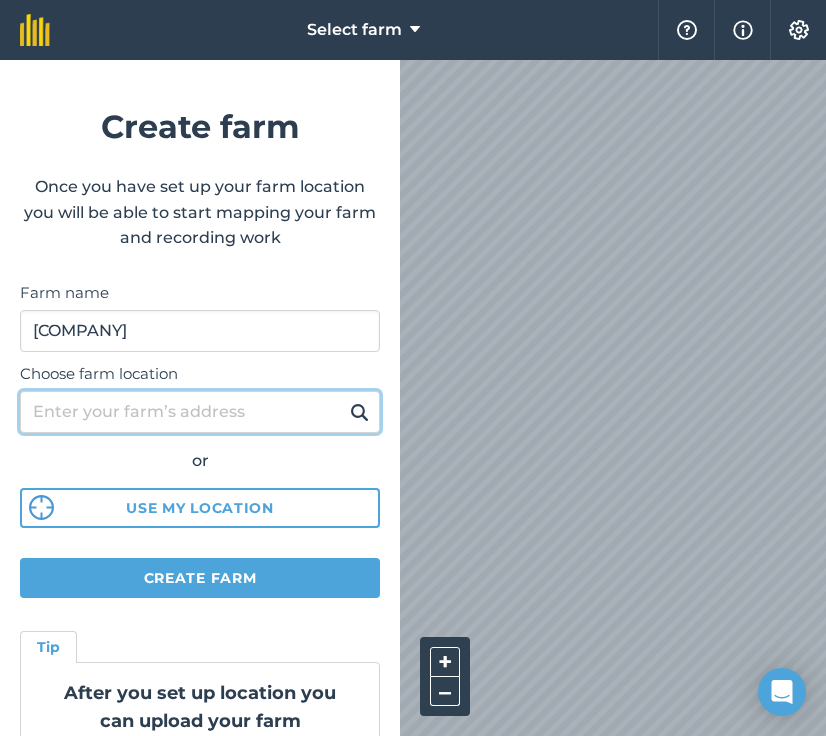 click on "Choose farm location" at bounding box center (200, 412) 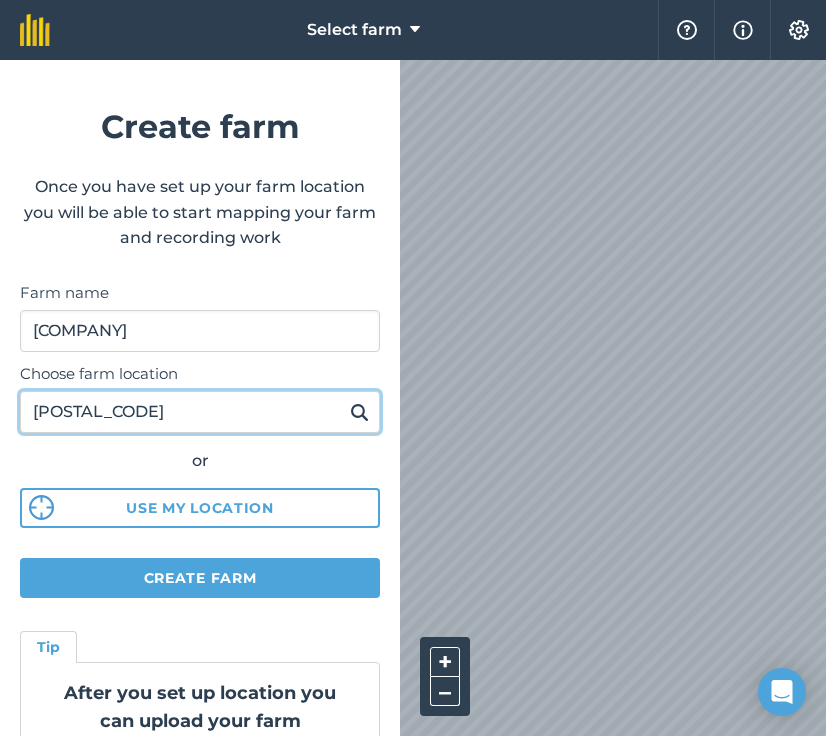 type on "tn6 2dz" 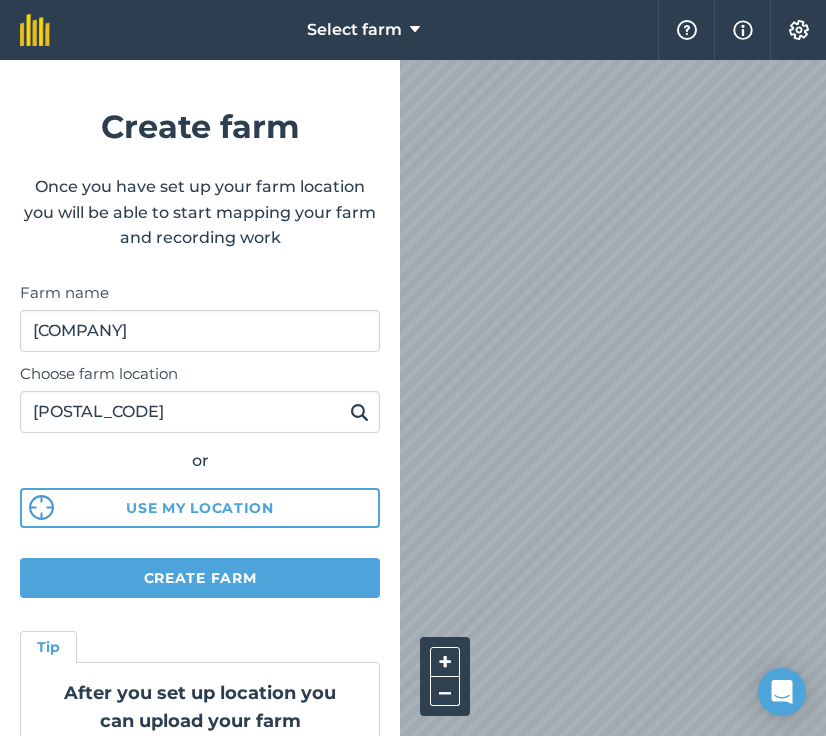 click at bounding box center (359, 412) 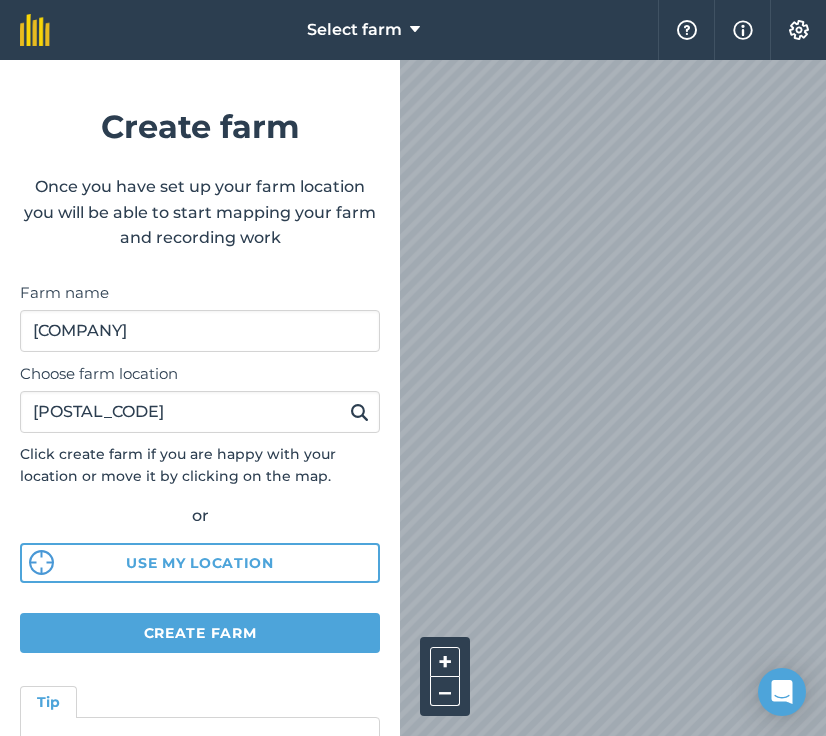 click on "Create farm" at bounding box center (200, 633) 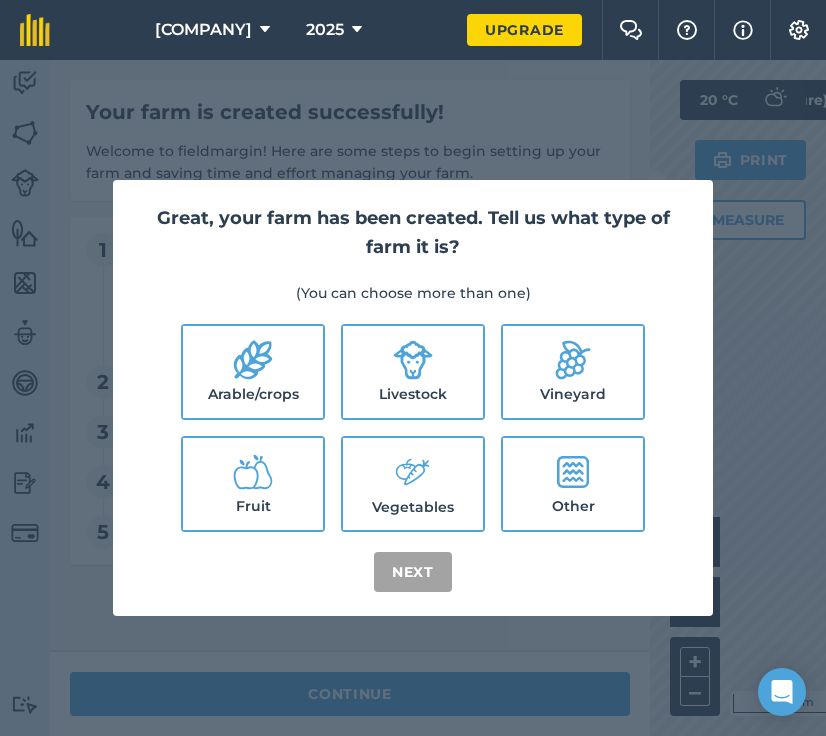 click on "Livestock" at bounding box center (413, 372) 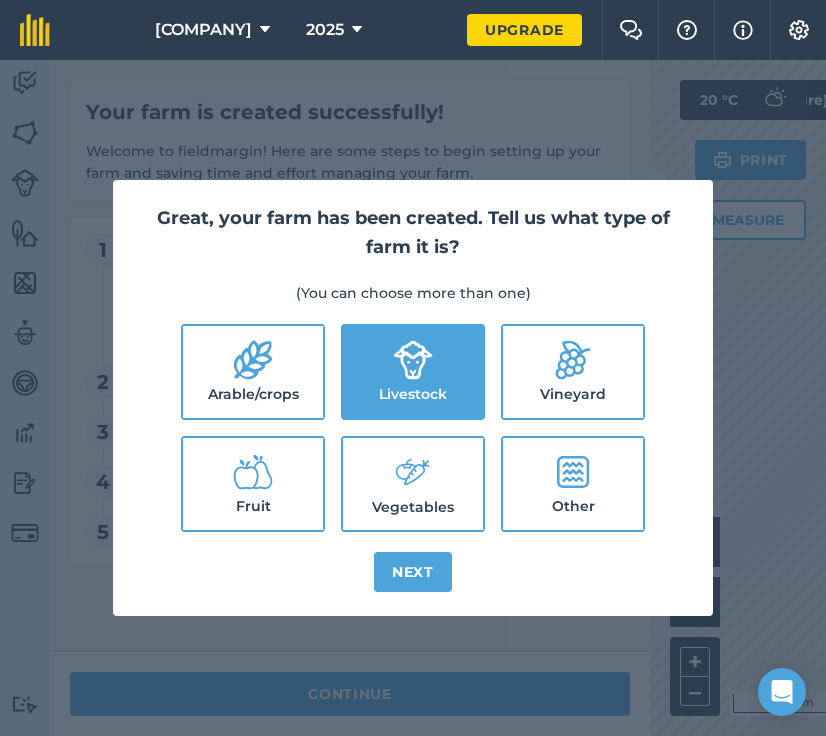 click on "Vegetables" at bounding box center (413, 484) 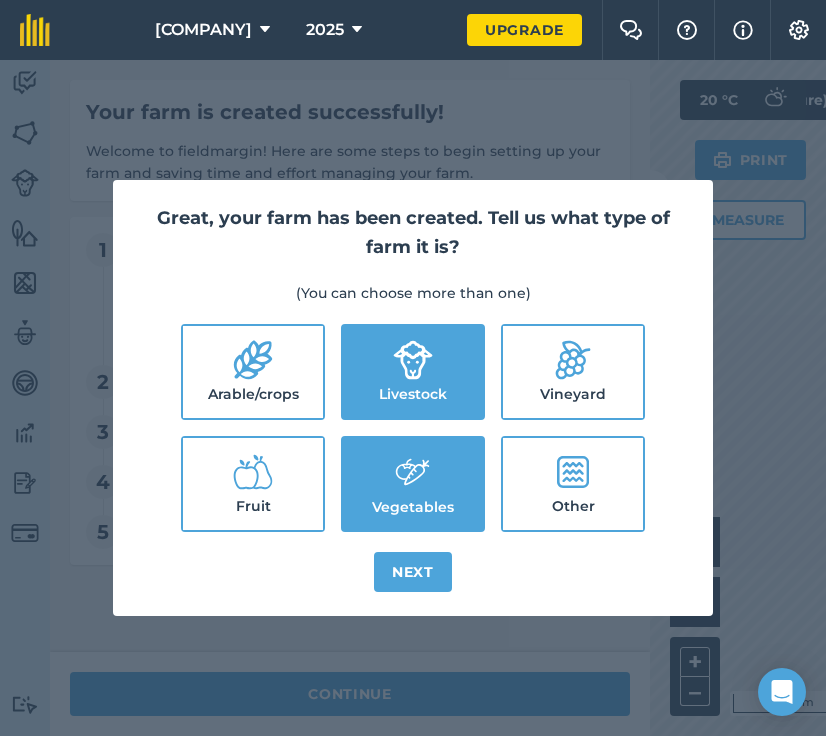 click 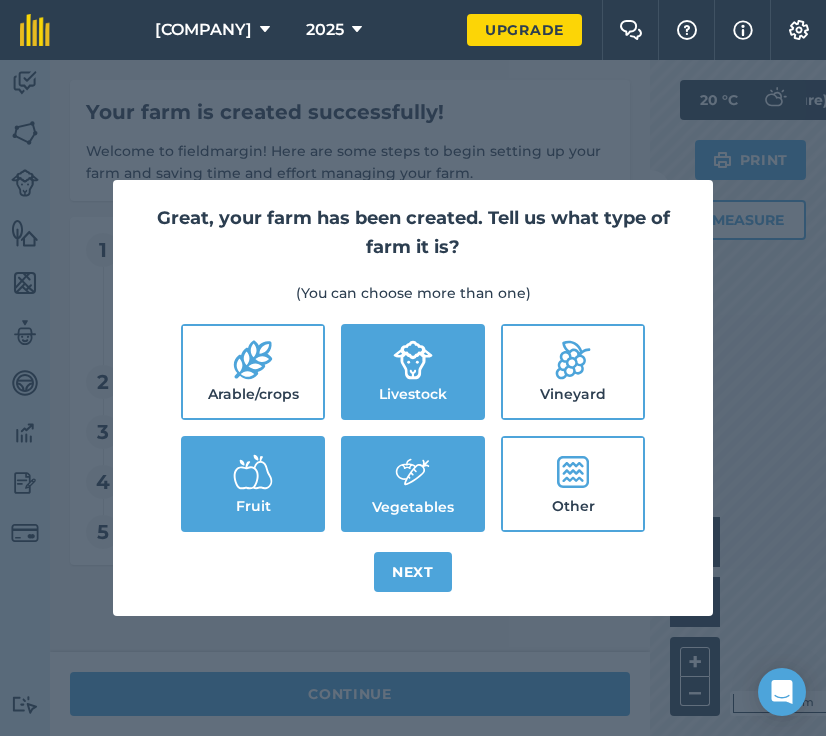 click on "Next" at bounding box center (413, 572) 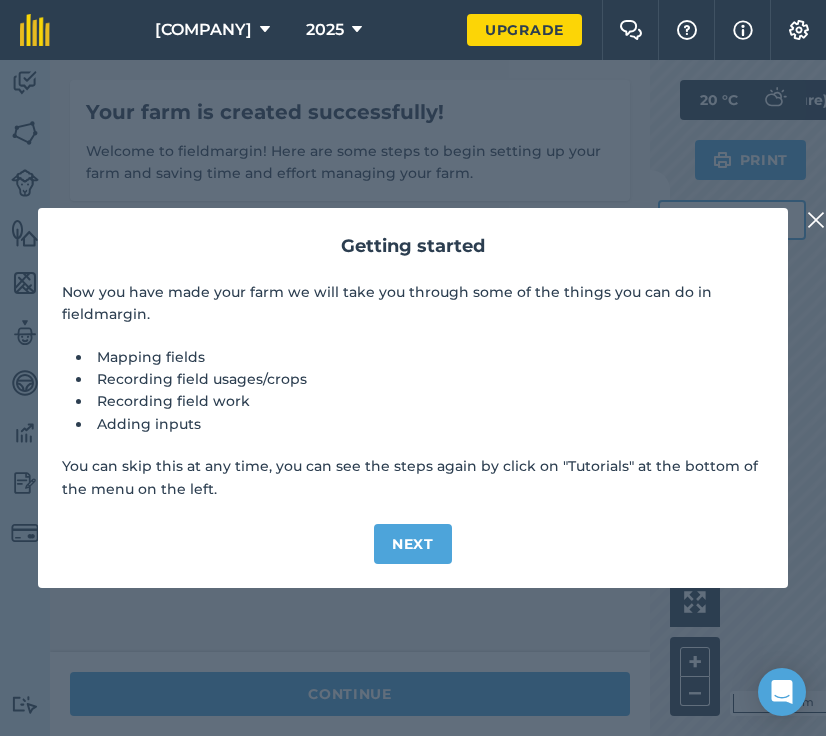 click on "Next" at bounding box center (413, 544) 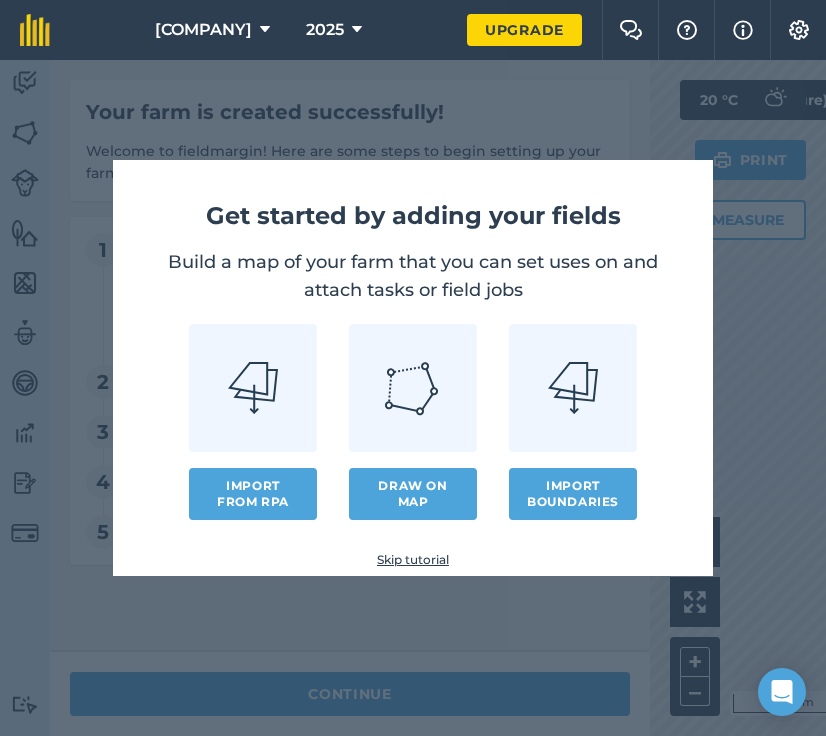 click on "Import from RPA" at bounding box center (253, 494) 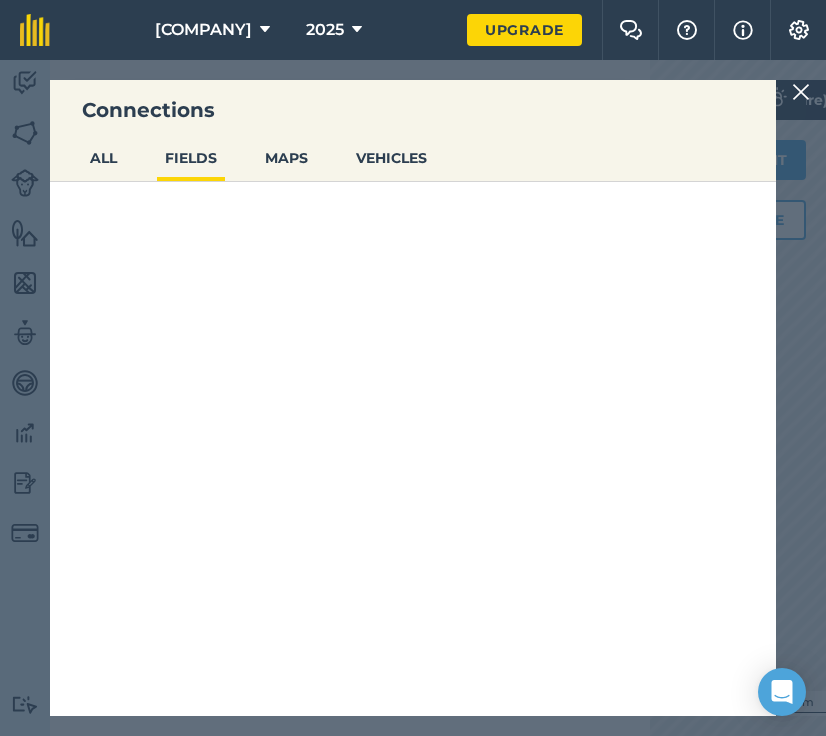 click on "MAPS" at bounding box center [286, 158] 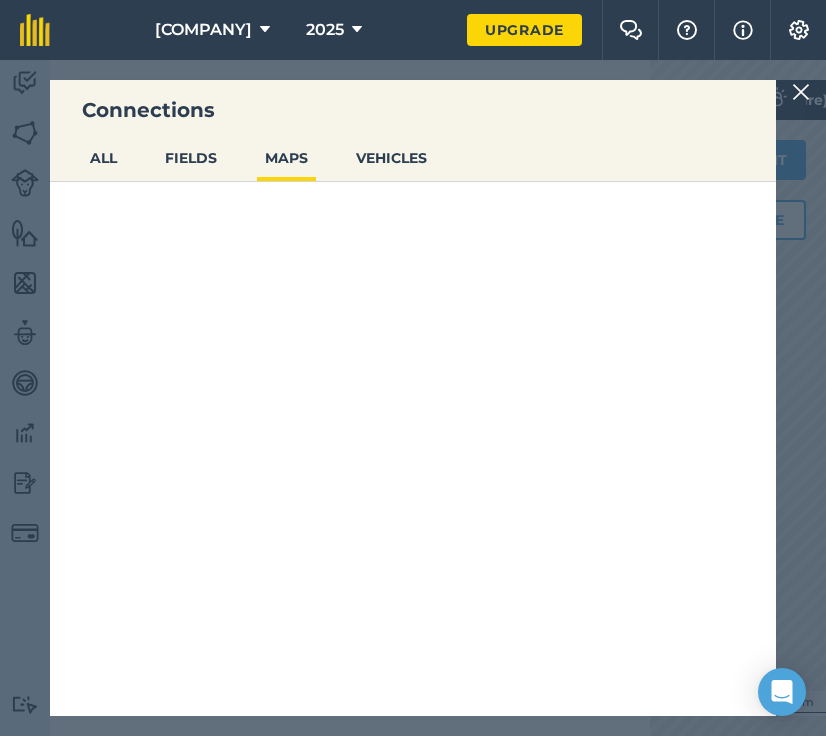click on "FIELDS" at bounding box center (191, 158) 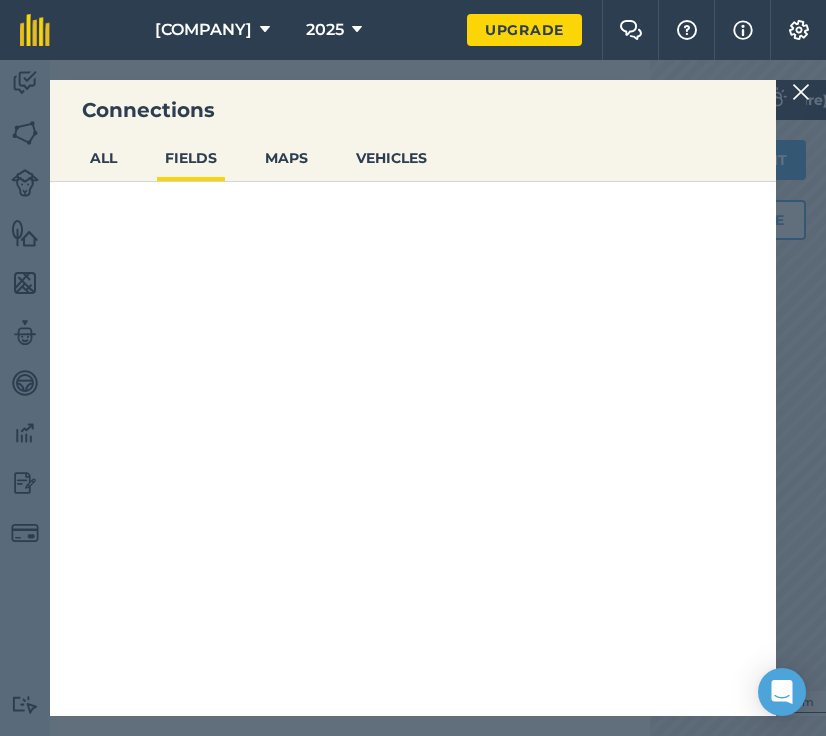 click on "ALL" at bounding box center [103, 158] 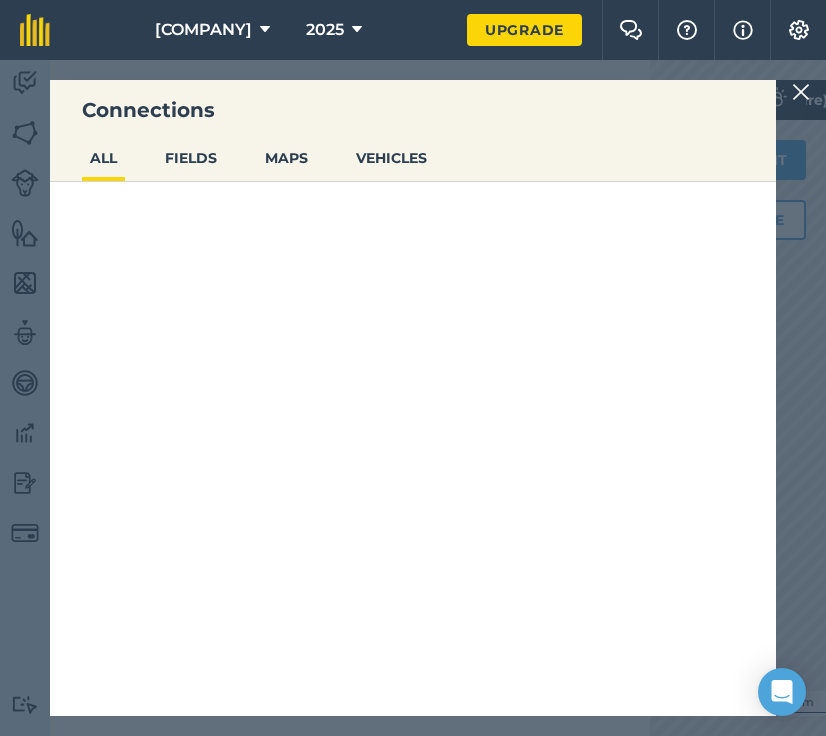 click on "VEHICLES" at bounding box center (391, 158) 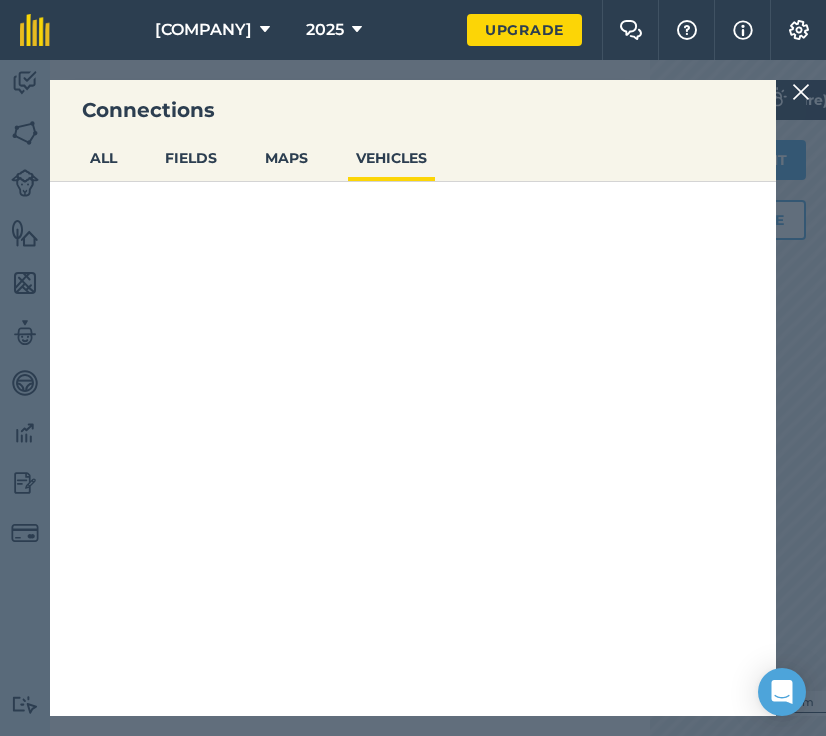 click at bounding box center (801, 92) 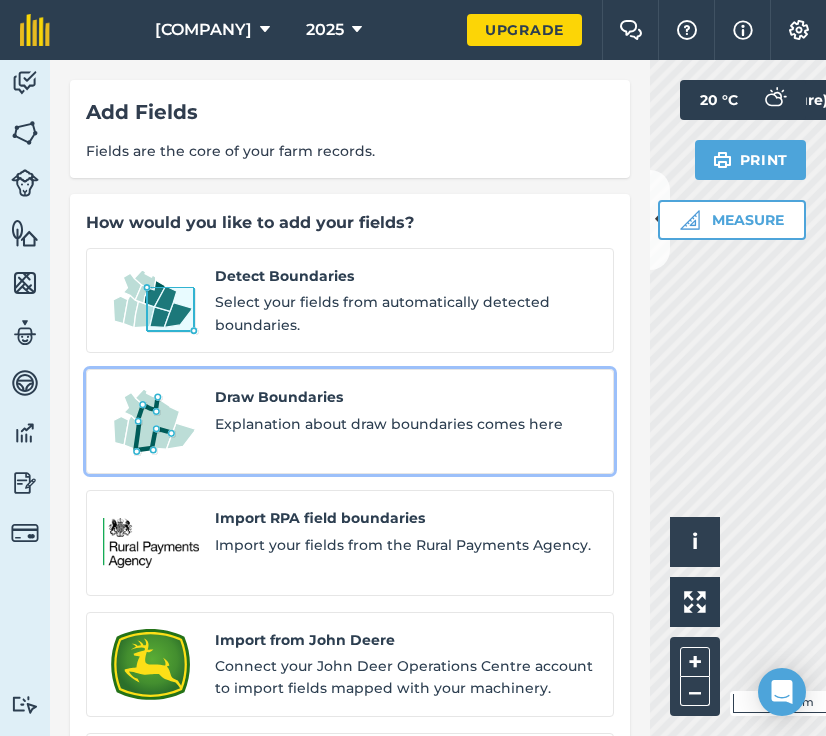 click on "Draw Boundaries" at bounding box center [406, 397] 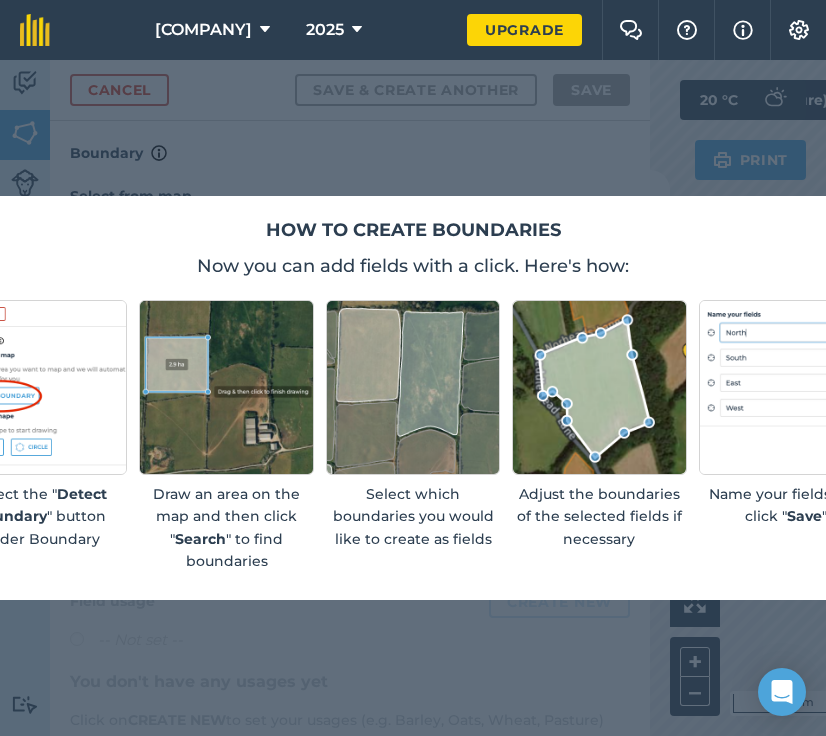 click on "How to create boundaries Now you can add fields with a click. Here's how: Select the " Detect boundary " button under Boundary Draw an area on the map and then click " Search " to find boundaries Select which boundaries you would like to create as fields Adjust the boundaries of the selected fields if necessary Name your fields and click " Save "" at bounding box center [413, 398] 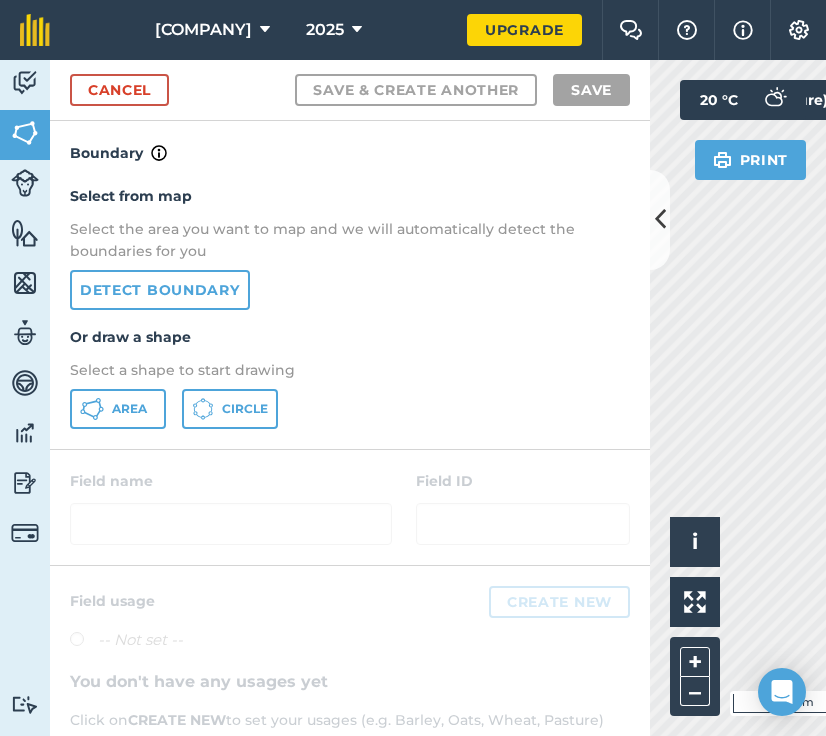 click on "Detect boundary" at bounding box center [160, 290] 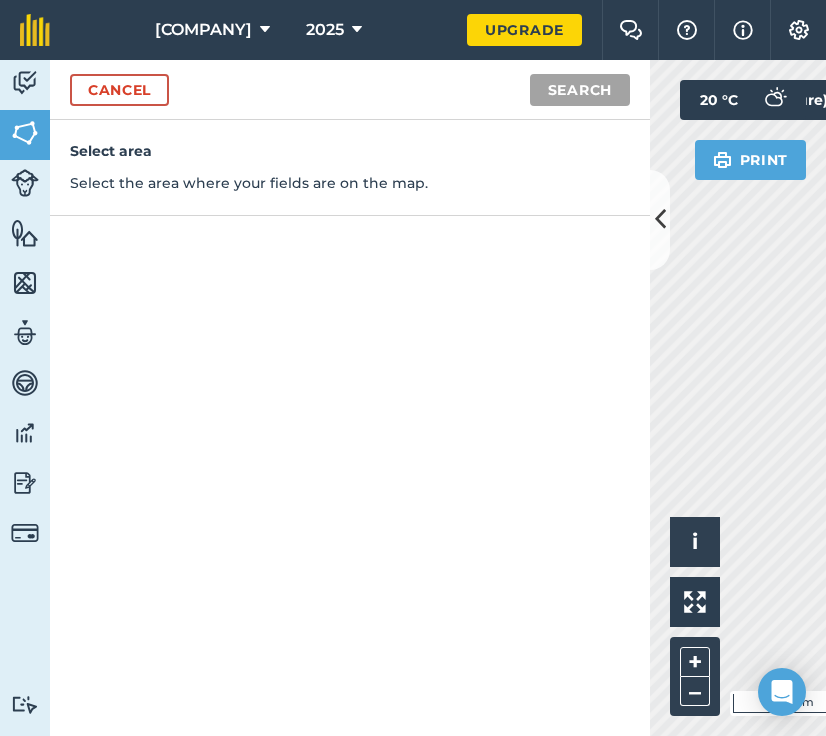 click on "Cancel" at bounding box center (119, 90) 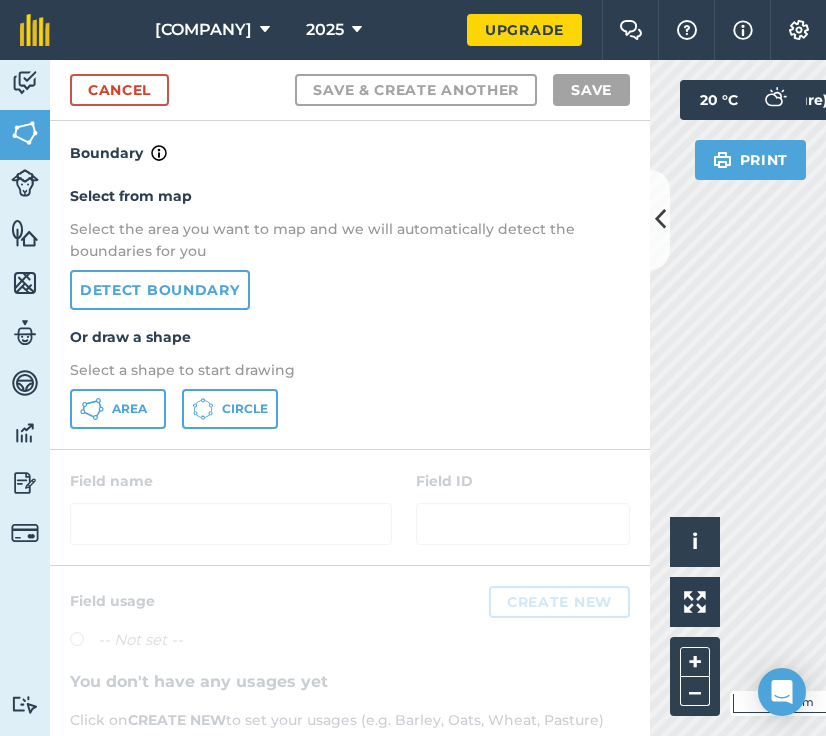 click on "Cancel" at bounding box center [119, 90] 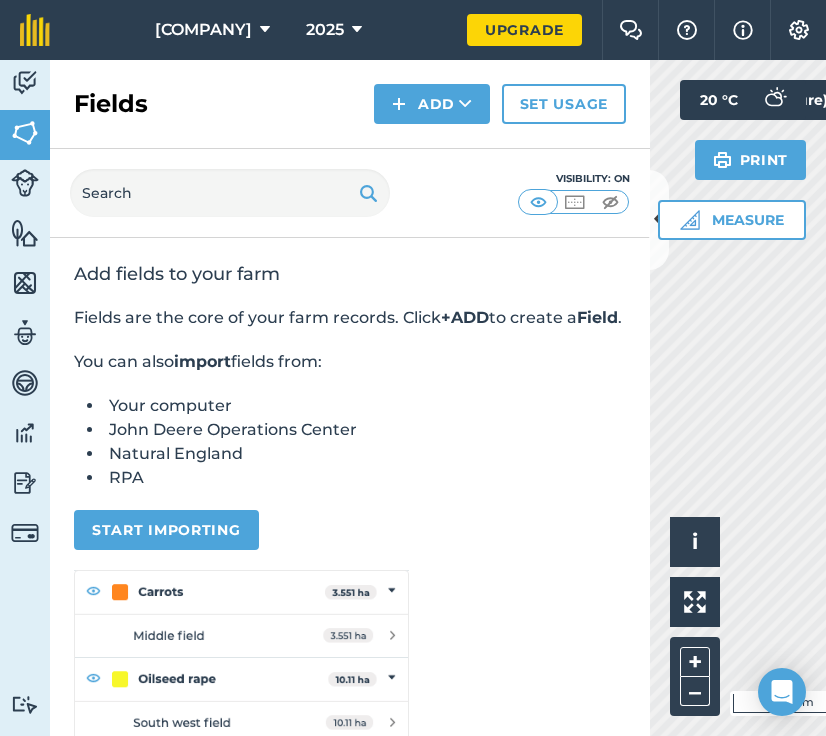 scroll, scrollTop: 3, scrollLeft: 1, axis: both 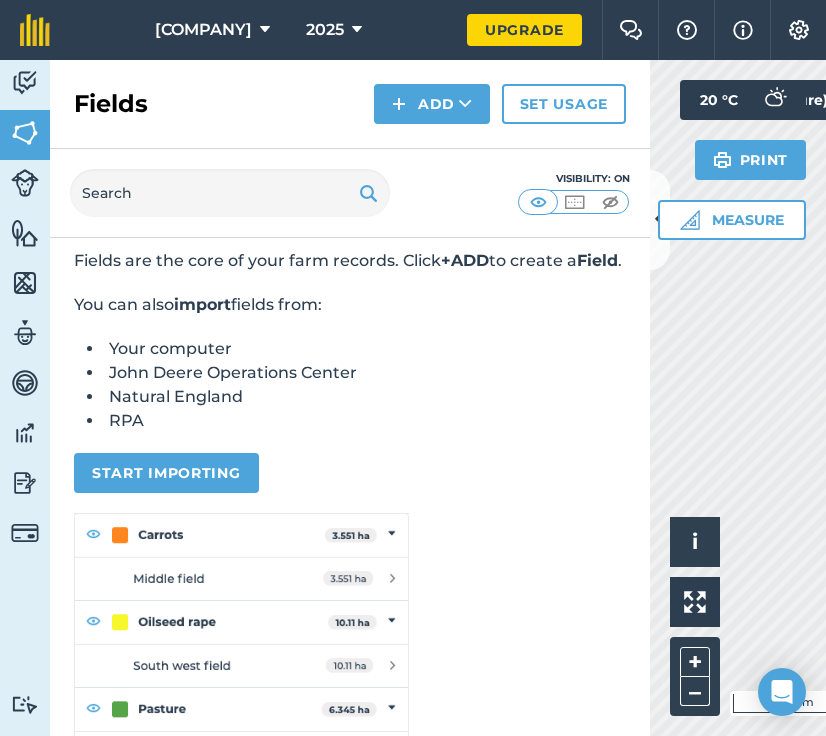 click on "Add" at bounding box center [432, 104] 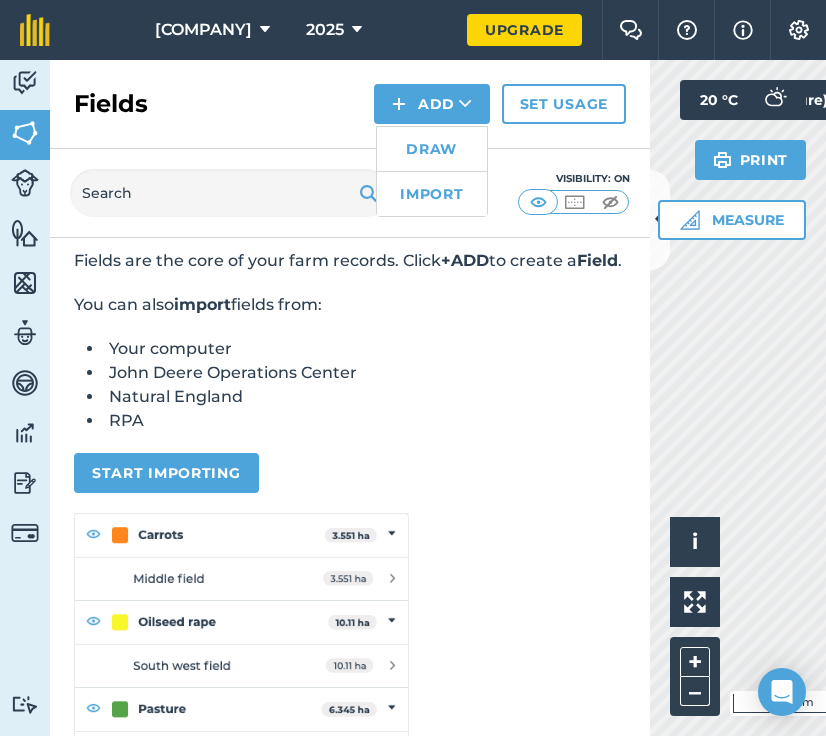 click on "Import" at bounding box center [432, 194] 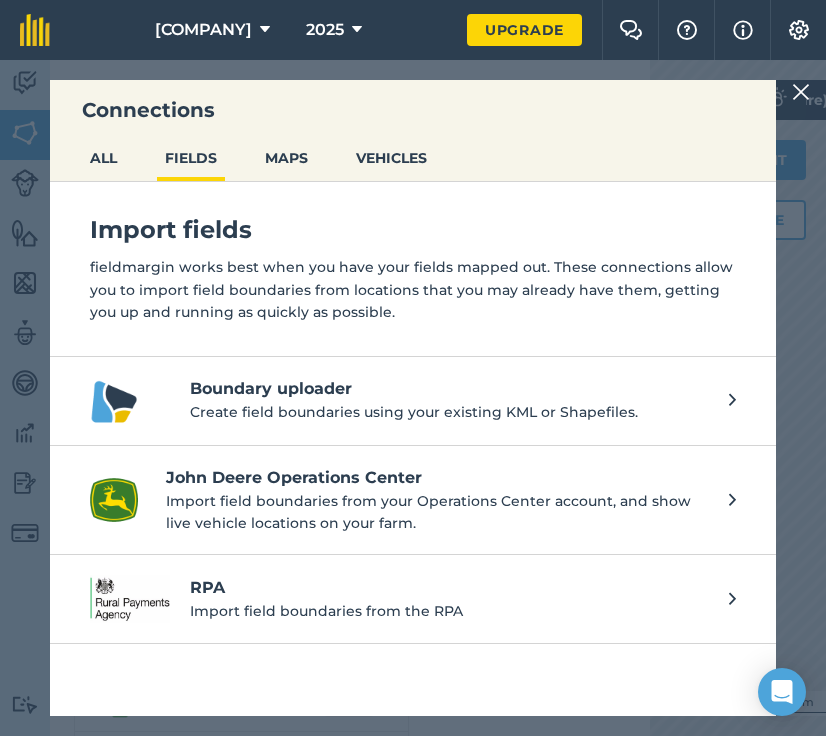 scroll, scrollTop: 0, scrollLeft: 0, axis: both 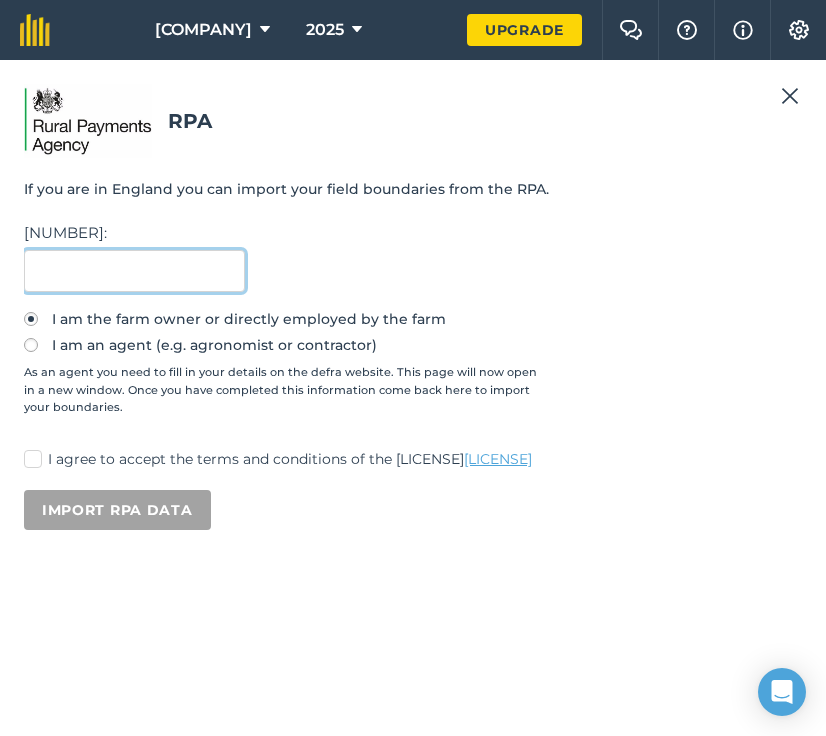 click at bounding box center [134, 271] 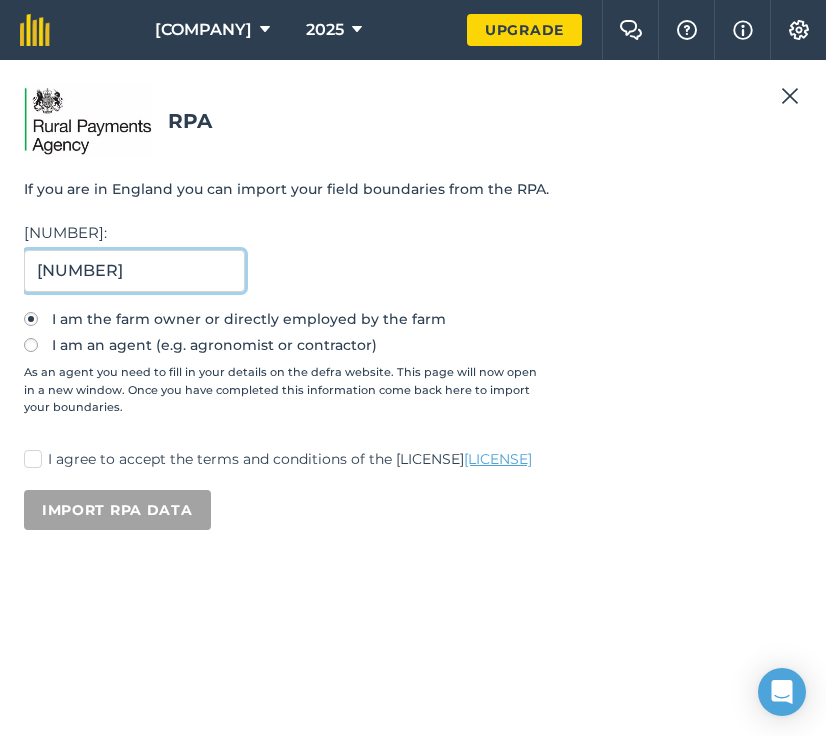 type on "200884764" 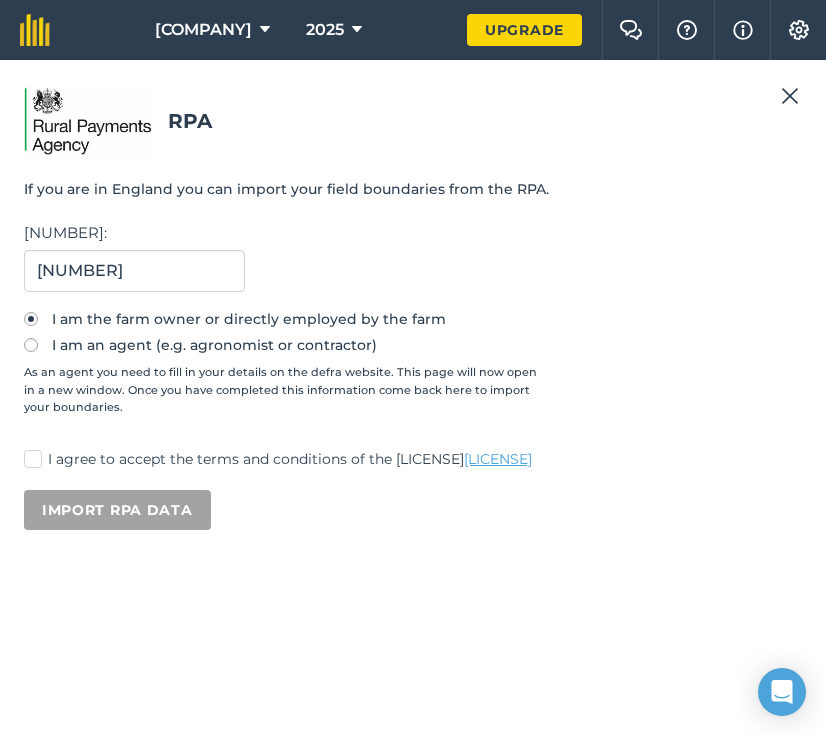 click on "I agree to accept the terms and conditions of the  Ordinance Survey Public Sector End User License" at bounding box center [413, 459] 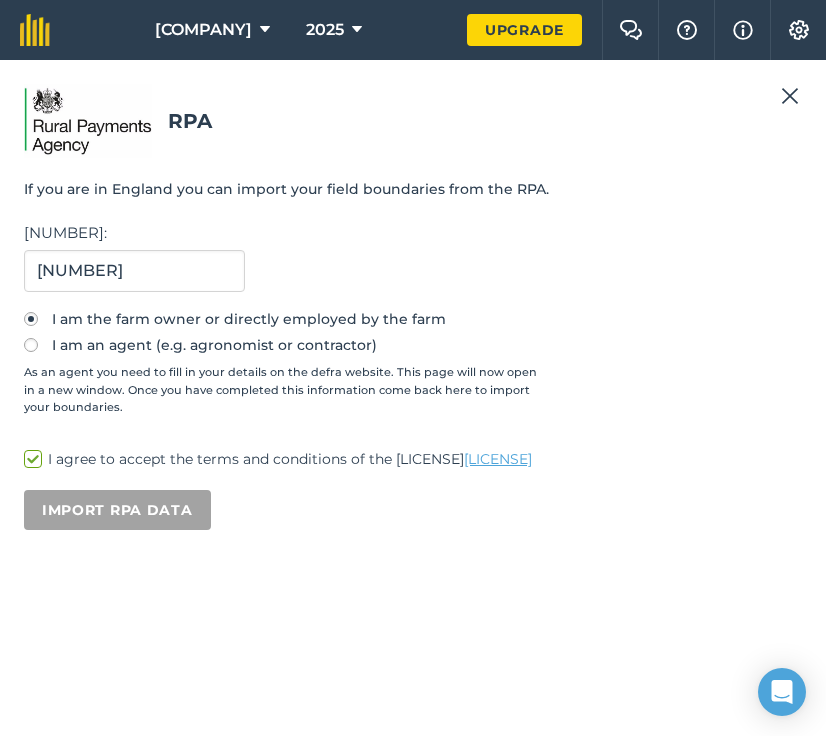 checkbox on "true" 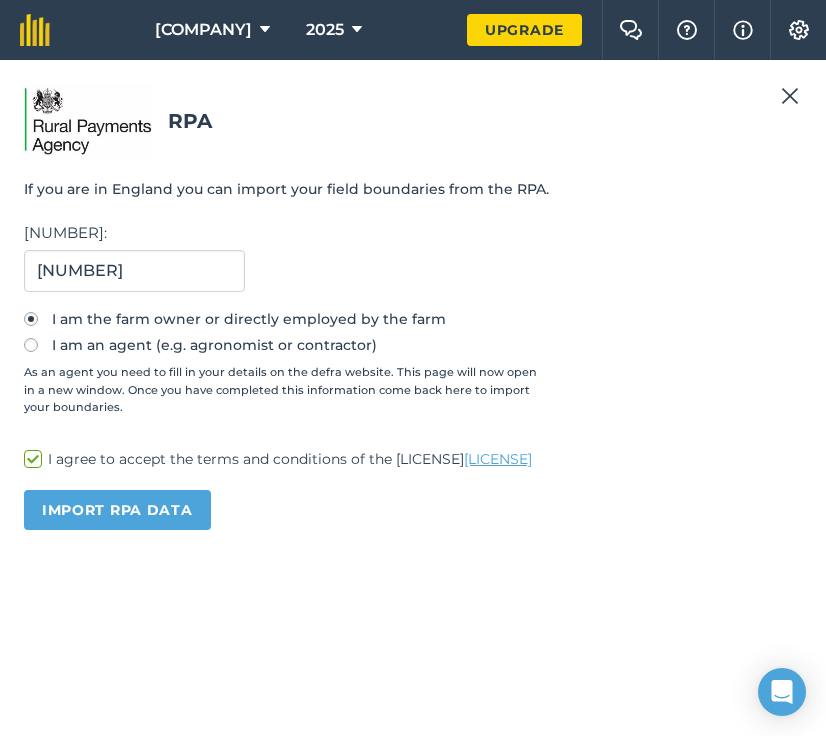 click on "Import RPA data" at bounding box center [117, 510] 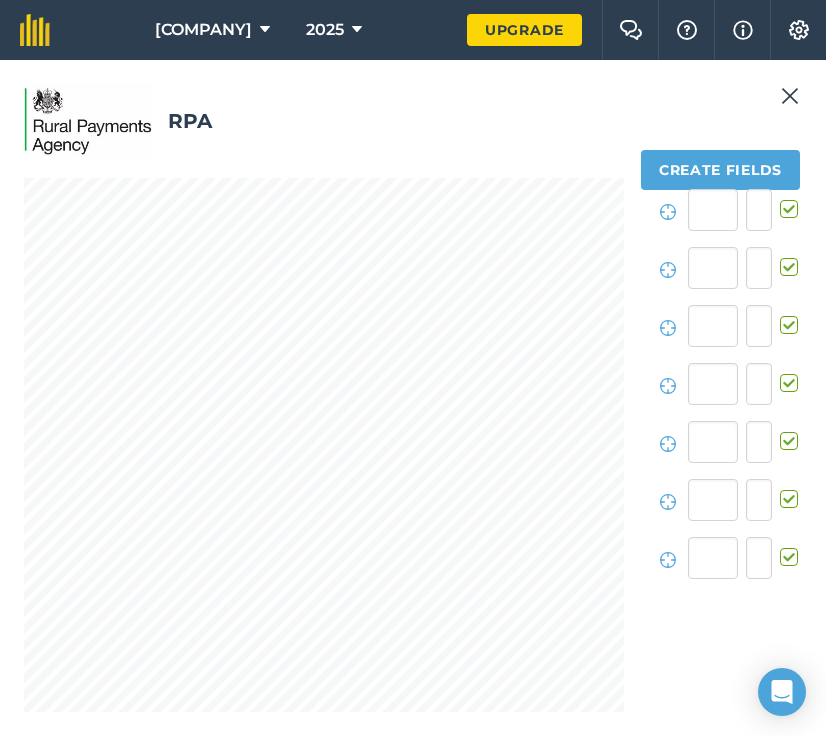 scroll, scrollTop: 132, scrollLeft: 0, axis: vertical 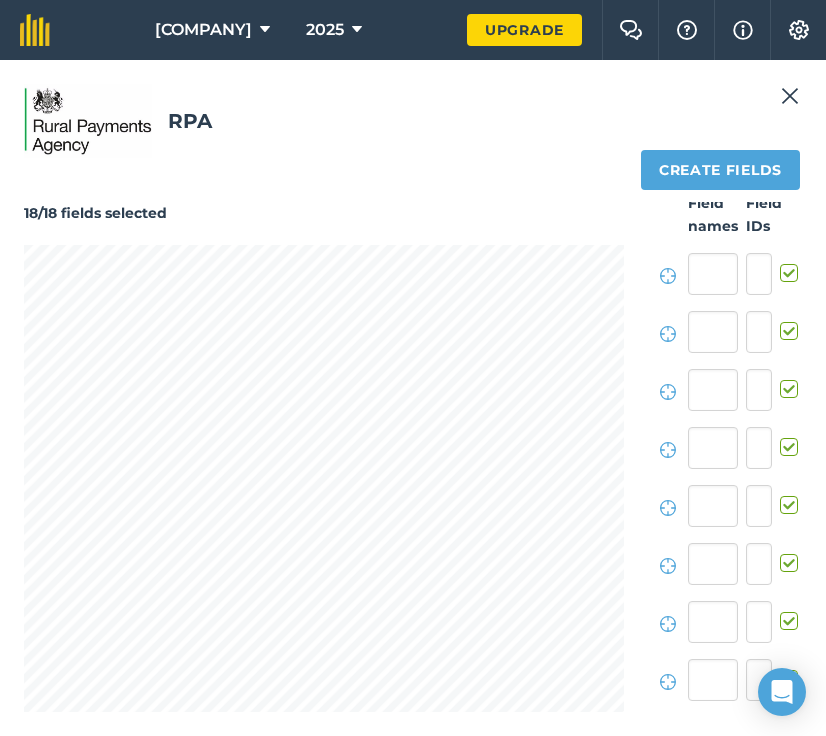click on "Create fields" at bounding box center (720, 170) 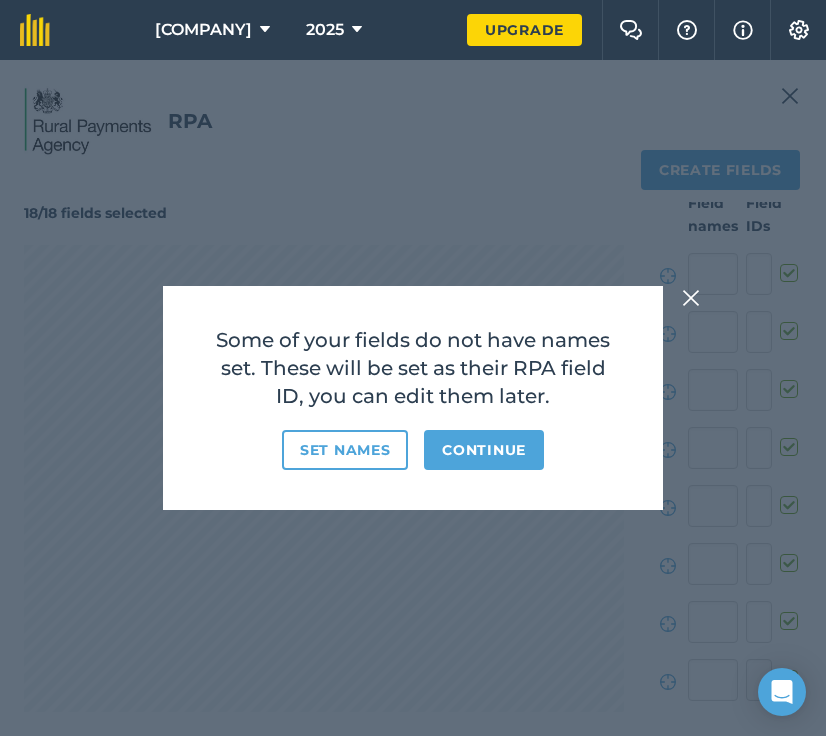 click on "Continue" at bounding box center [484, 450] 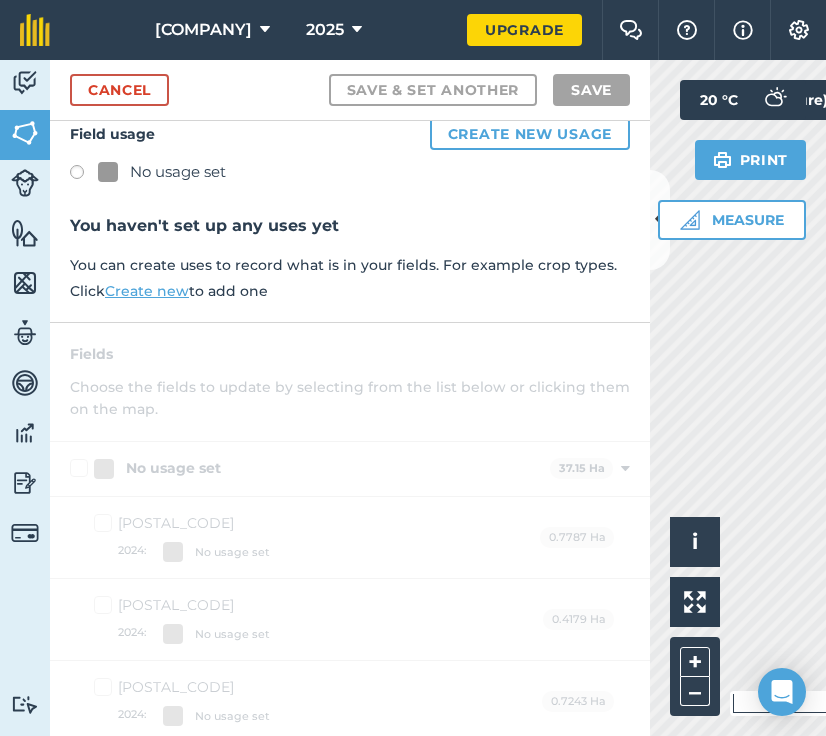 scroll, scrollTop: 47, scrollLeft: 0, axis: vertical 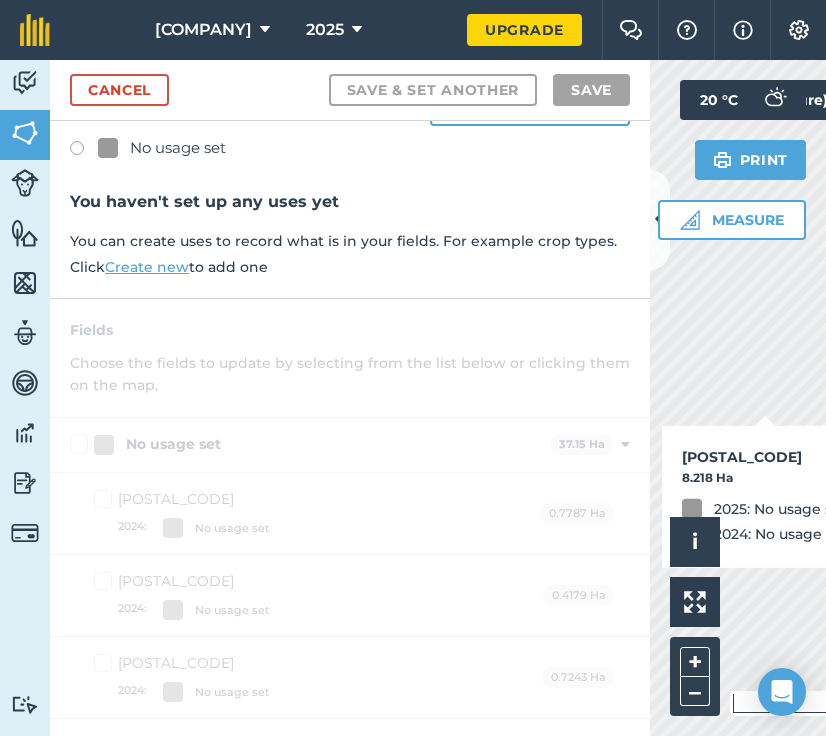 checkbox on "true" 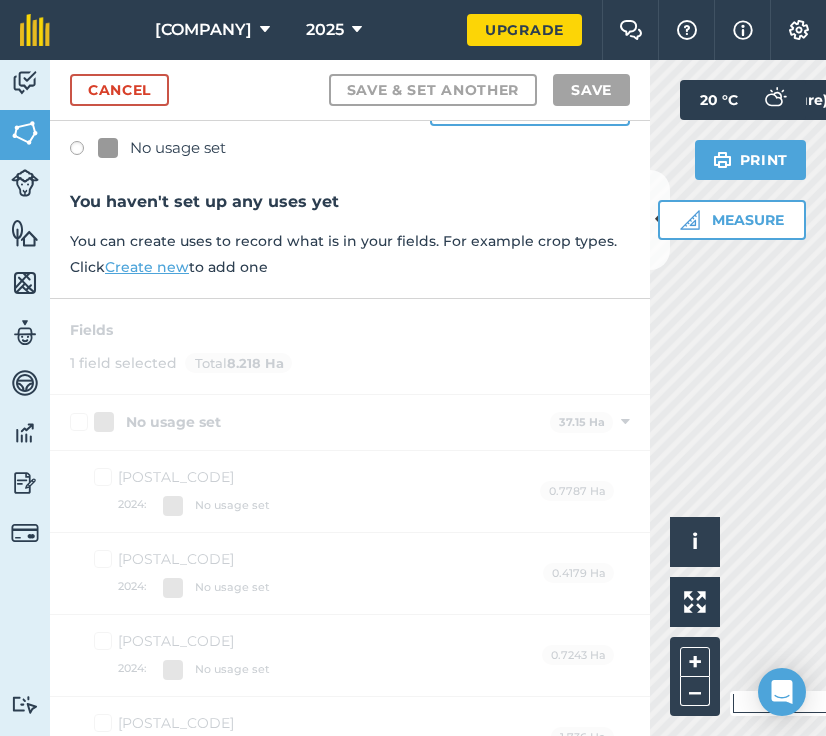 click at bounding box center [84, 151] 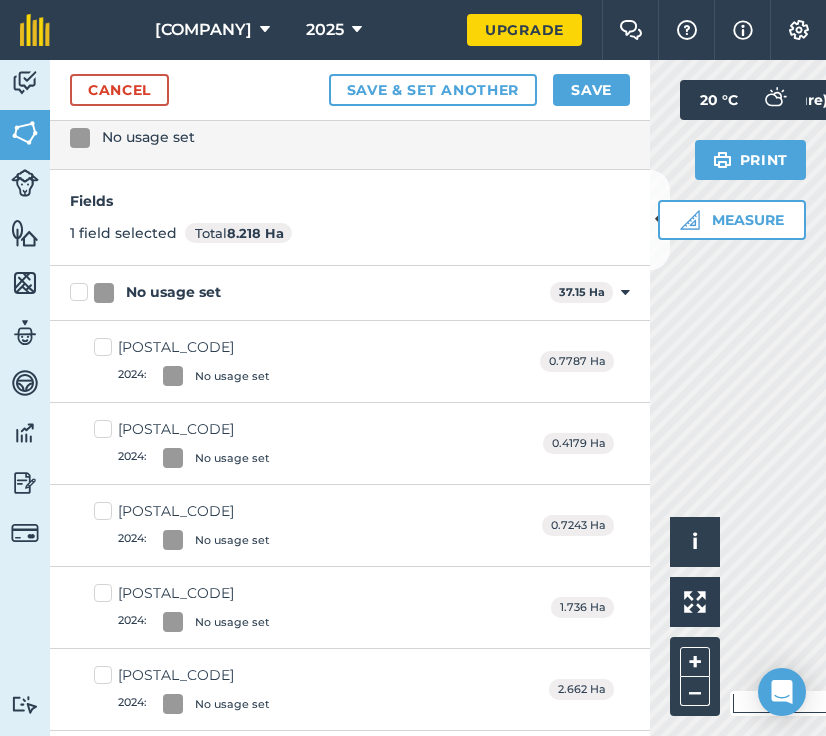 click on "Save" at bounding box center [591, 90] 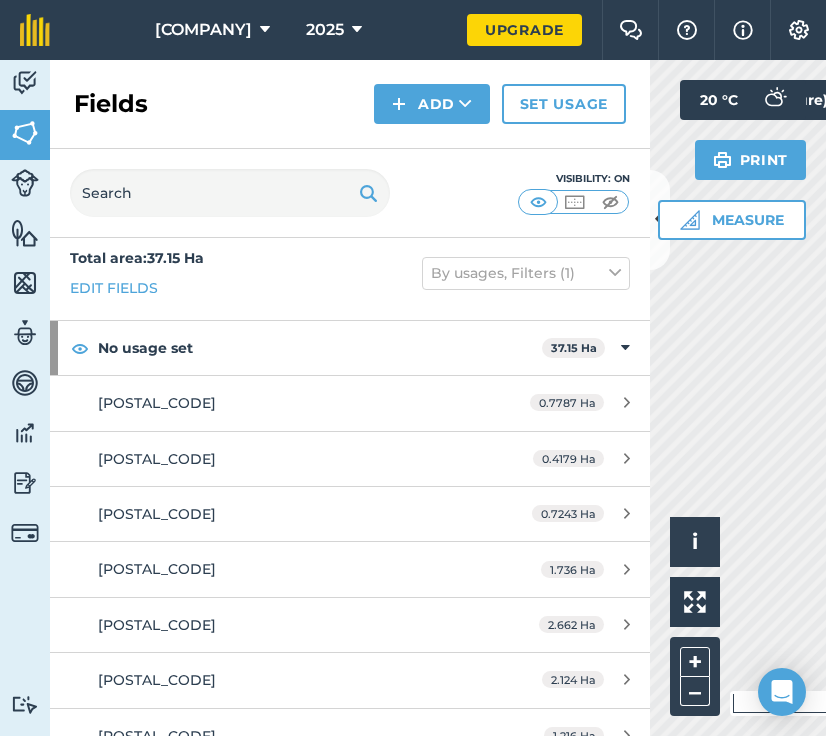 scroll, scrollTop: 13, scrollLeft: 0, axis: vertical 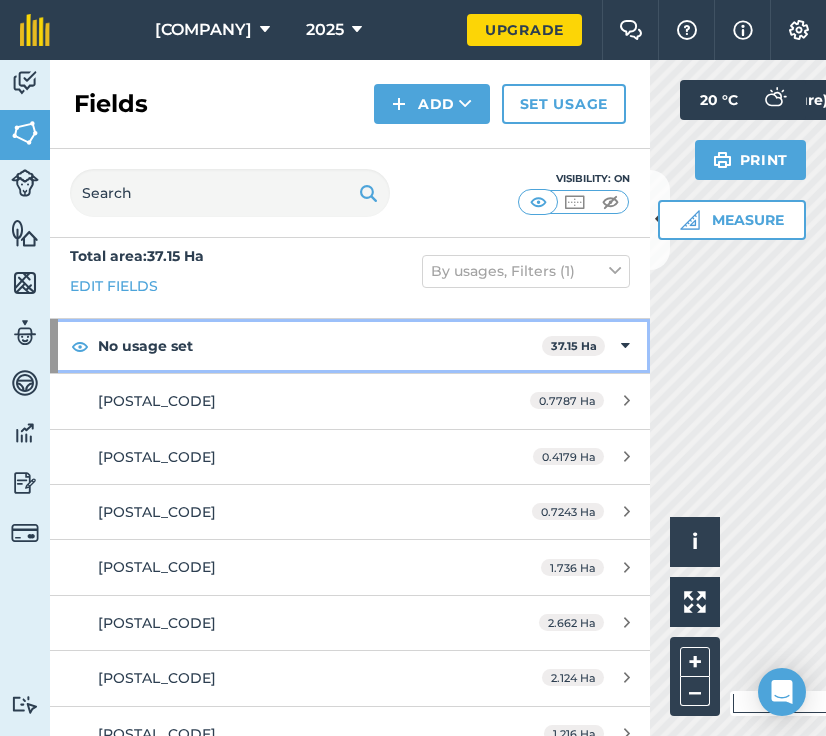 click at bounding box center [625, 346] 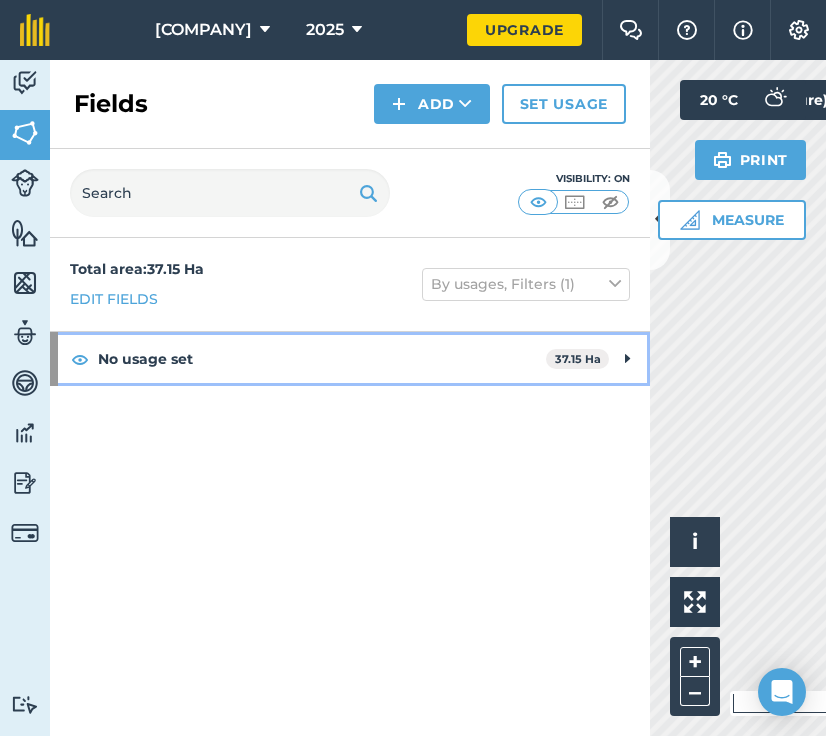 click on "No usage set" at bounding box center [322, 359] 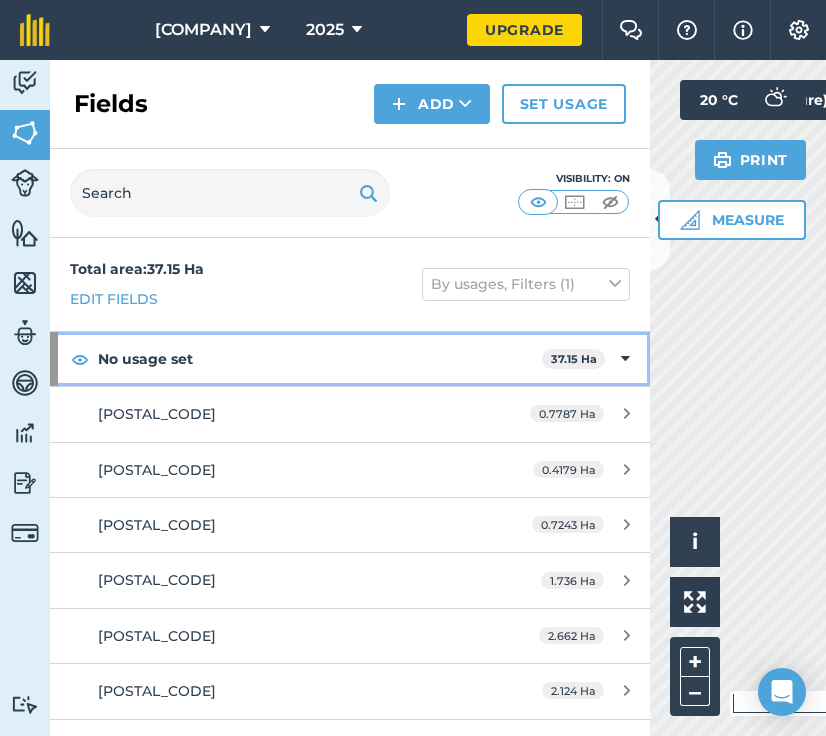 click on "No usage set" at bounding box center [320, 359] 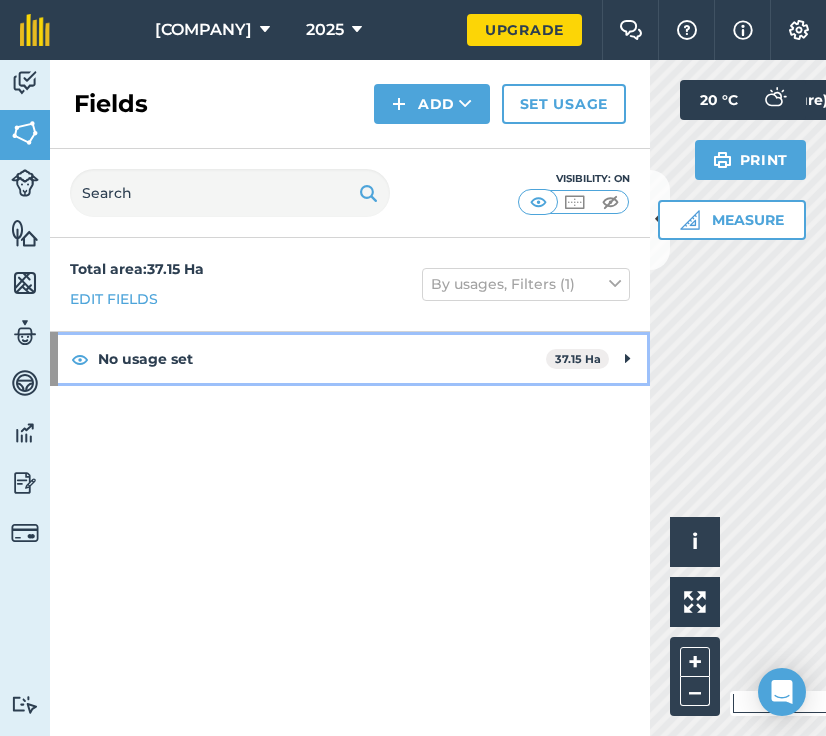 click on "No usage set" at bounding box center [322, 359] 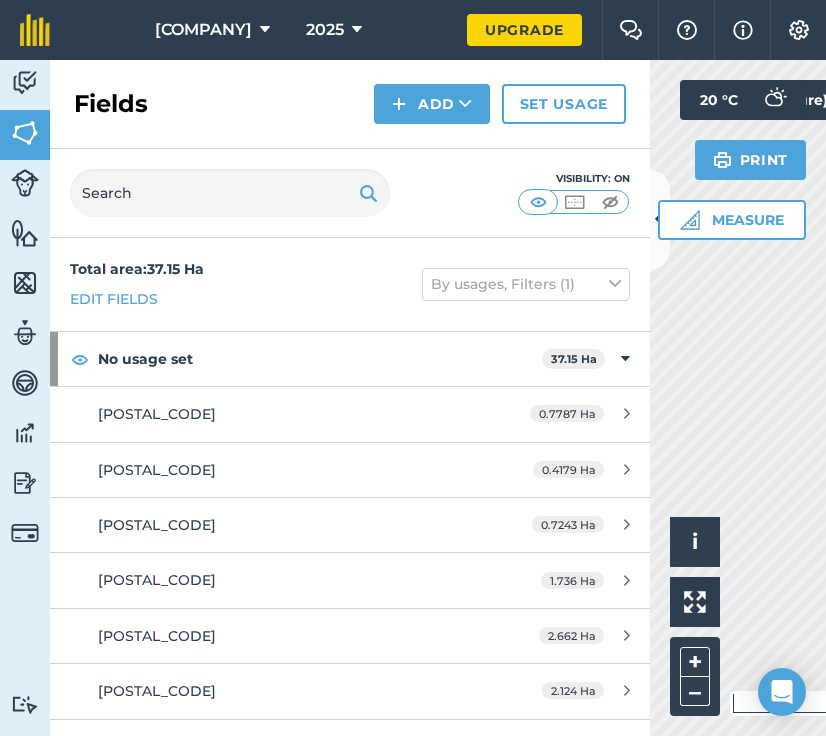 click at bounding box center (25, 83) 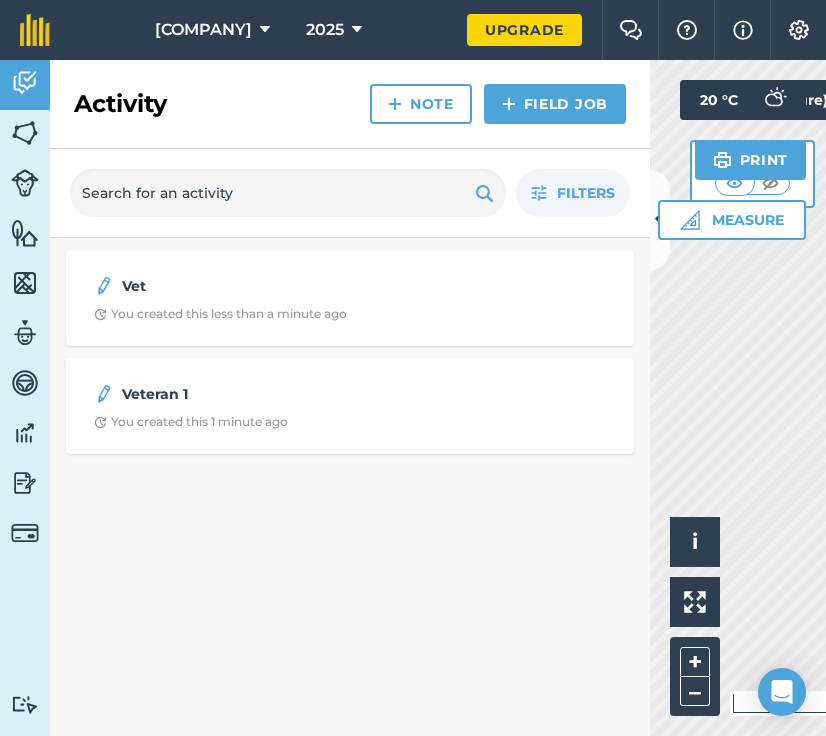 click at bounding box center [35, 30] 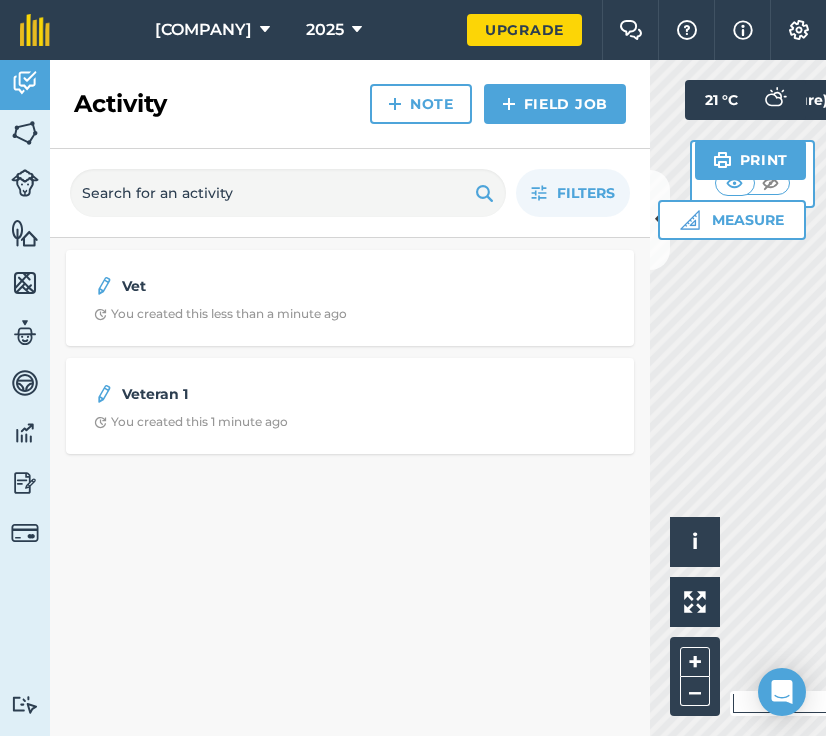 click at bounding box center (35, 30) 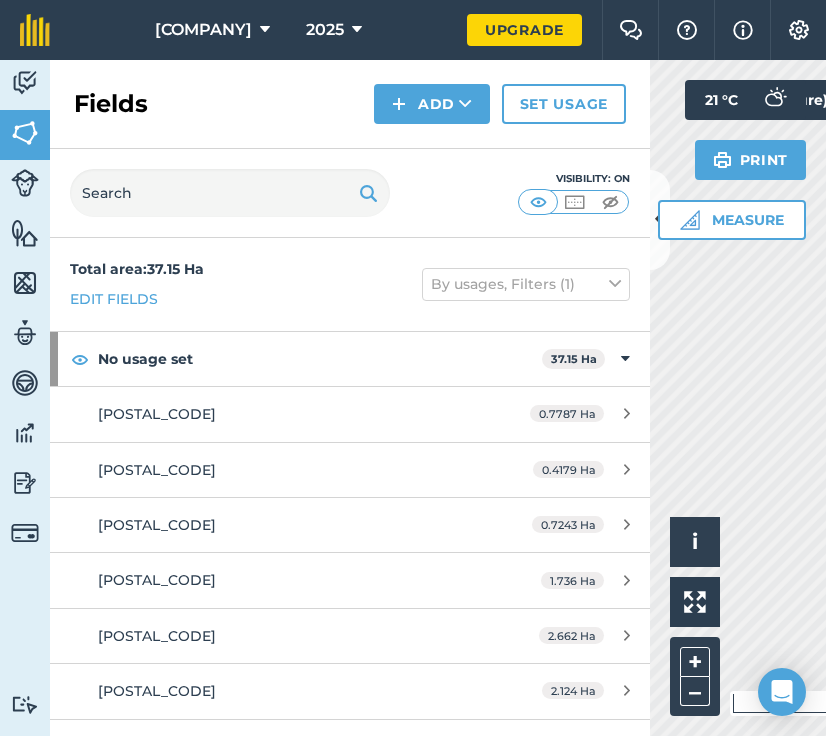 click at bounding box center (25, 83) 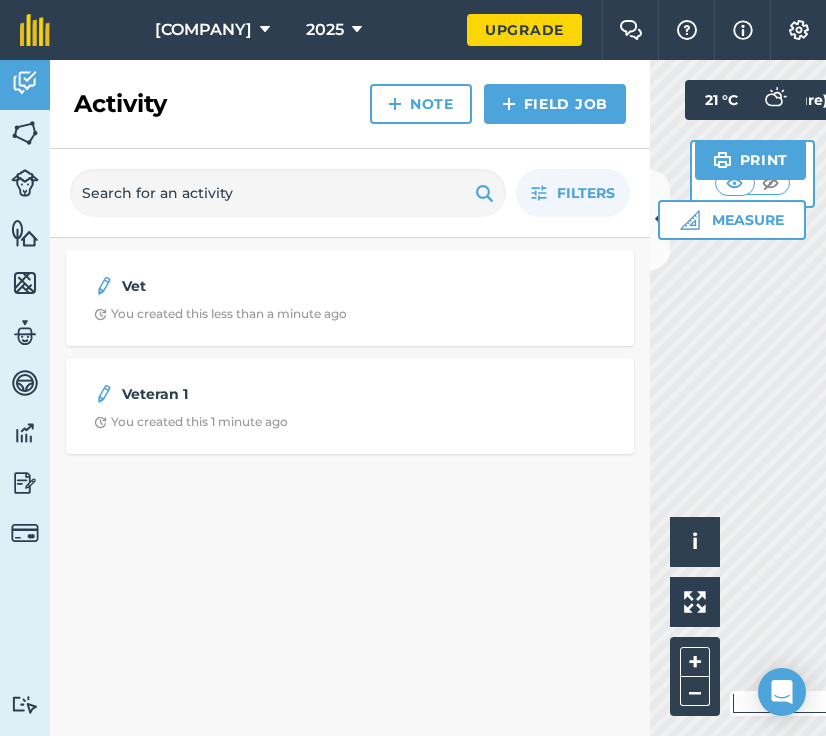click at bounding box center [25, 133] 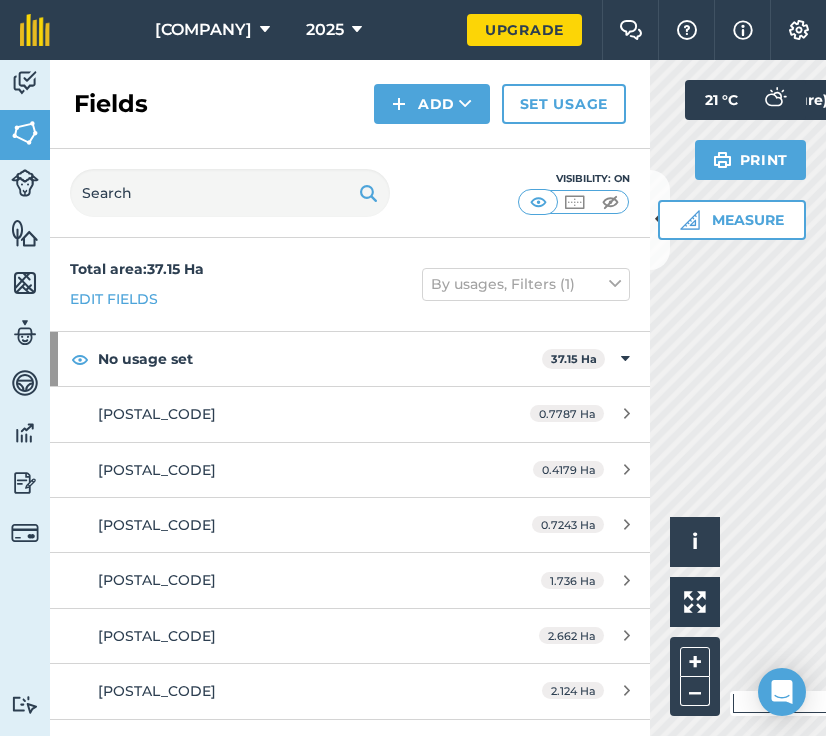 click at bounding box center [574, 202] 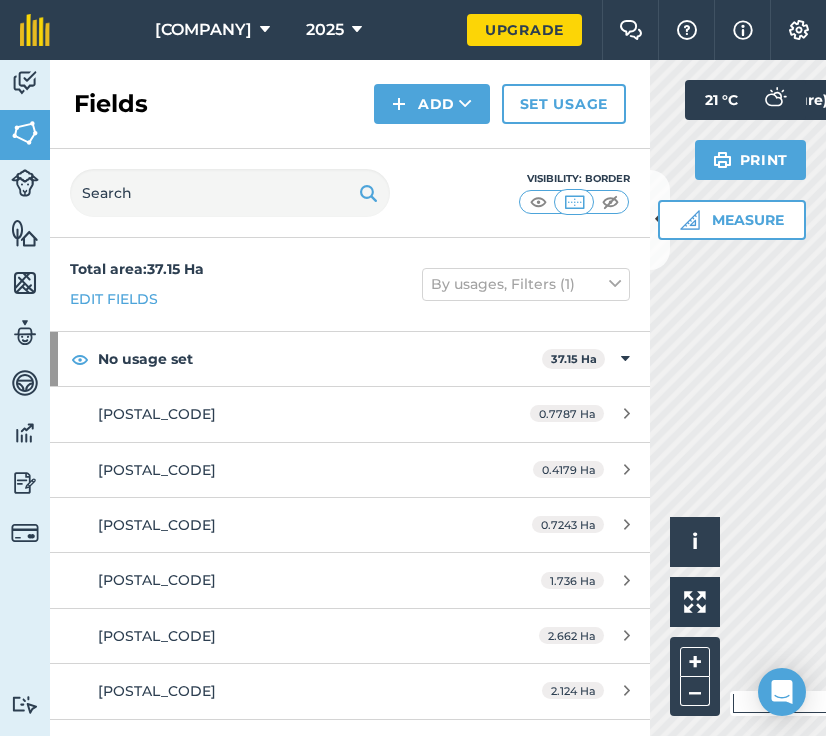 click at bounding box center [610, 202] 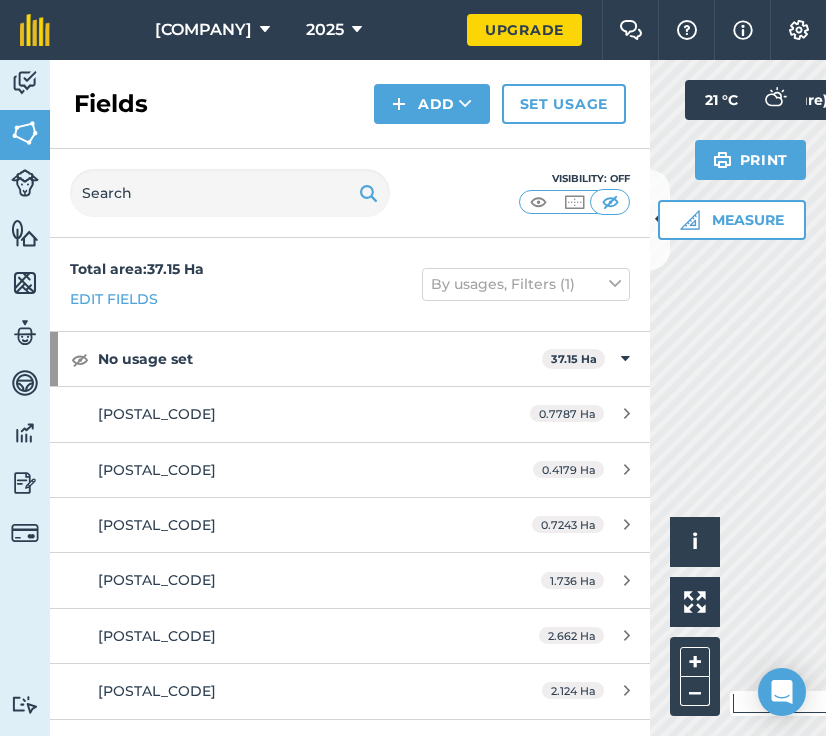 click at bounding box center (538, 202) 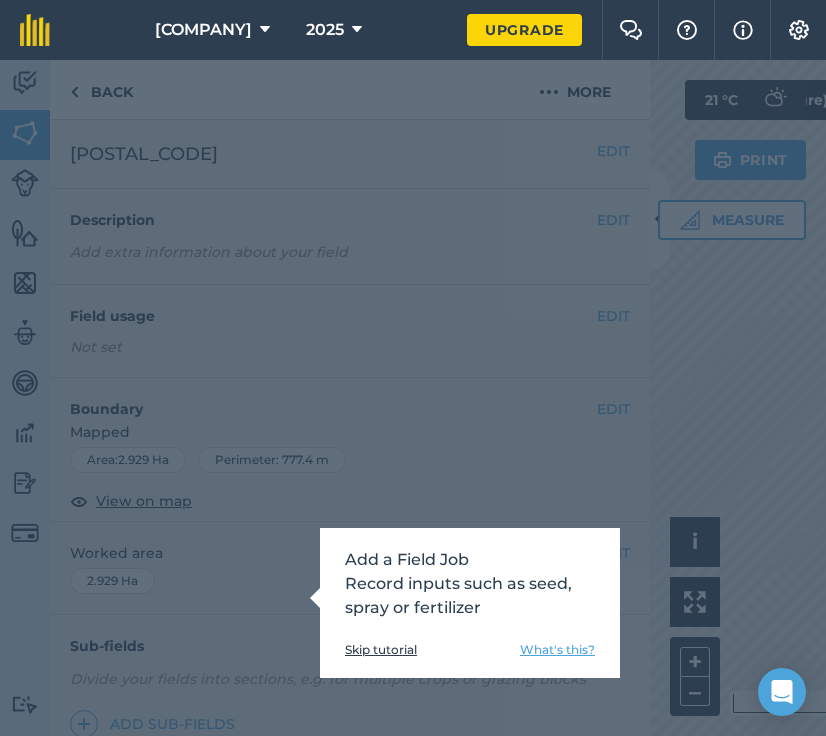 click on "Skip tutorial" at bounding box center (381, 650) 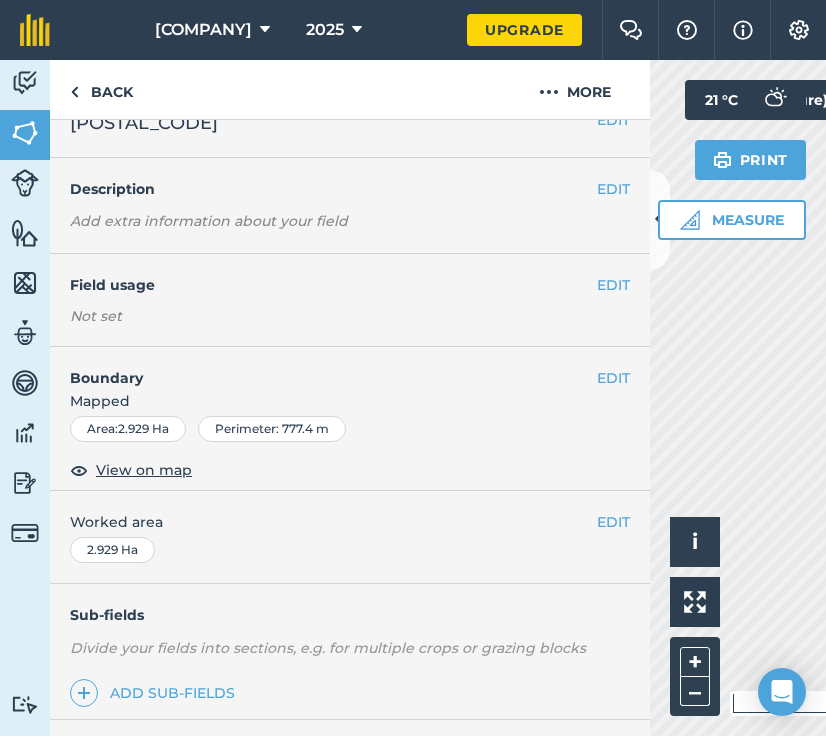 scroll, scrollTop: 53, scrollLeft: 0, axis: vertical 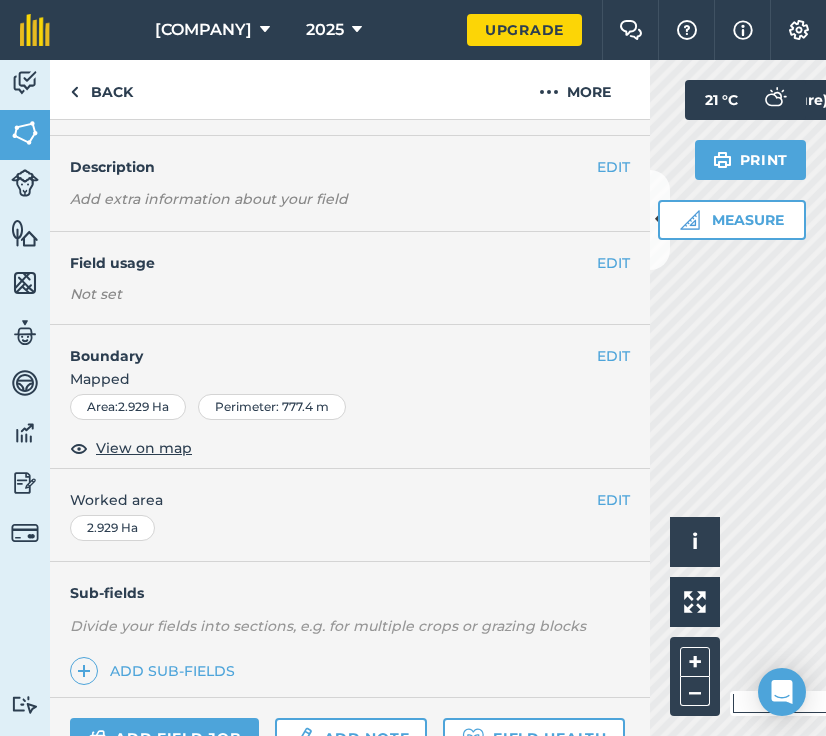 click on "Hourne Farm" at bounding box center (203, 30) 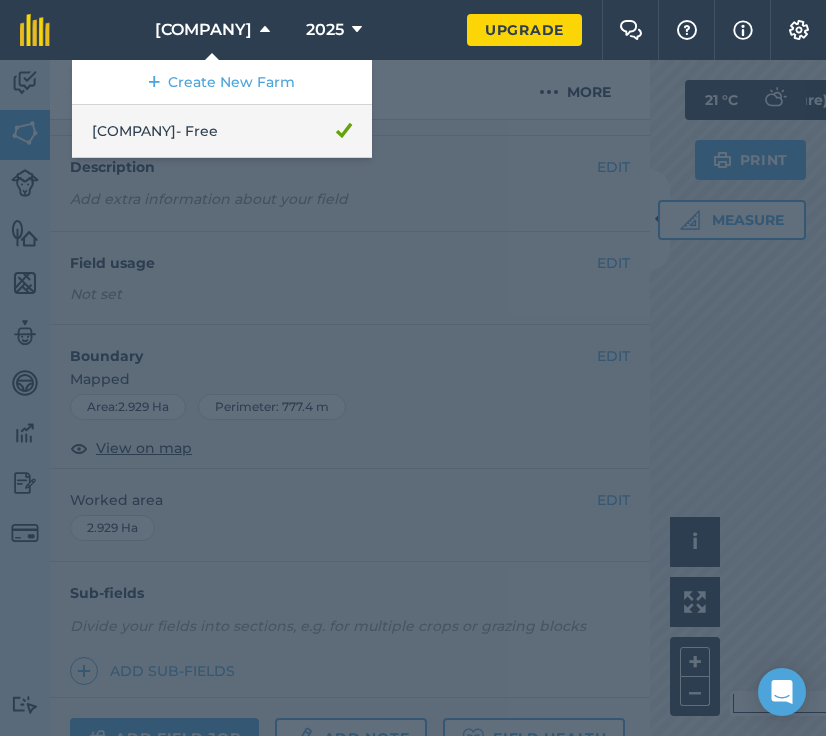 click on "Hourne Farm  - Free" at bounding box center [222, 131] 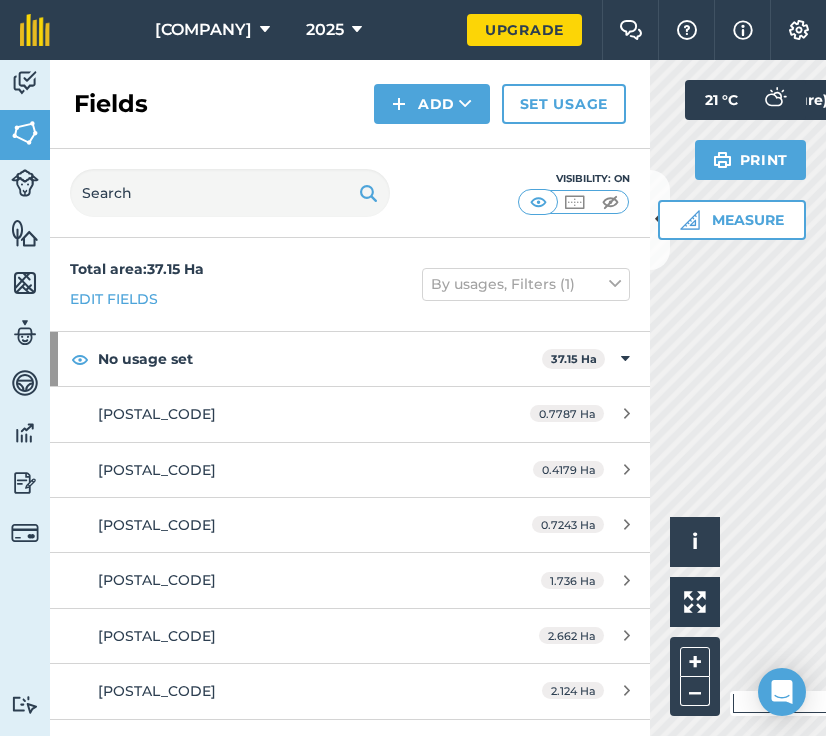 click on "Measure Print 21   ° C" at bounding box center (732, 160) 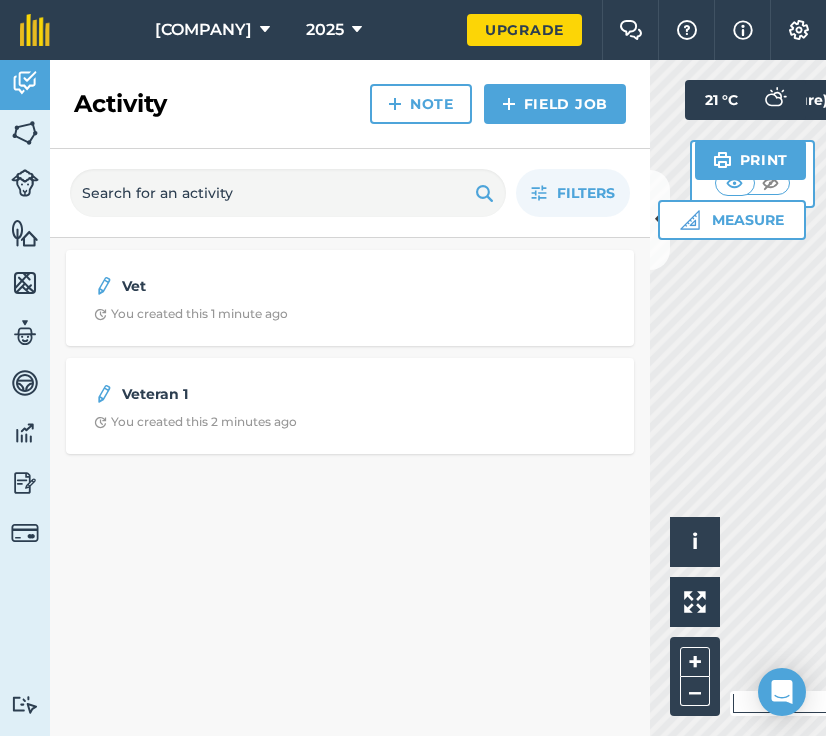 click on "Print" at bounding box center [751, 160] 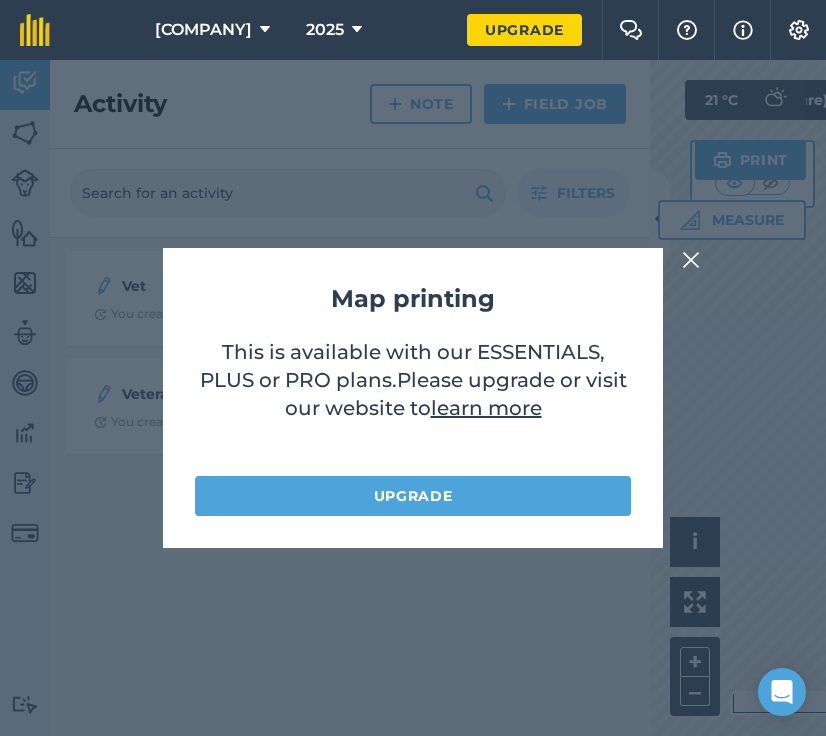 click at bounding box center (691, 260) 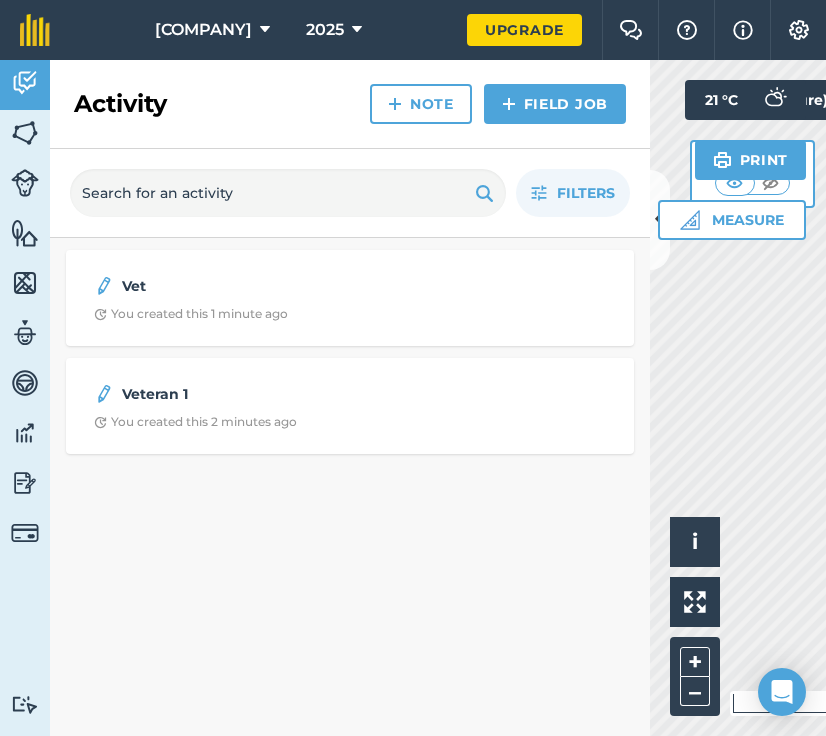 click at bounding box center [25, 133] 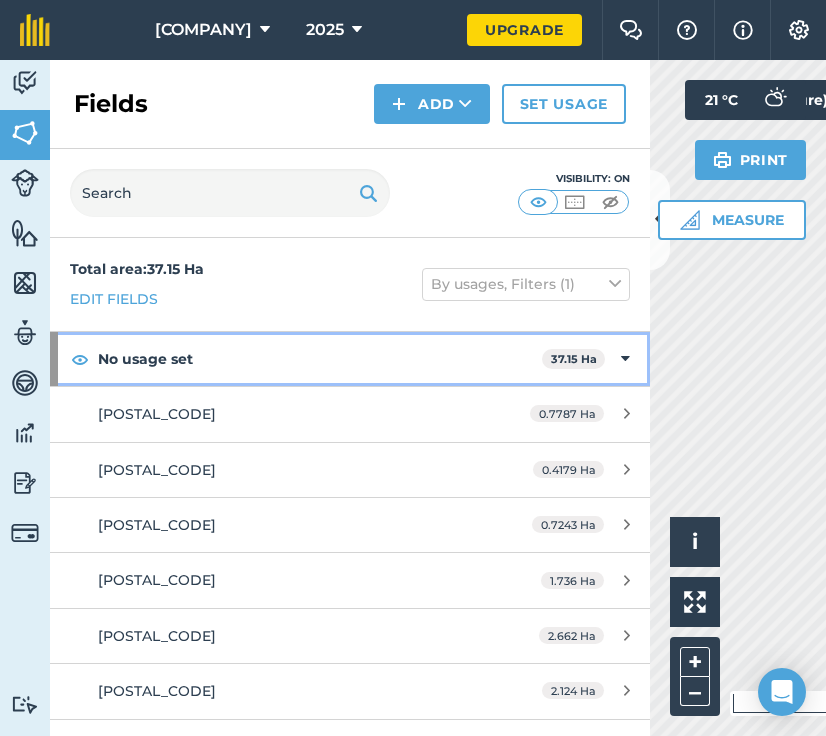 click on "No usage set 37.15   Ha" at bounding box center [350, 359] 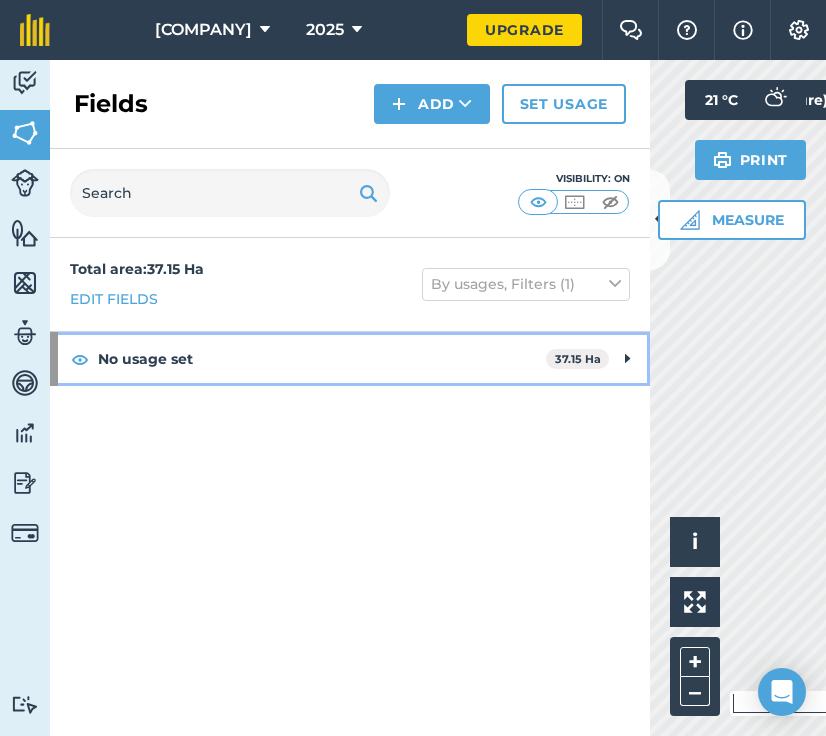 click on "No usage set 37.15   Ha" at bounding box center (350, 359) 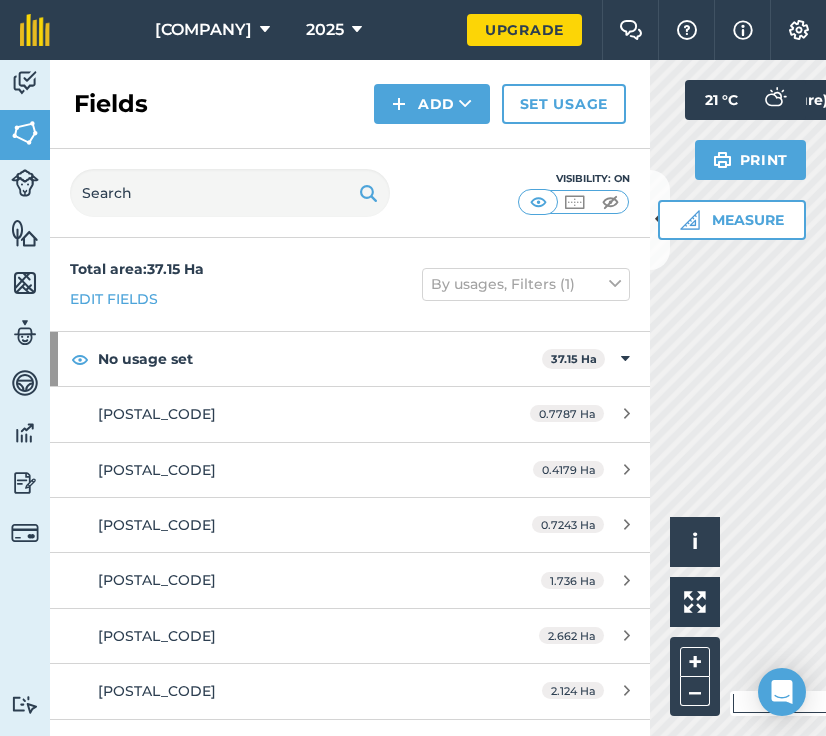 click on "TQ51319685 0.7787   Ha" at bounding box center [350, 414] 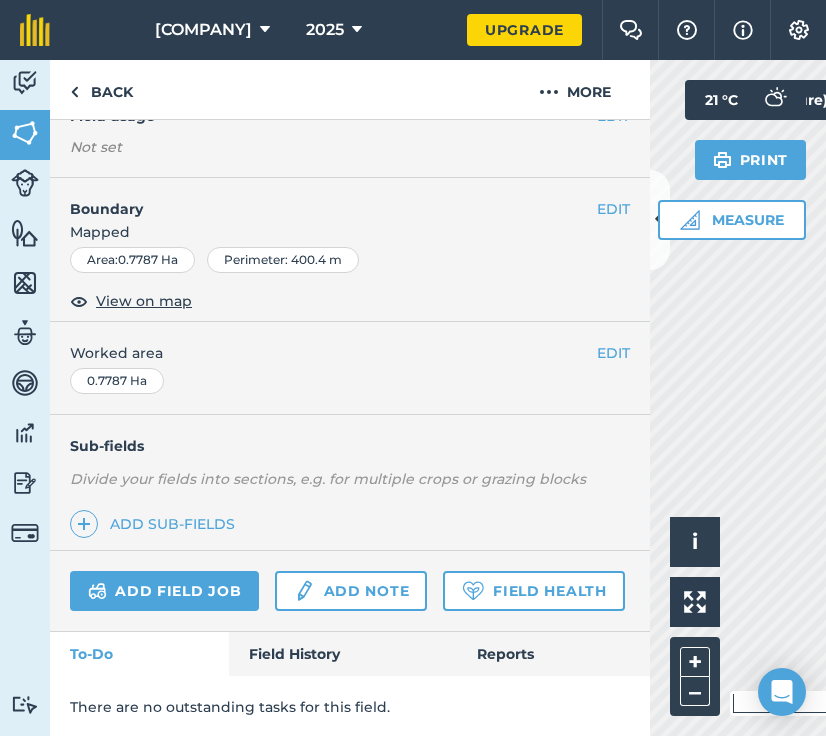 scroll, scrollTop: 199, scrollLeft: 0, axis: vertical 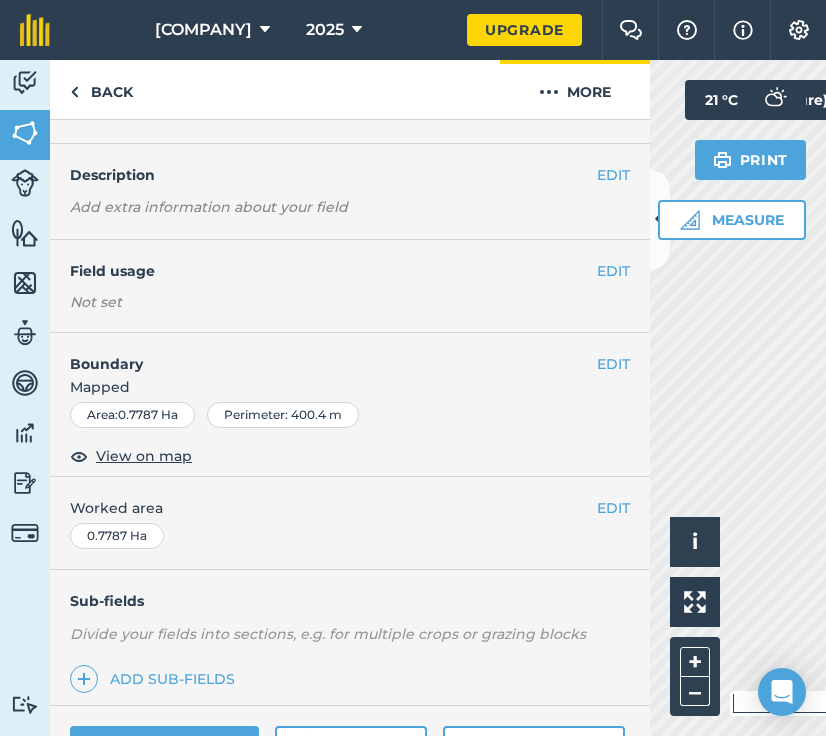 click at bounding box center [549, 92] 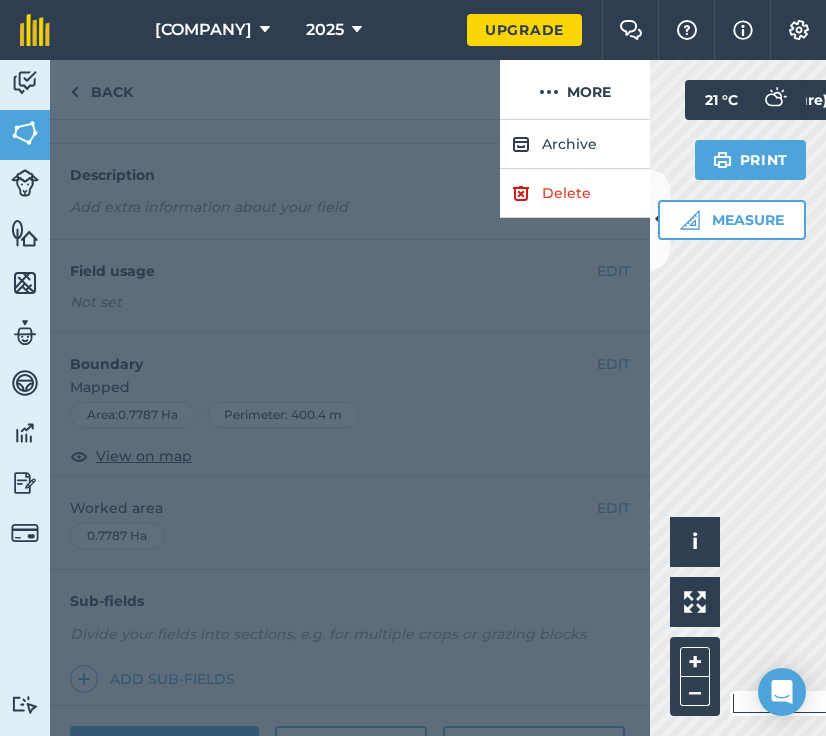 click at bounding box center [350, 428] 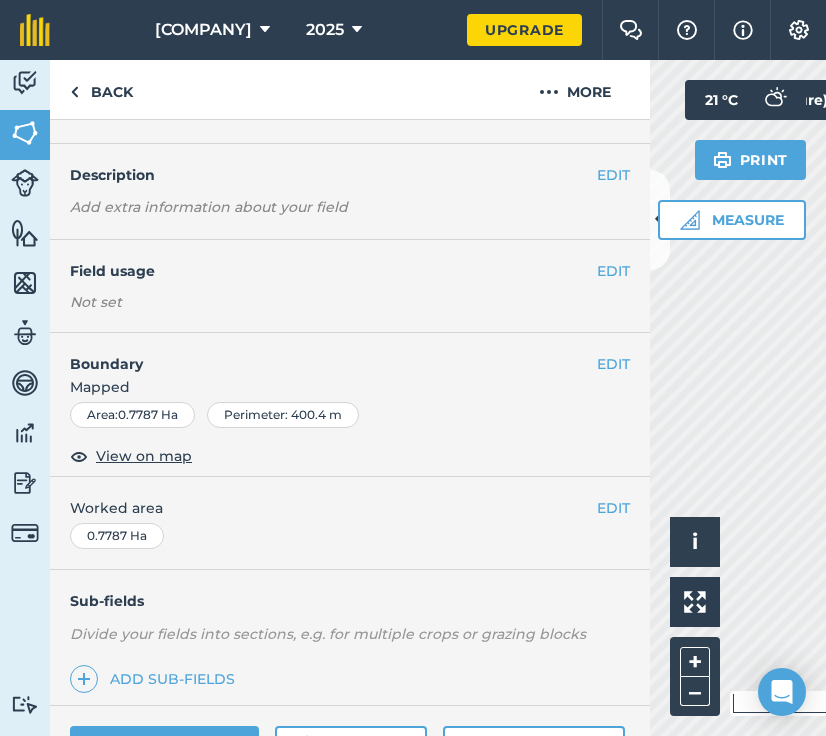 click on "Livestock" at bounding box center [25, 185] 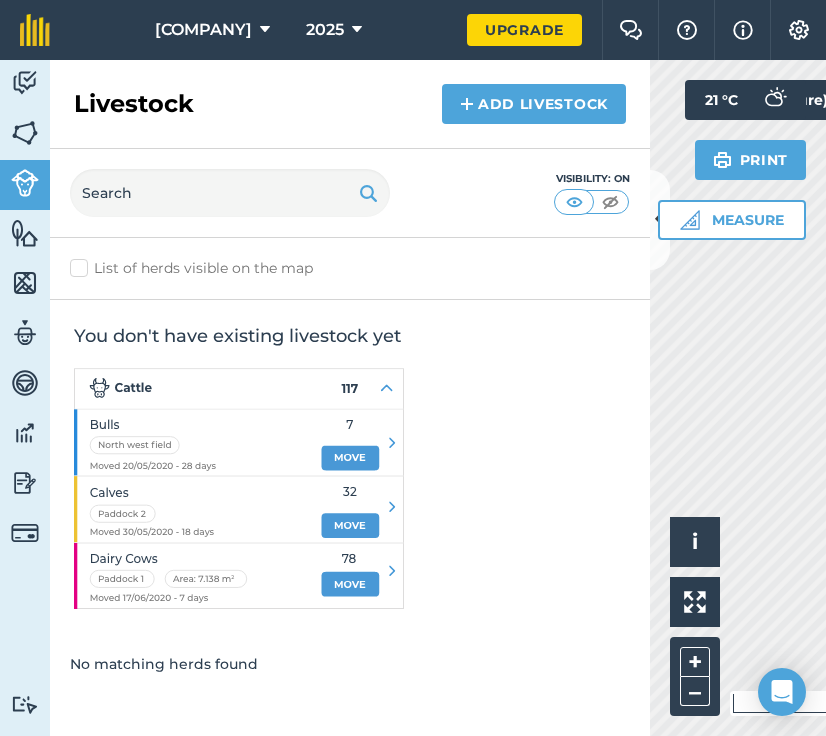 click at bounding box center (25, 83) 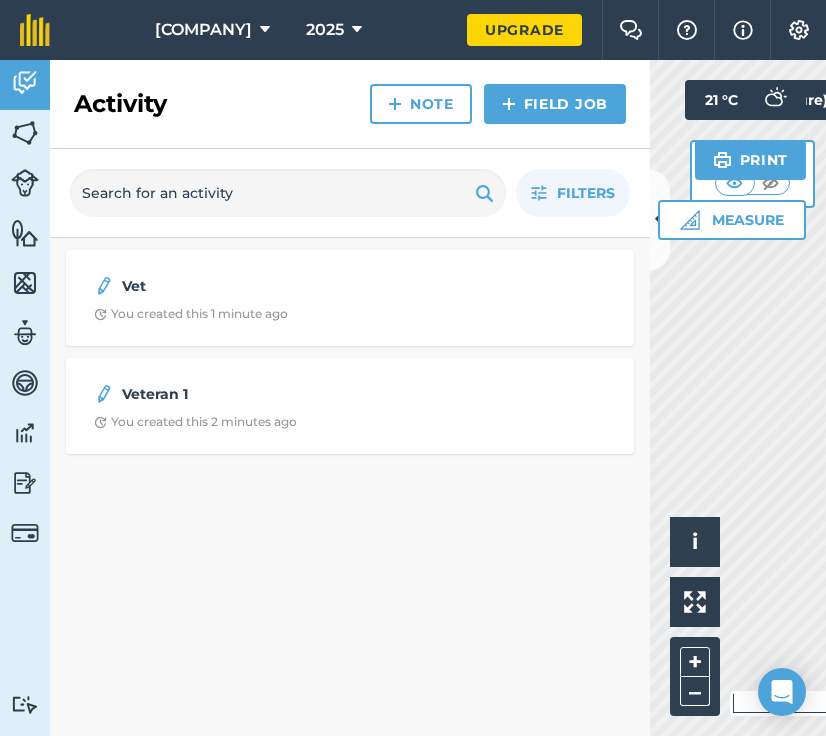click on "You created this 1 minute ago" at bounding box center [191, 314] 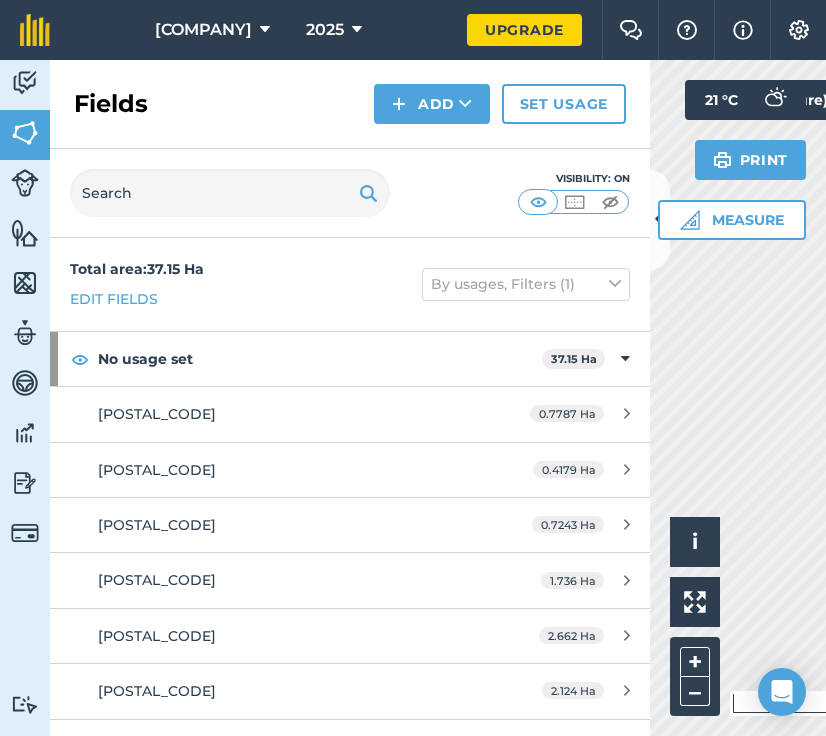 click on "[POSTAL_CODE]" at bounding box center [286, 414] 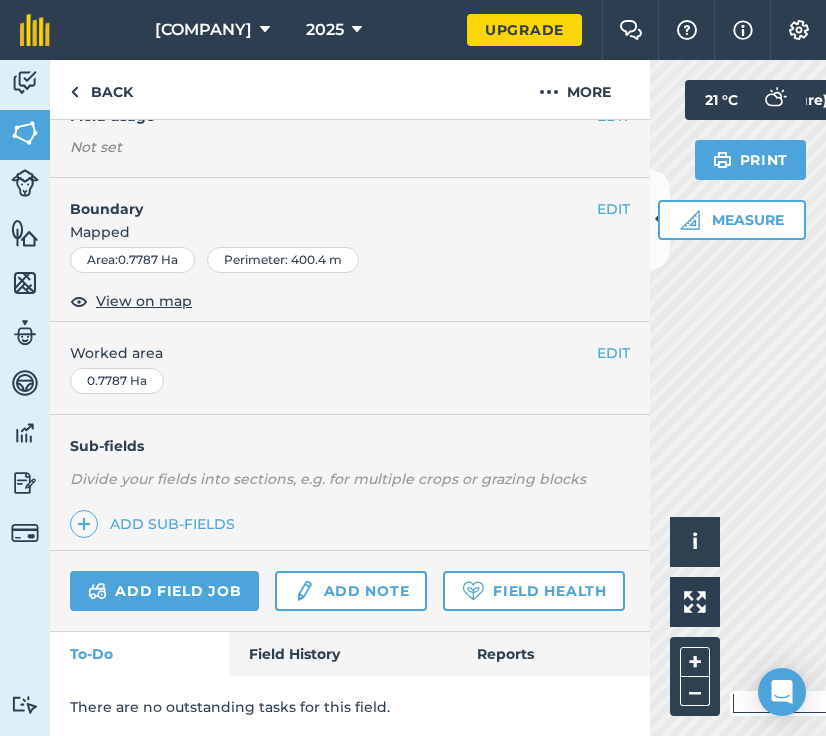 scroll, scrollTop: 199, scrollLeft: 0, axis: vertical 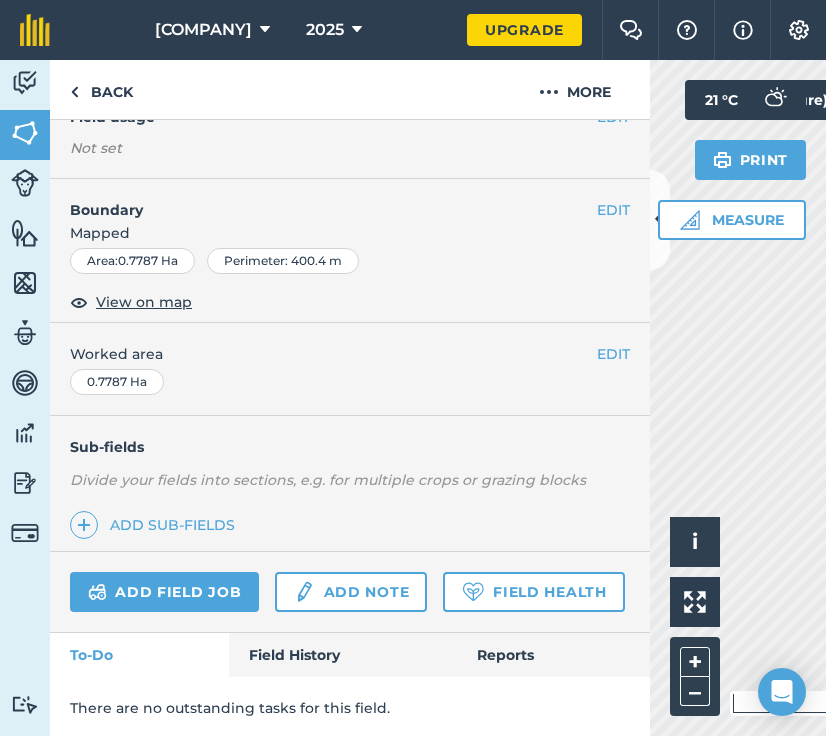 click on "View on map" at bounding box center [144, 302] 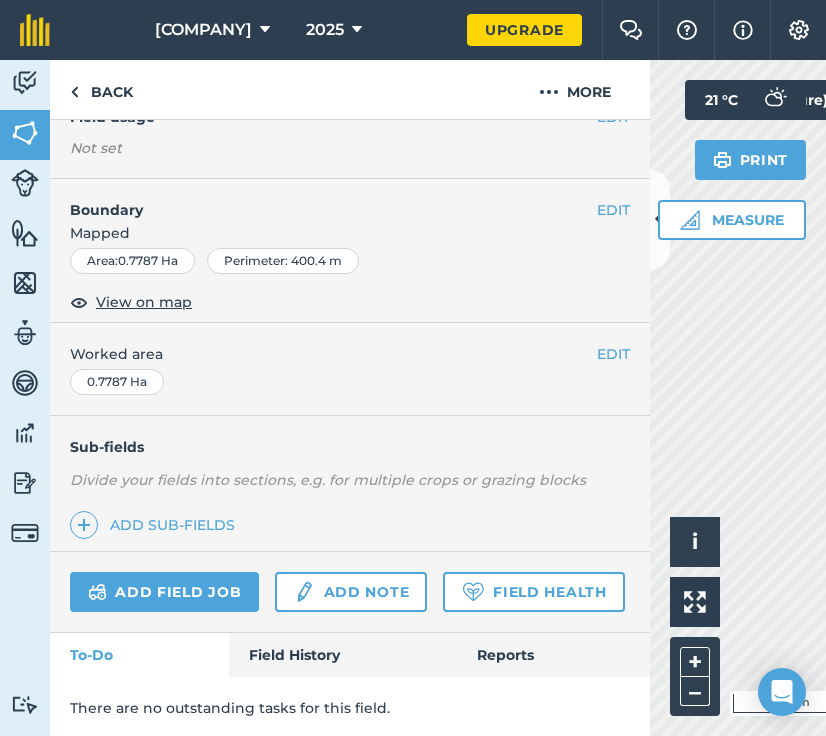 click on "View on map" at bounding box center [144, 302] 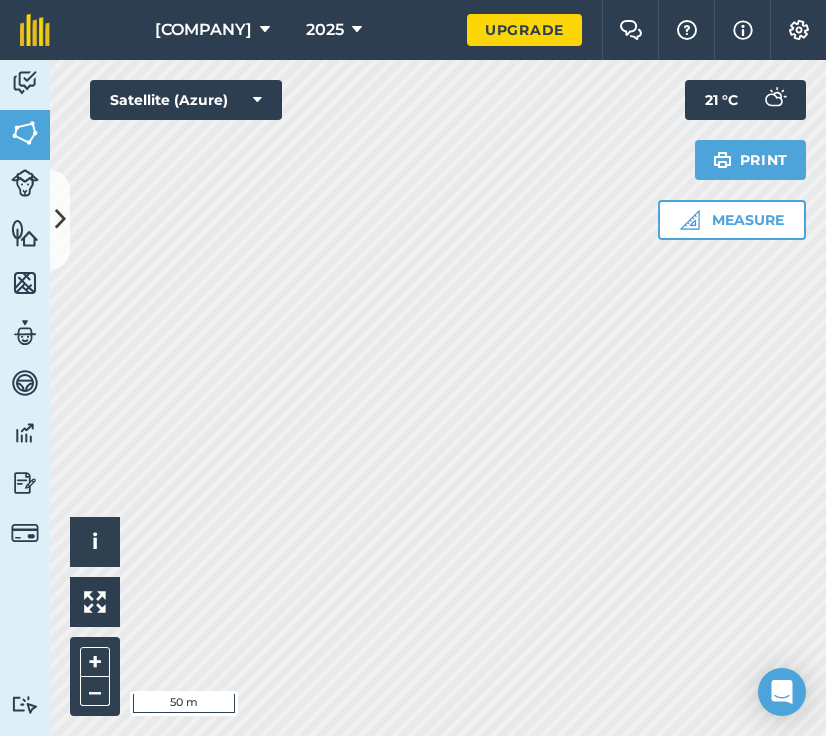 click on "Satellite (Azure)" at bounding box center [186, 100] 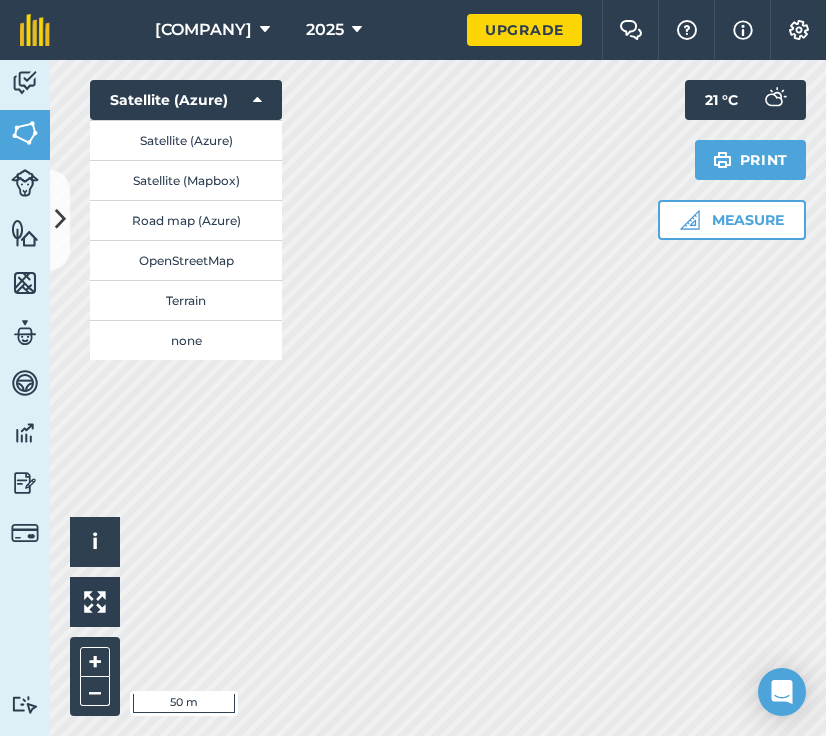 click on "OpenStreetMap" at bounding box center [186, 260] 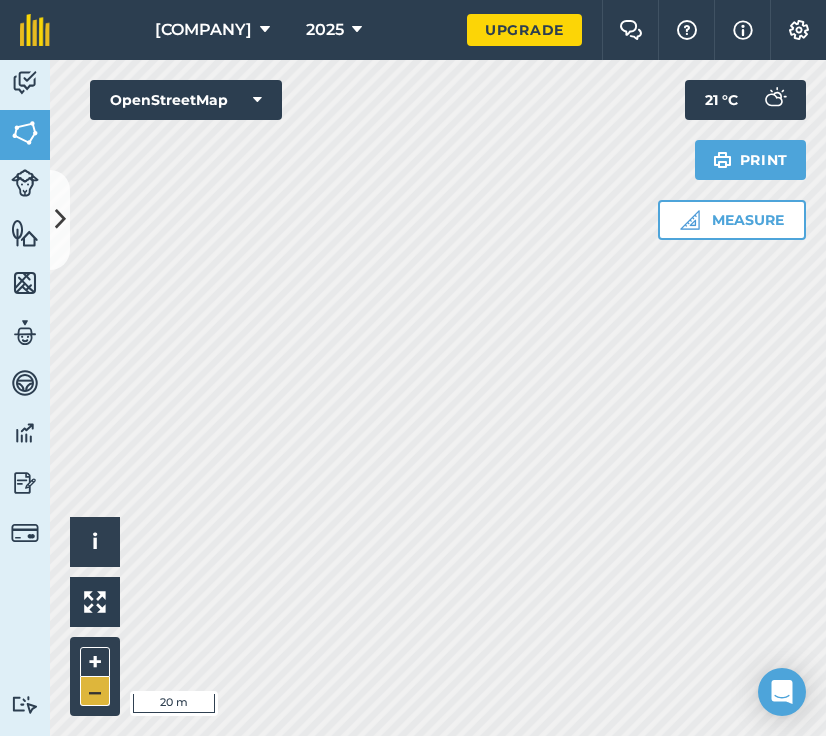 click on "–" at bounding box center [95, 691] 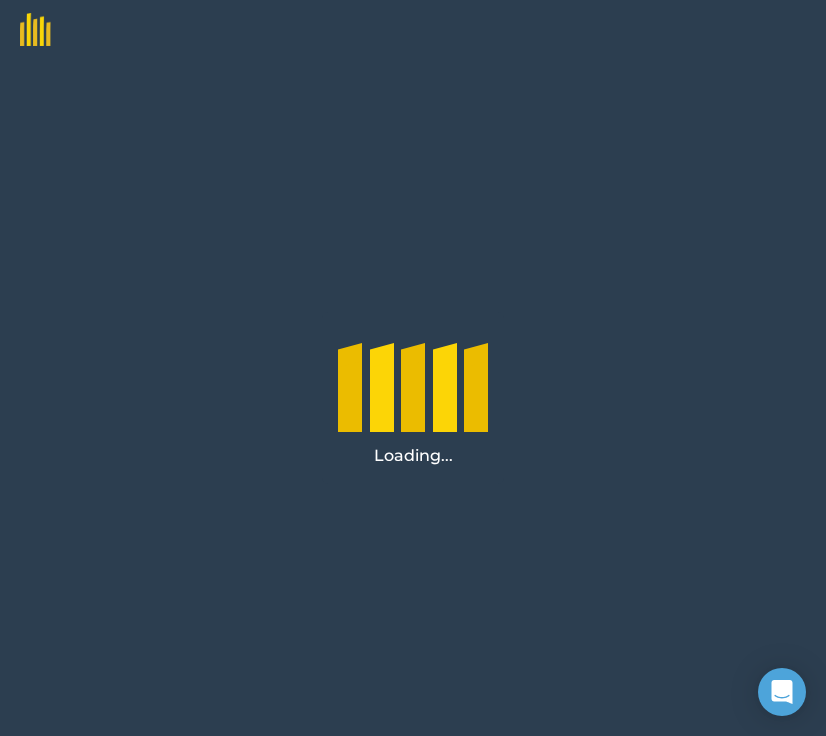 scroll, scrollTop: 0, scrollLeft: 0, axis: both 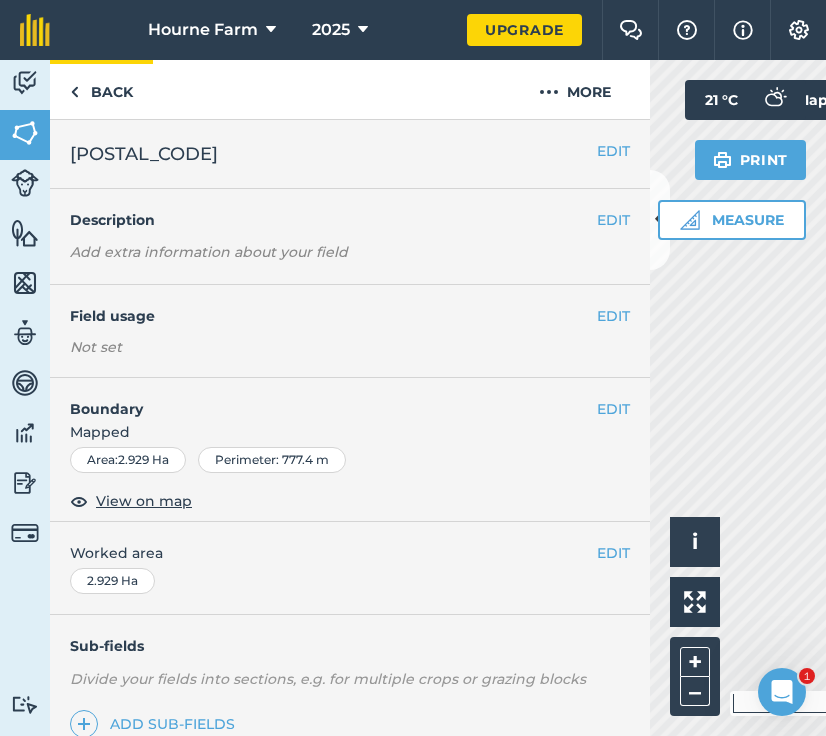 click on "Back" at bounding box center (101, 89) 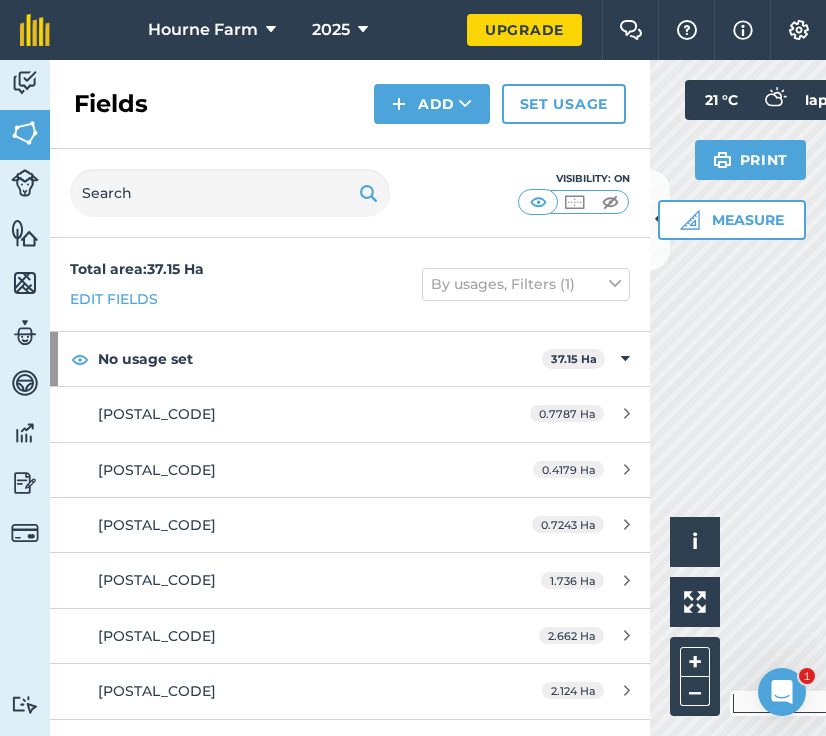 click on "[POSTAL_CODE]" at bounding box center [157, 414] 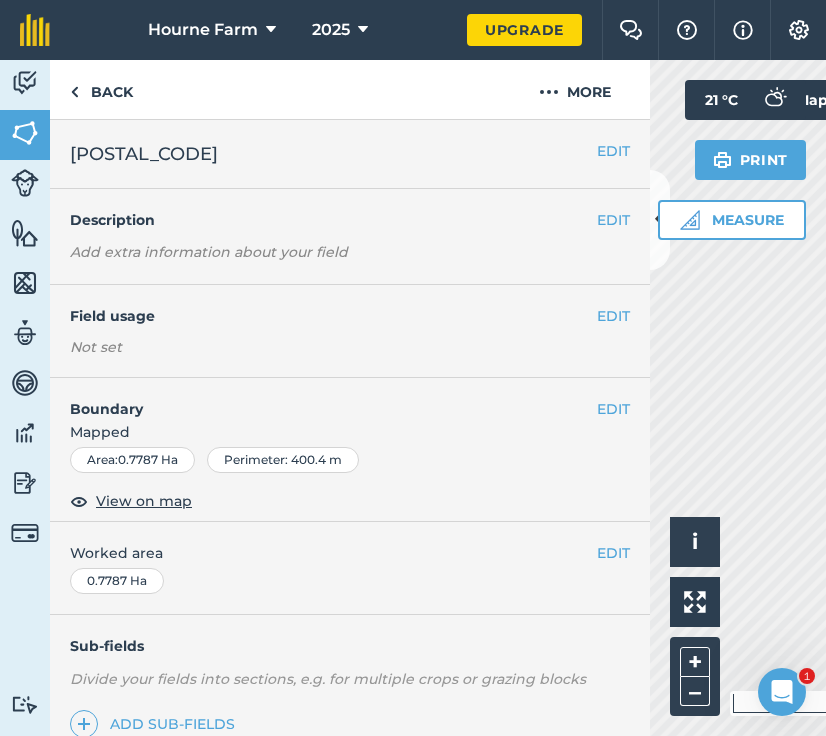 click on "View on map" at bounding box center [144, 501] 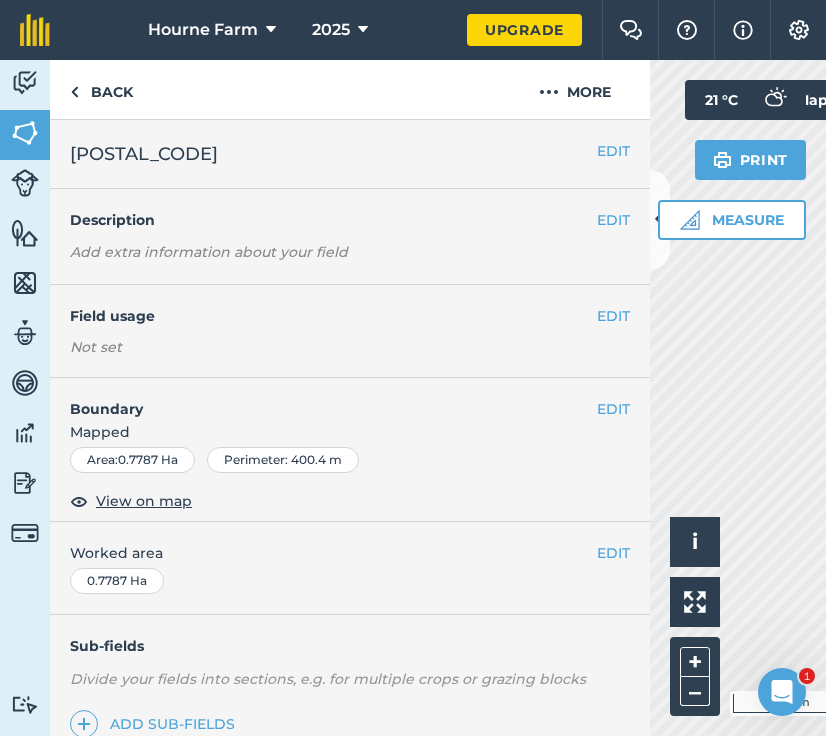 click at bounding box center (660, 220) 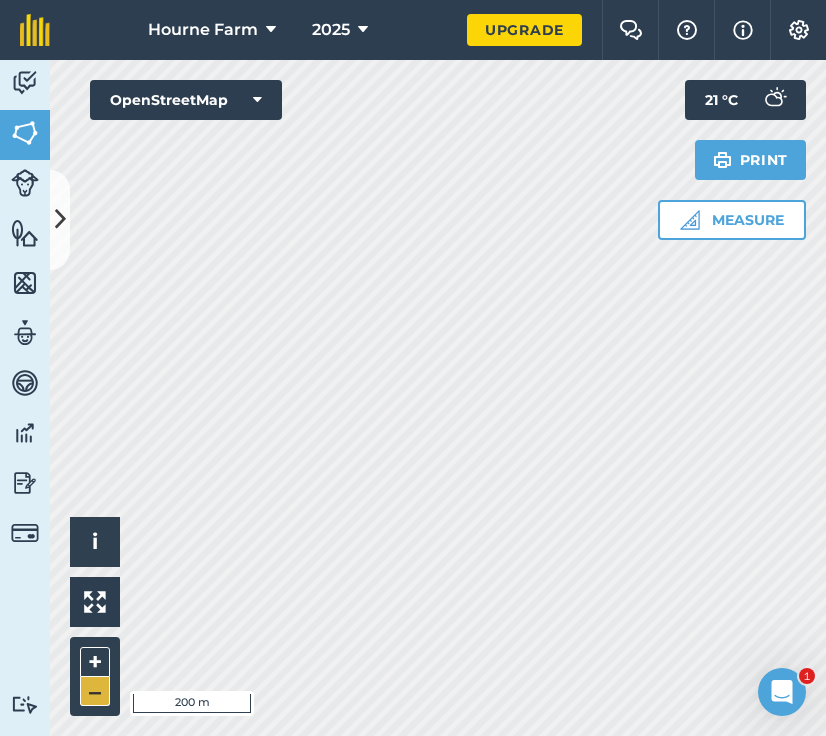 click on "–" at bounding box center (95, 691) 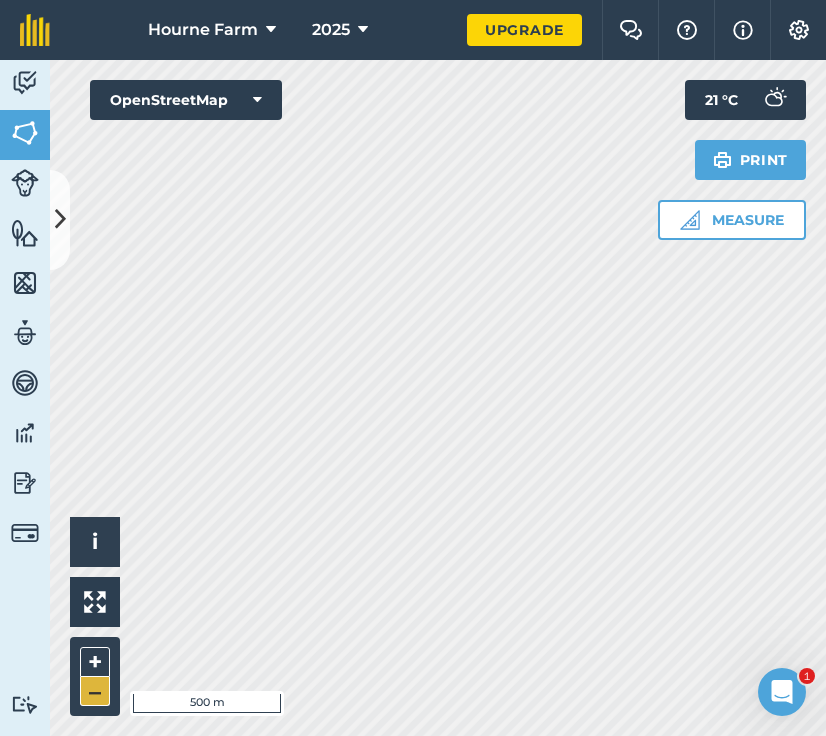 click on "–" at bounding box center [95, 691] 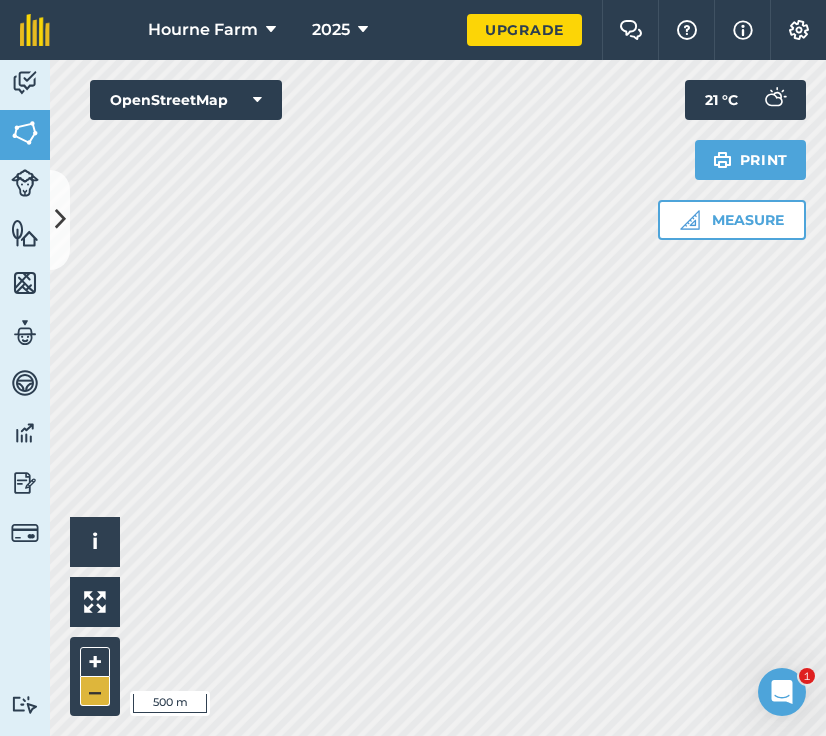 click on "–" at bounding box center (95, 691) 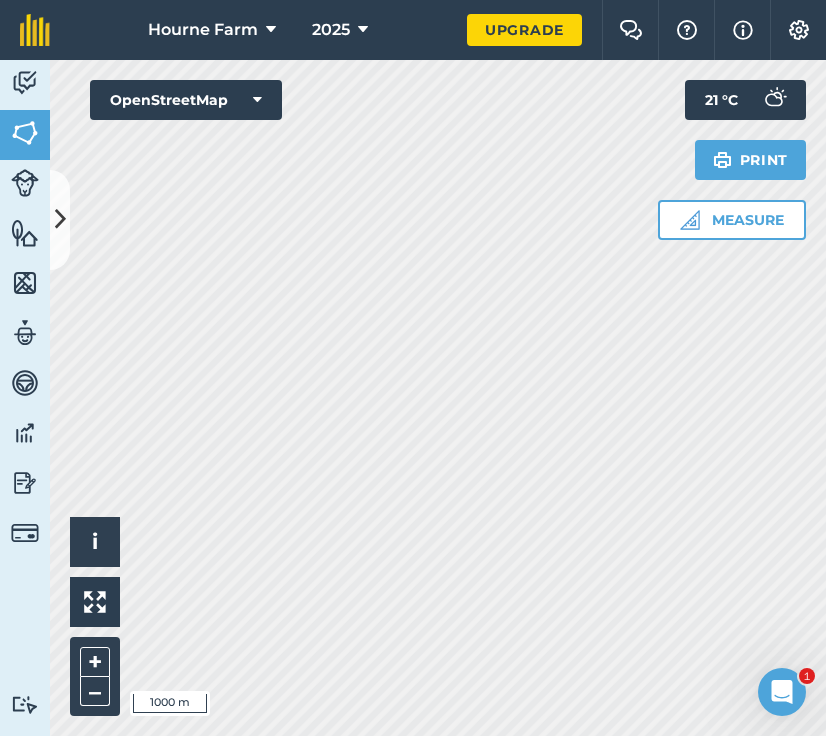 click on "OpenStreetMap" at bounding box center [186, 100] 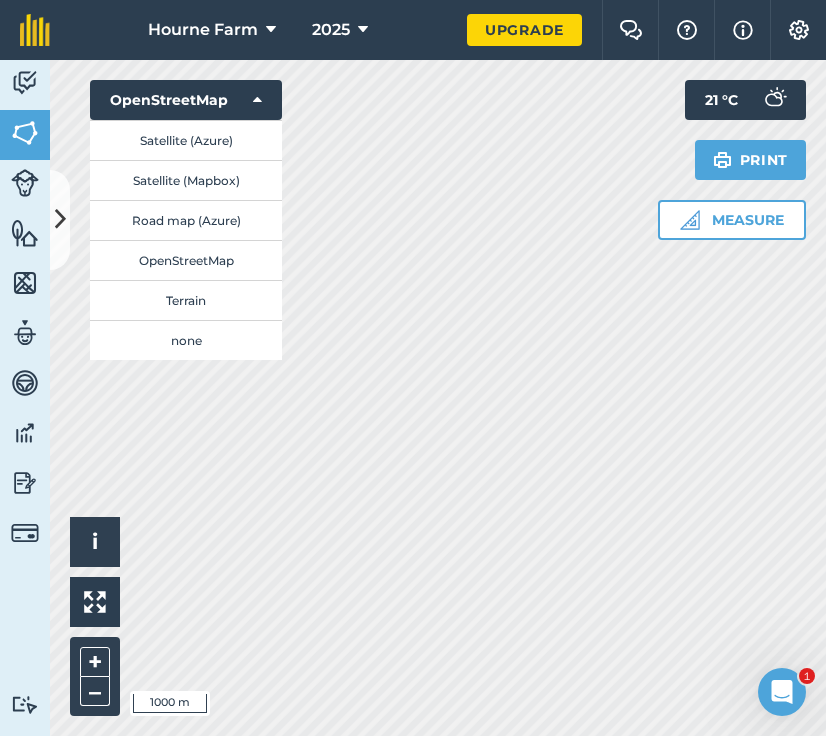 click on "Satellite (Azure)" at bounding box center (186, 140) 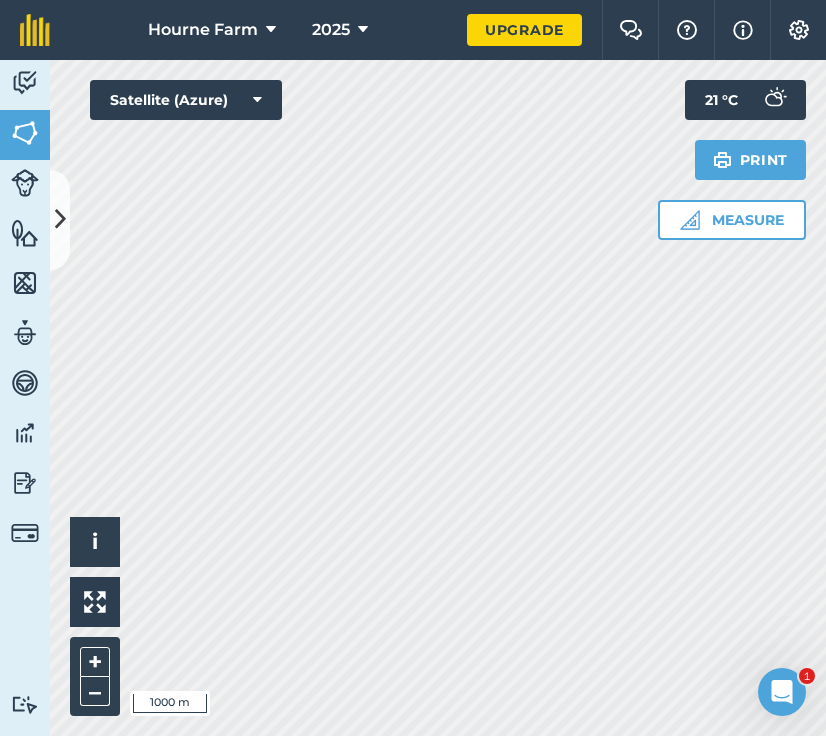 click on "Satellite (Azure)" at bounding box center (186, 100) 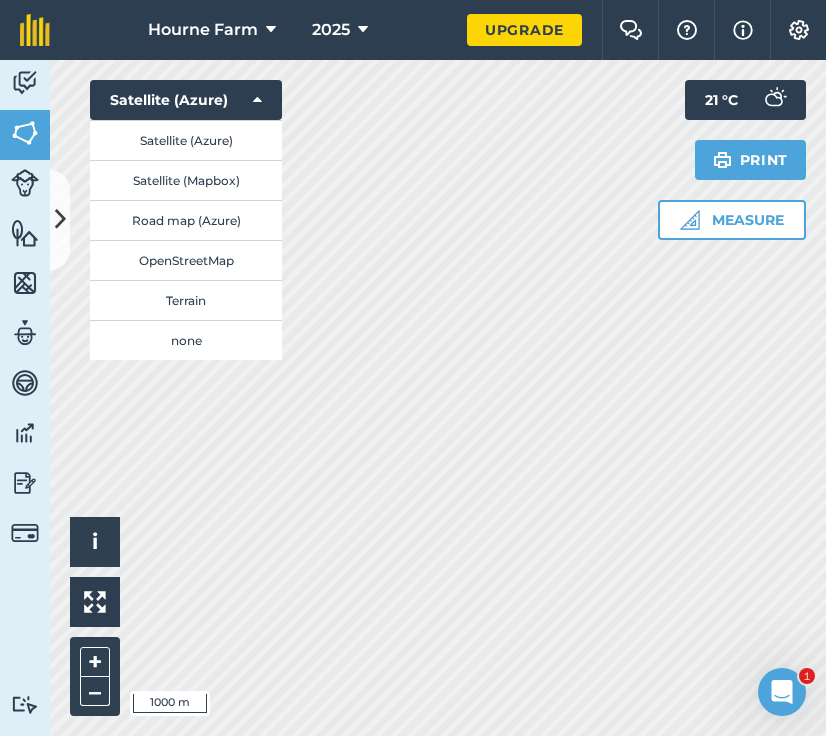 click on "Satellite (Mapbox)" at bounding box center (186, 180) 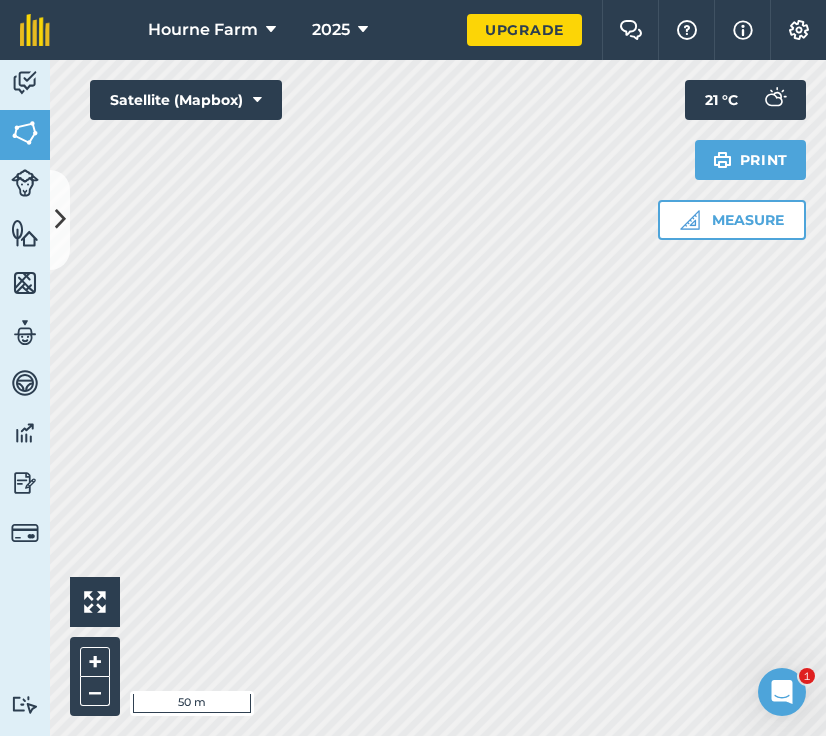 click at bounding box center [743, 30] 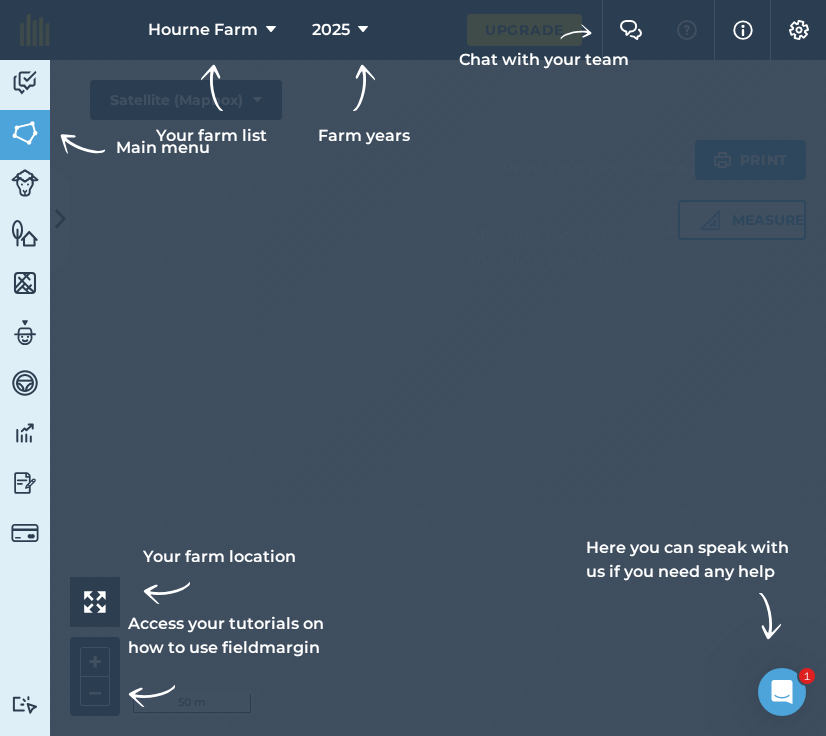 click at bounding box center (631, 30) 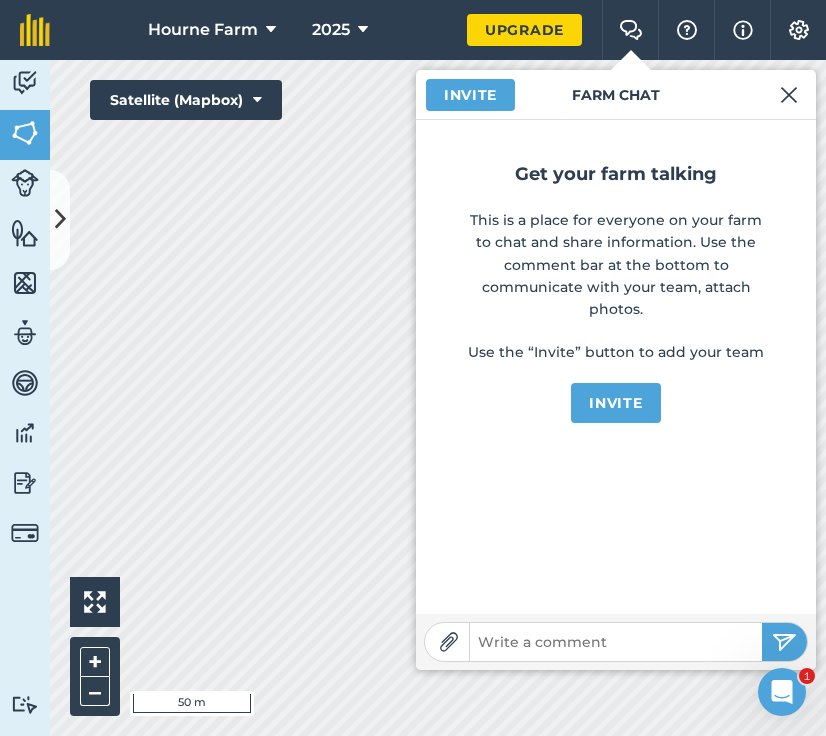 click at bounding box center [789, 95] 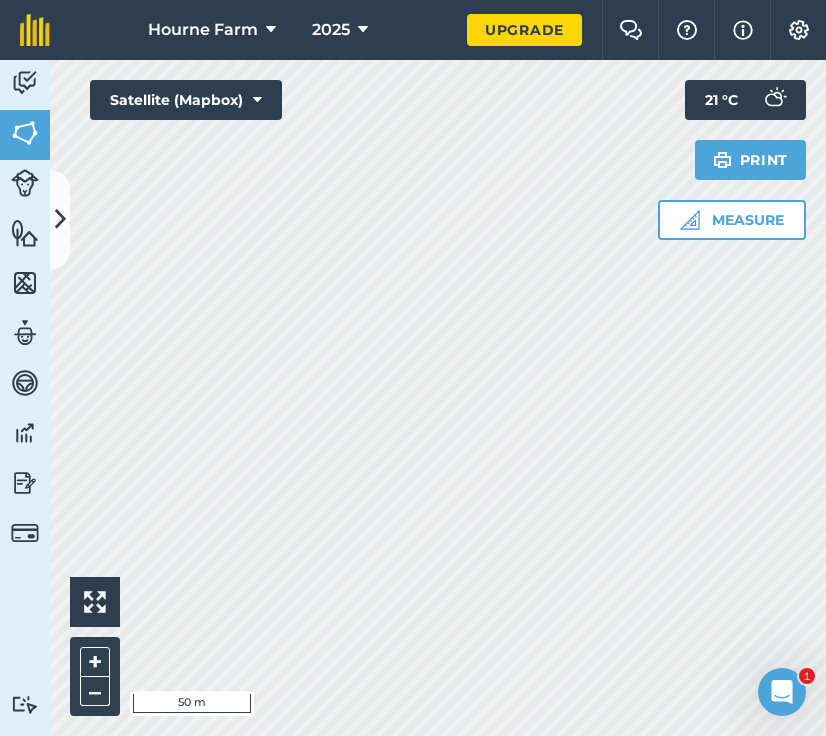 click at bounding box center (25, 83) 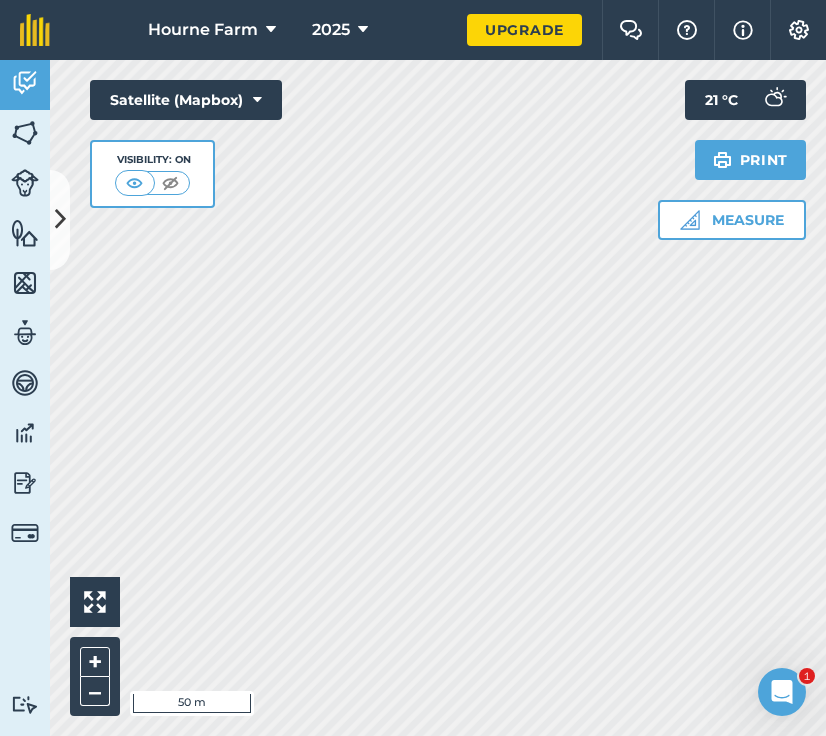 click at bounding box center (25, 83) 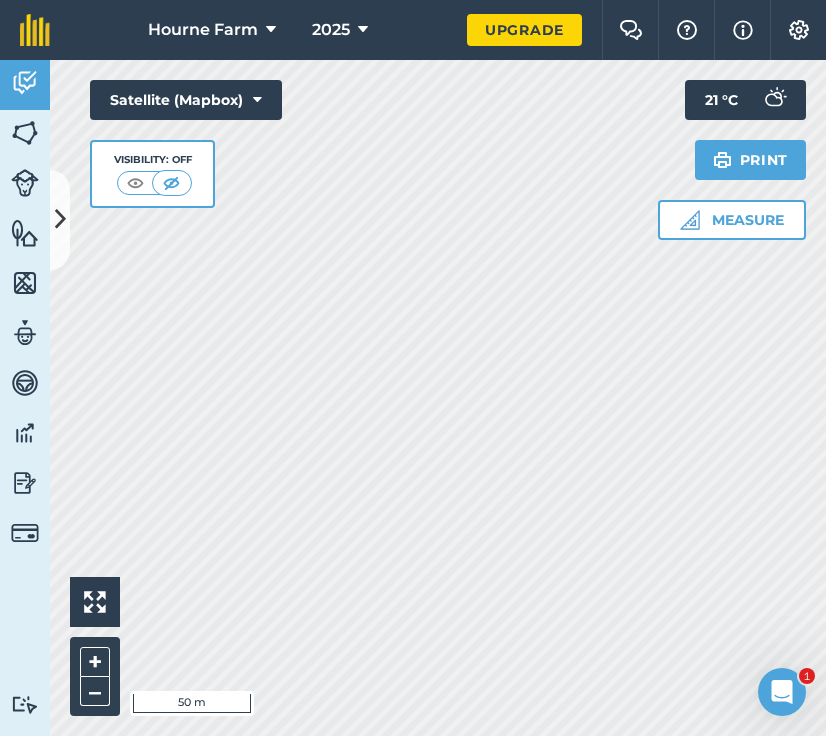 click at bounding box center [135, 183] 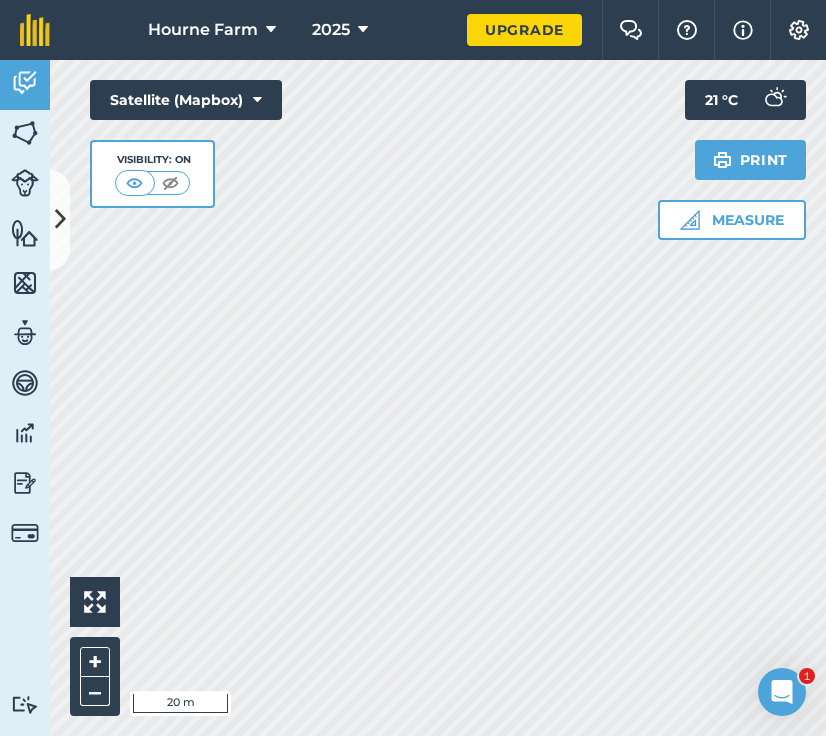 click at bounding box center (170, 183) 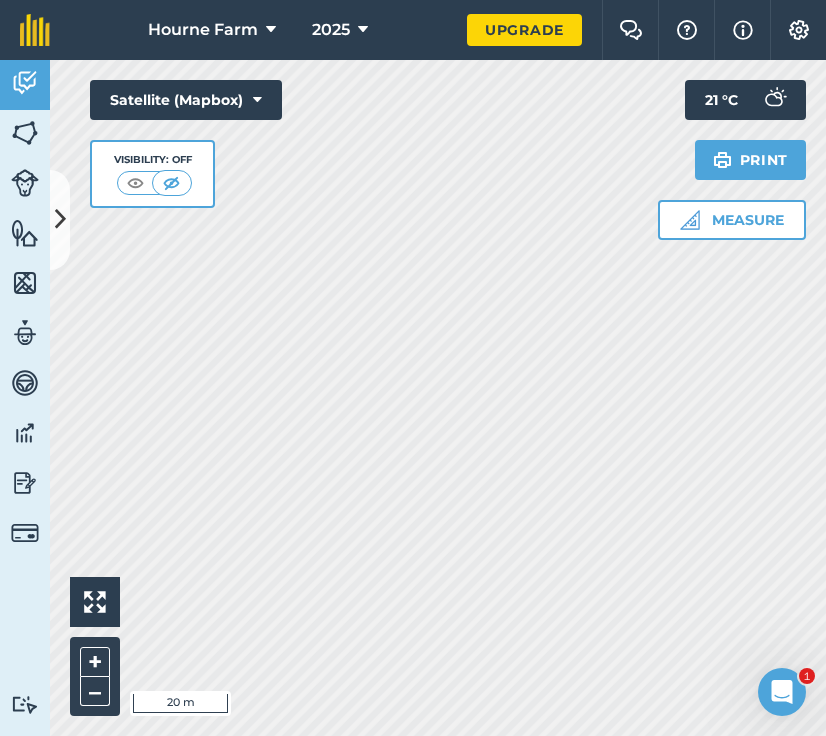 click at bounding box center (135, 183) 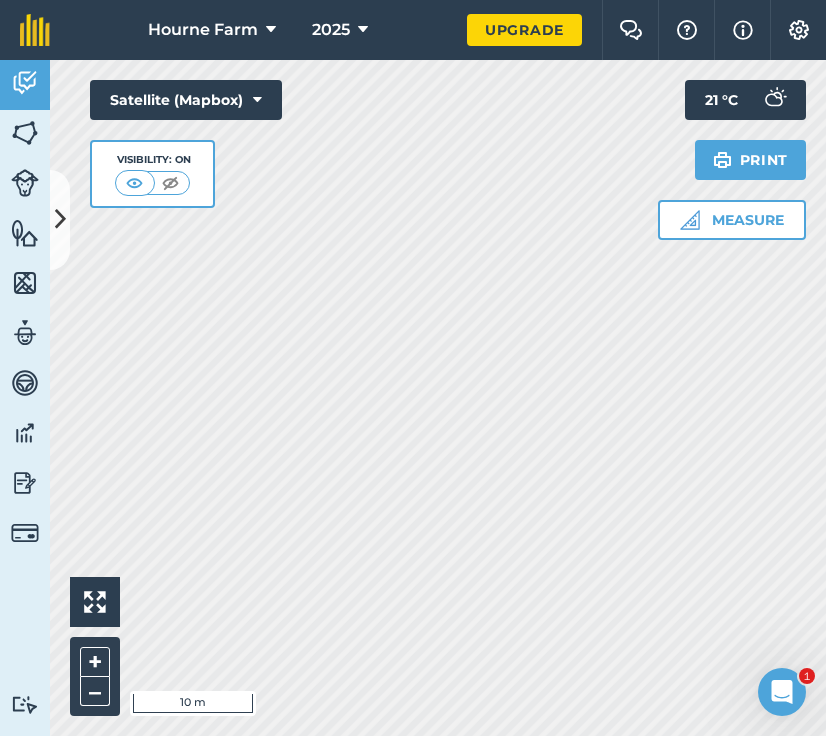 click at bounding box center [35, 30] 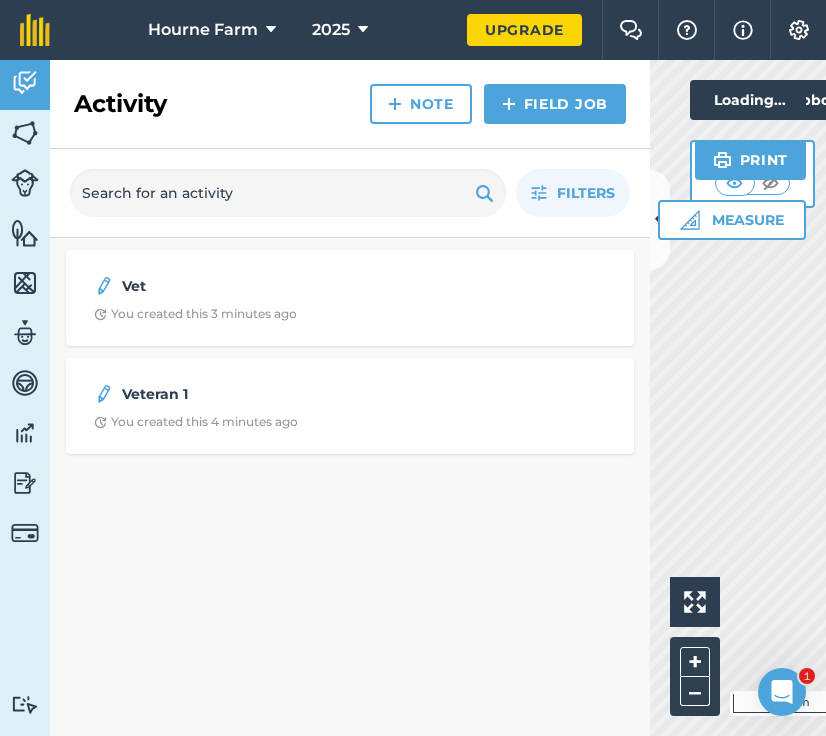 click on "Vet" at bounding box center (280, 286) 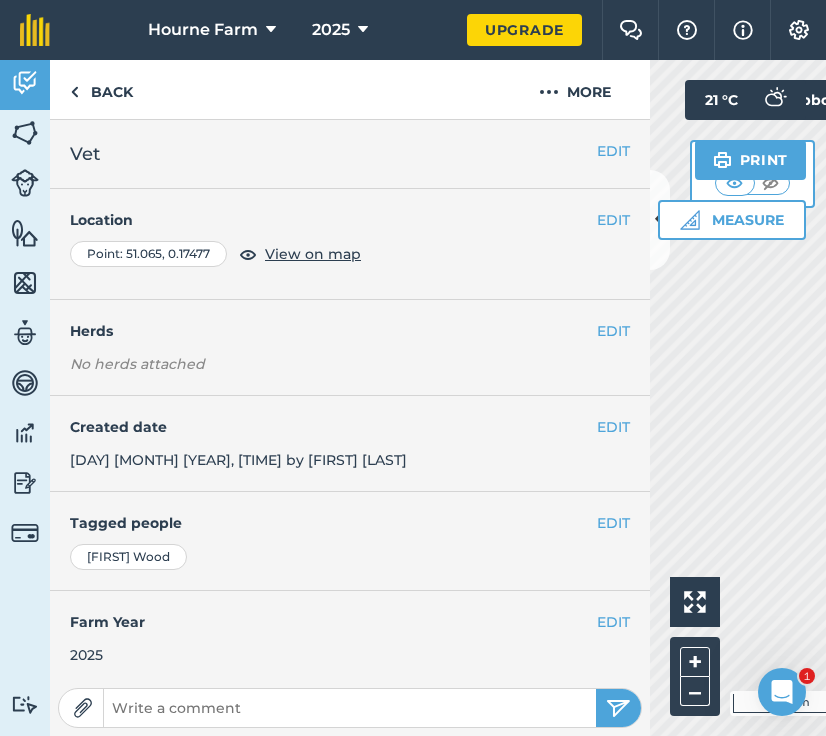 click on "View on map" at bounding box center (313, 254) 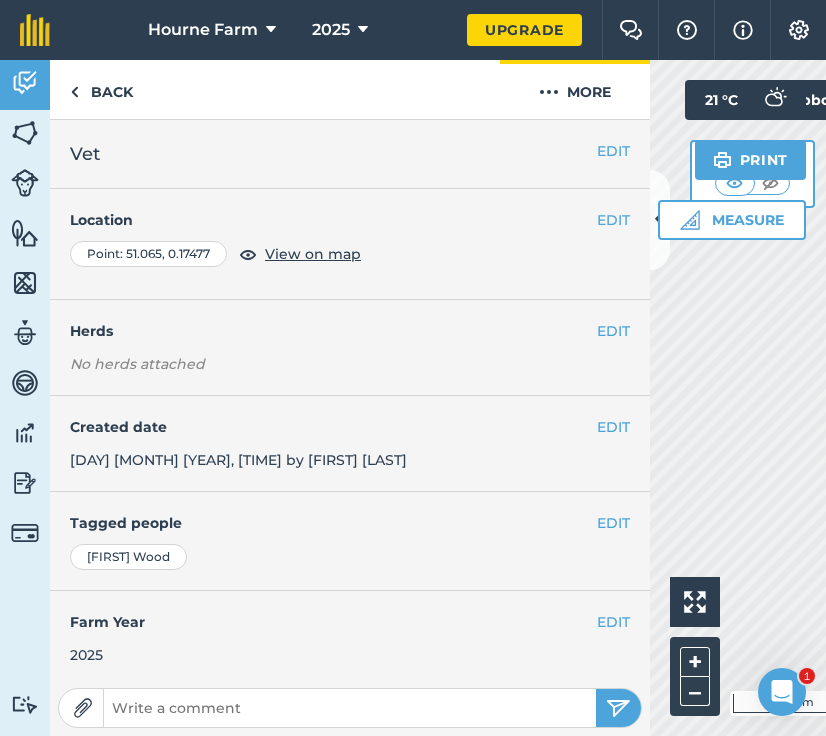 click on "More" at bounding box center (575, 89) 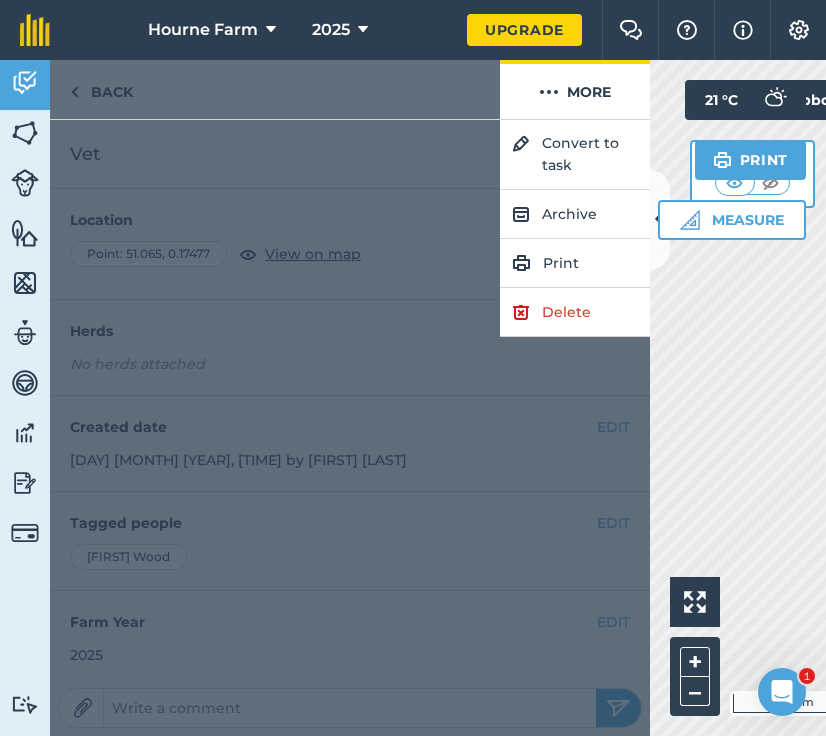 click on "More" at bounding box center [575, 89] 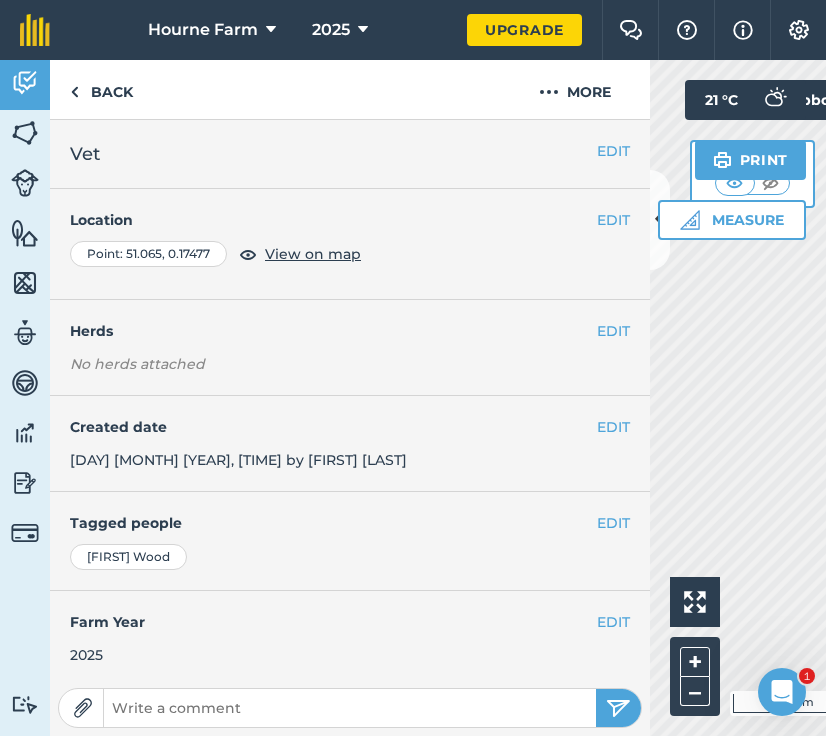scroll, scrollTop: 0, scrollLeft: 0, axis: both 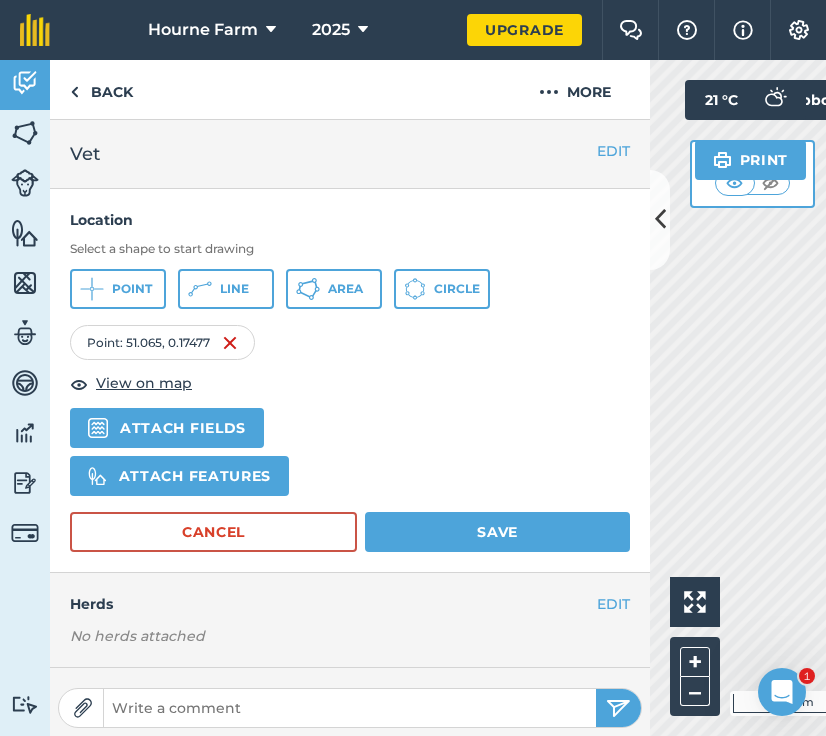 click on "Attach features" at bounding box center (179, 476) 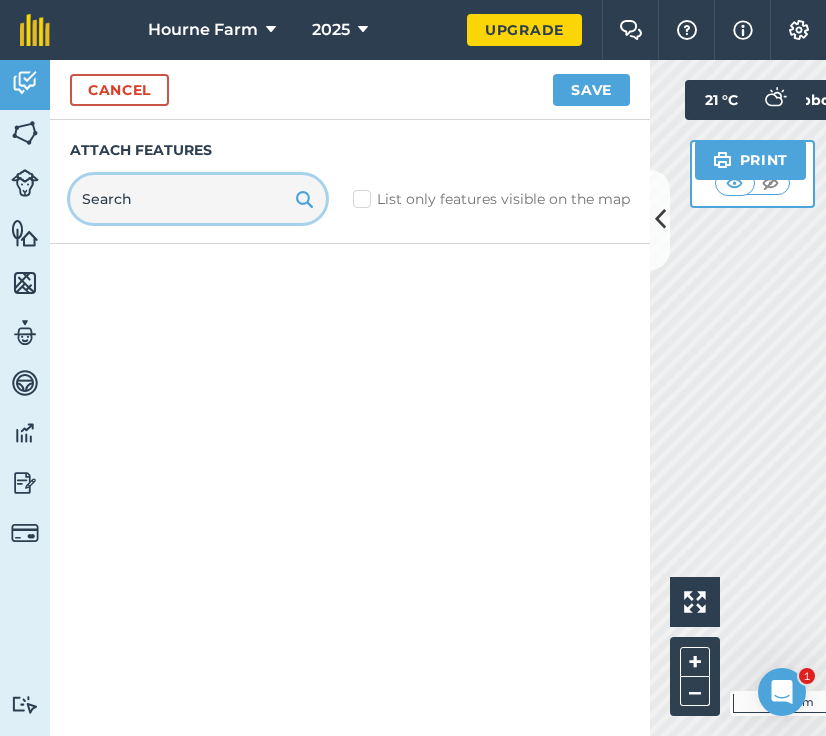click at bounding box center (198, 199) 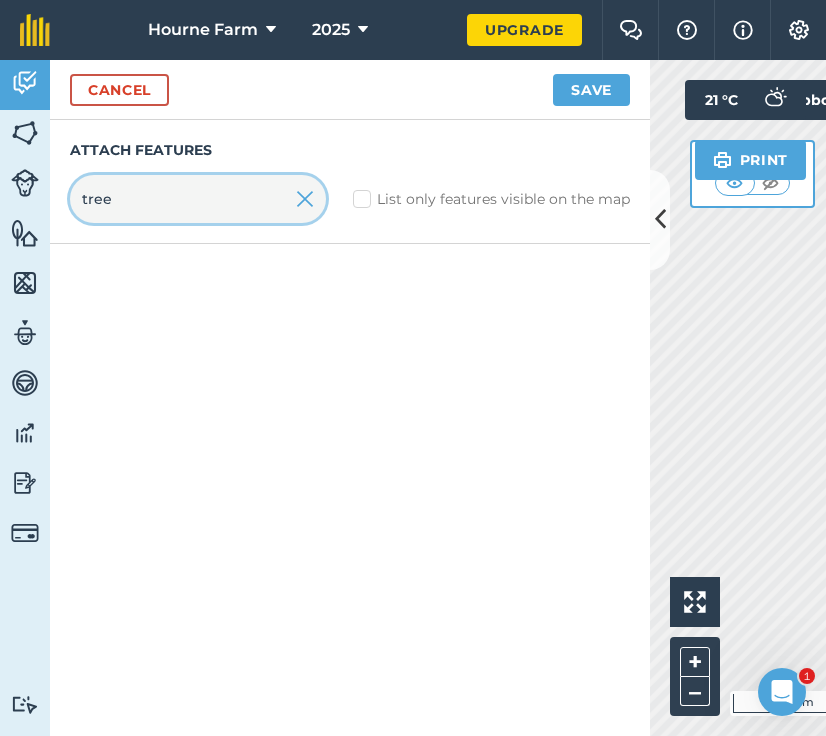 type on "tree" 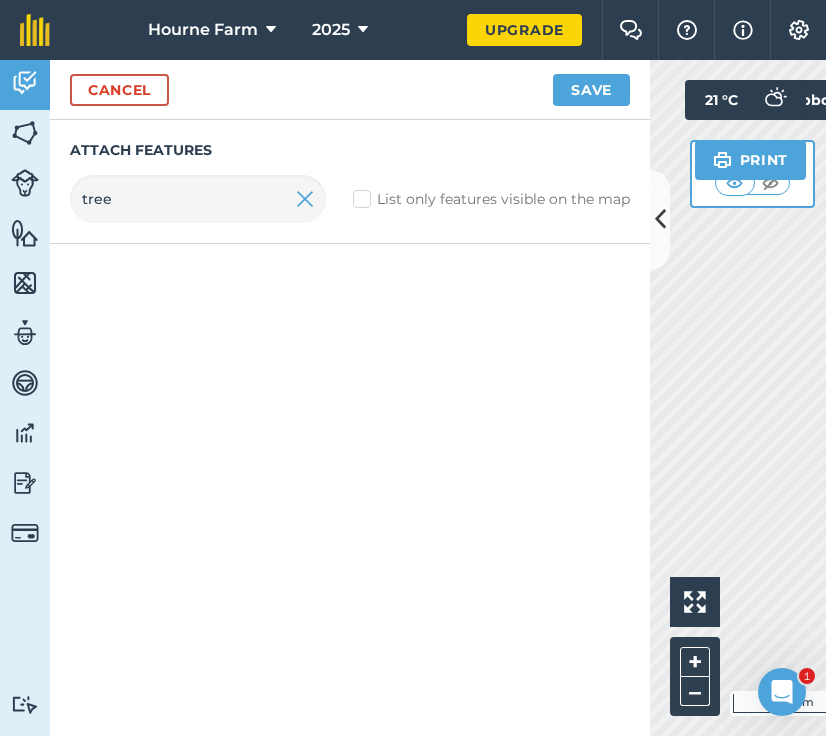 click on "Cancel" at bounding box center (119, 90) 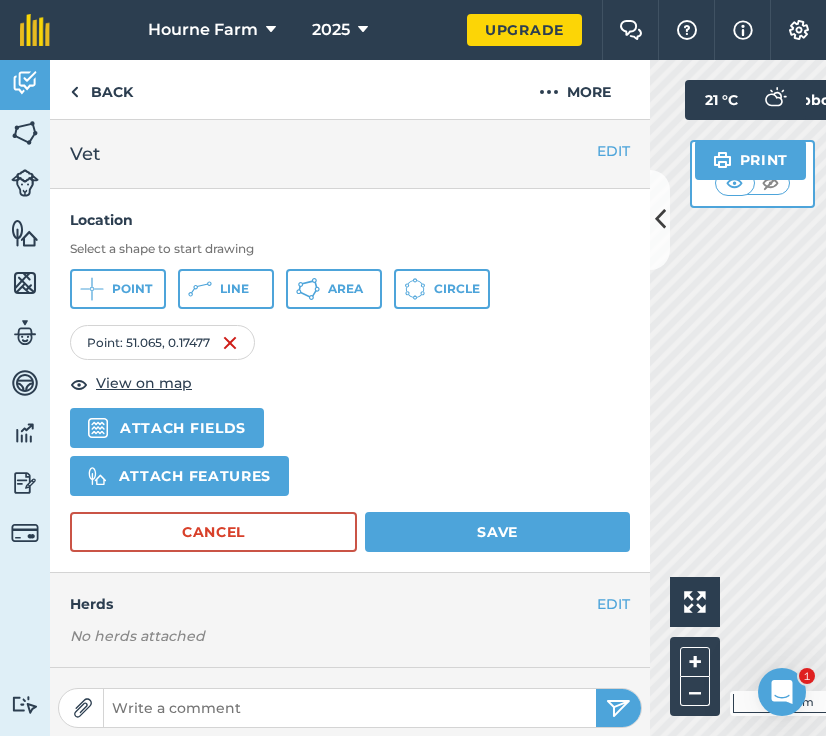 click on "Attach features" at bounding box center [179, 476] 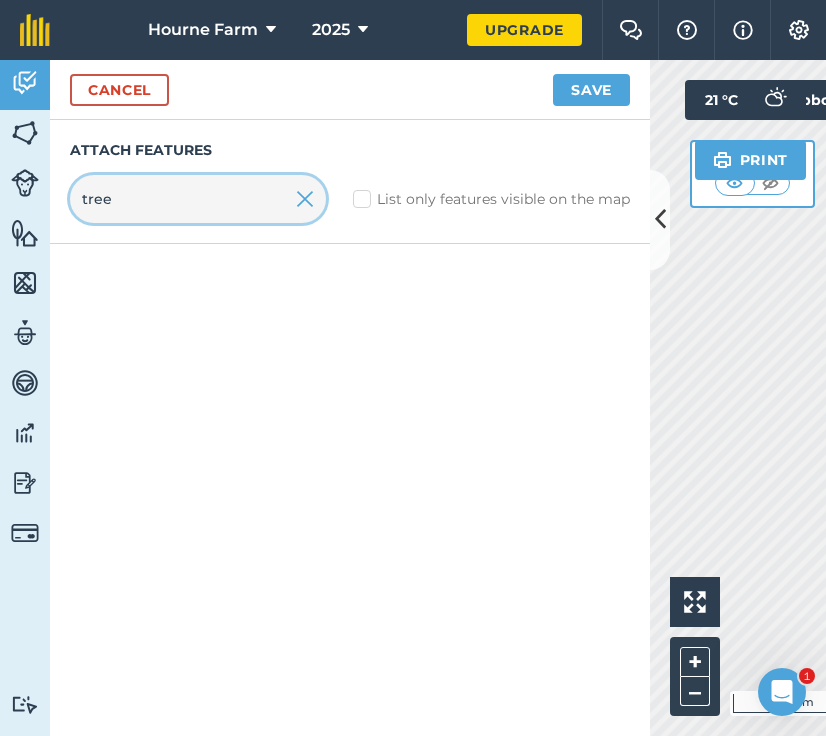 click on "tree" at bounding box center [198, 199] 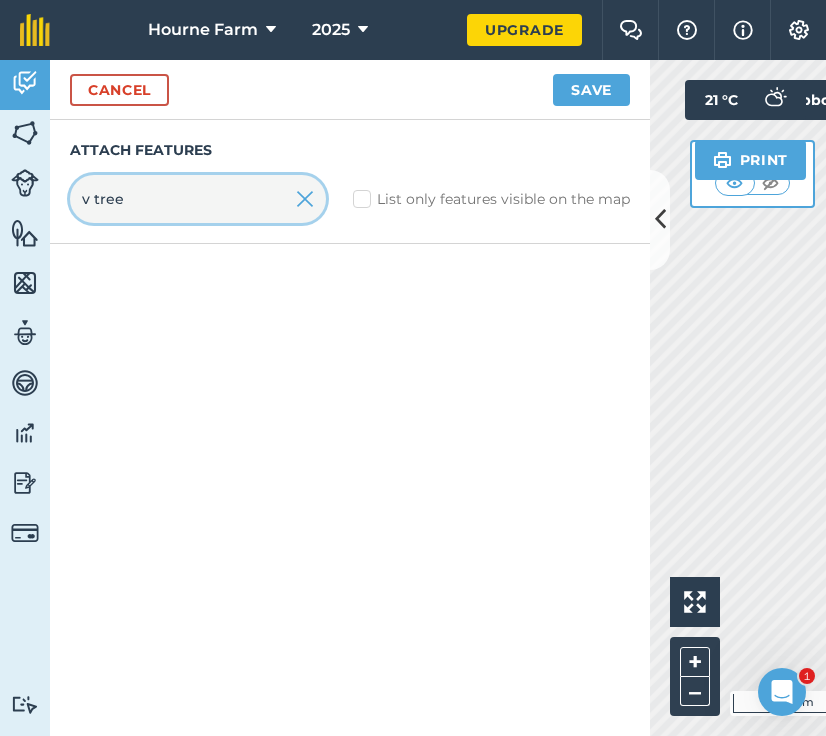 type on "v tree" 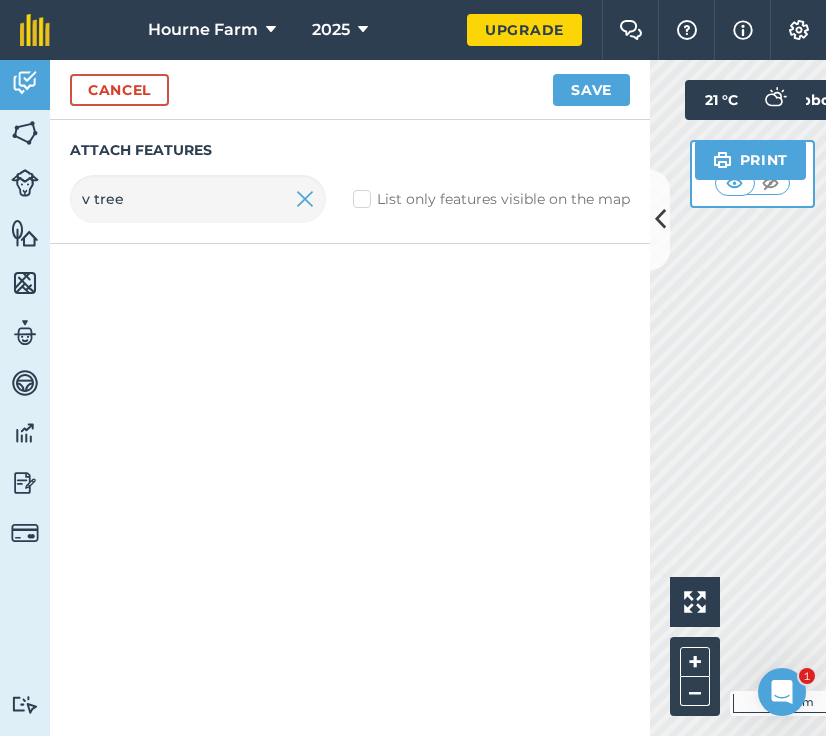 click on "Save" at bounding box center [591, 90] 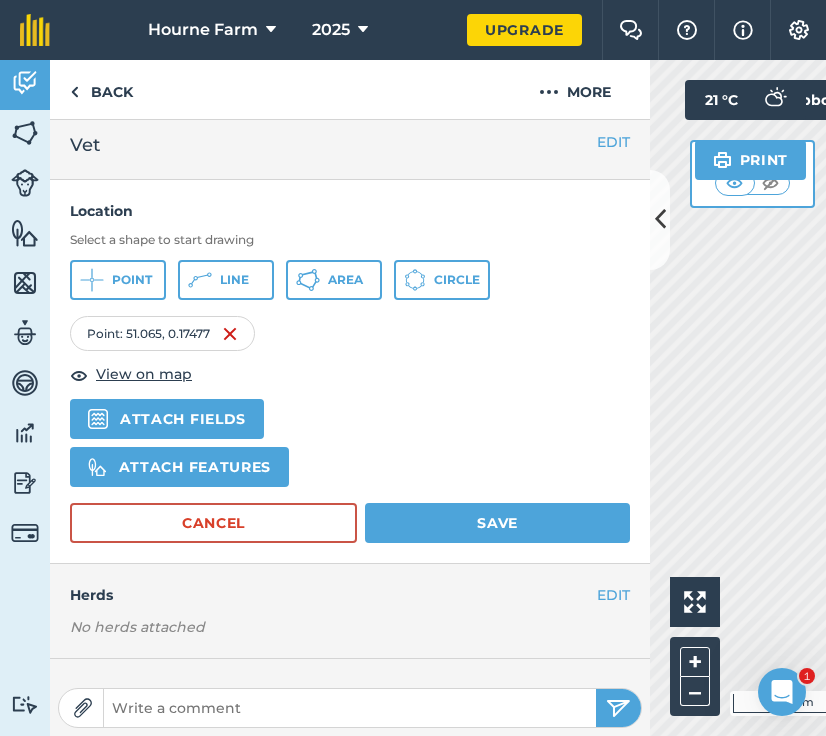 scroll, scrollTop: 15, scrollLeft: 0, axis: vertical 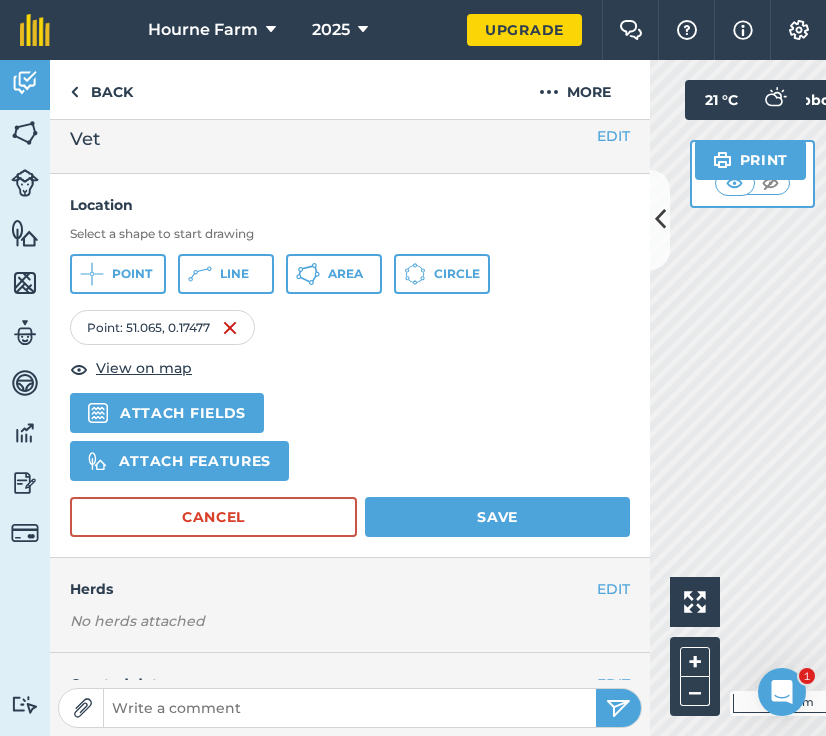 click on "Attach fields" at bounding box center (167, 413) 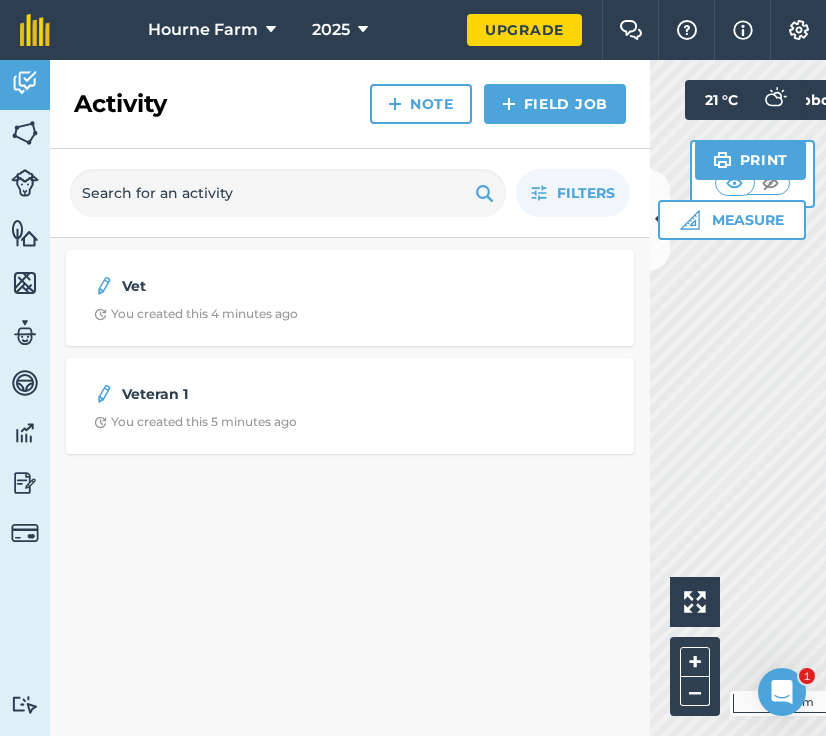 click on "Veteran 1" at bounding box center [280, 394] 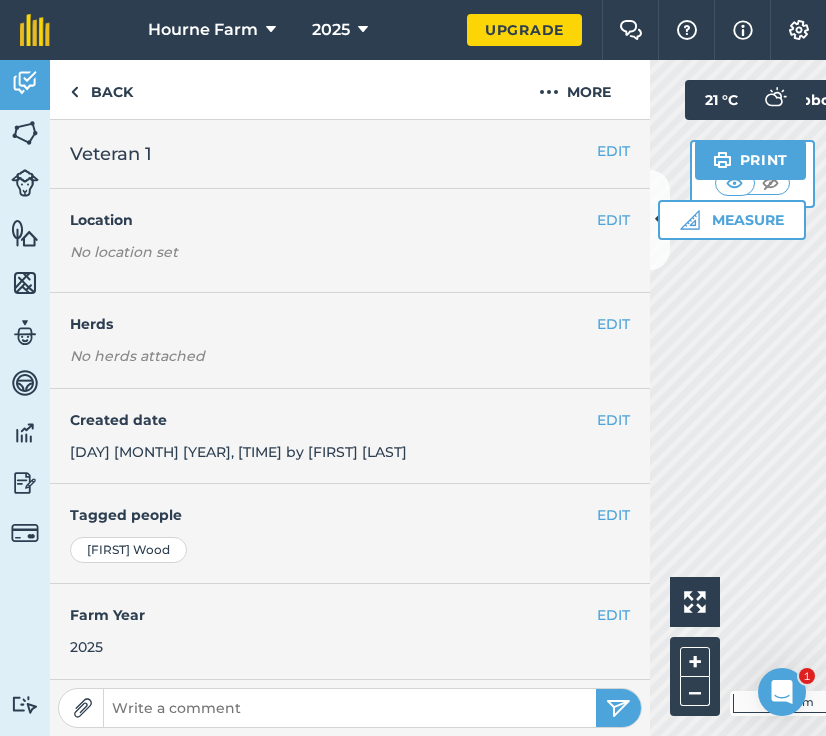 scroll, scrollTop: 0, scrollLeft: 0, axis: both 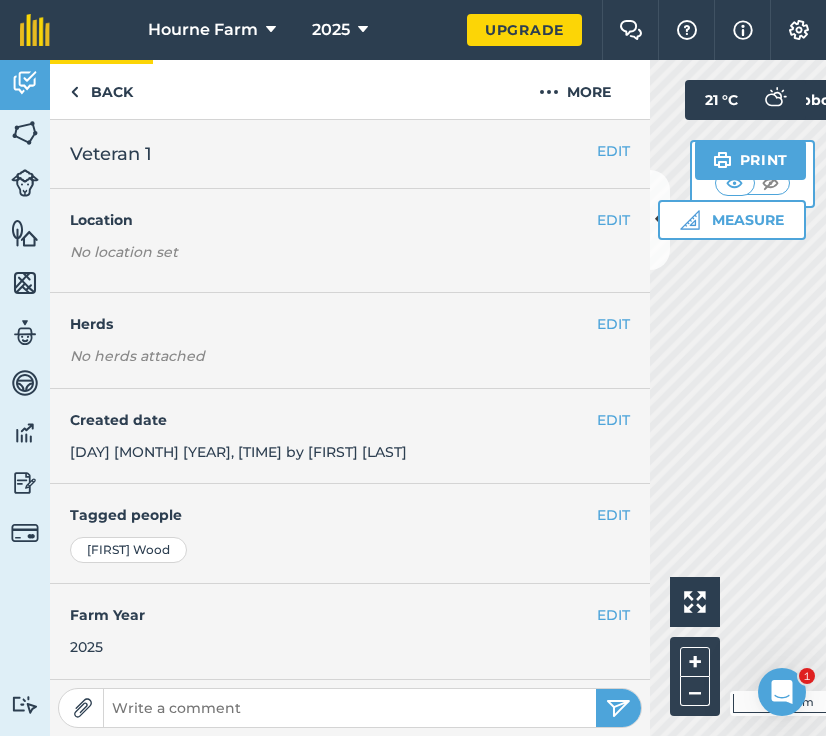 click on "Back" at bounding box center [101, 89] 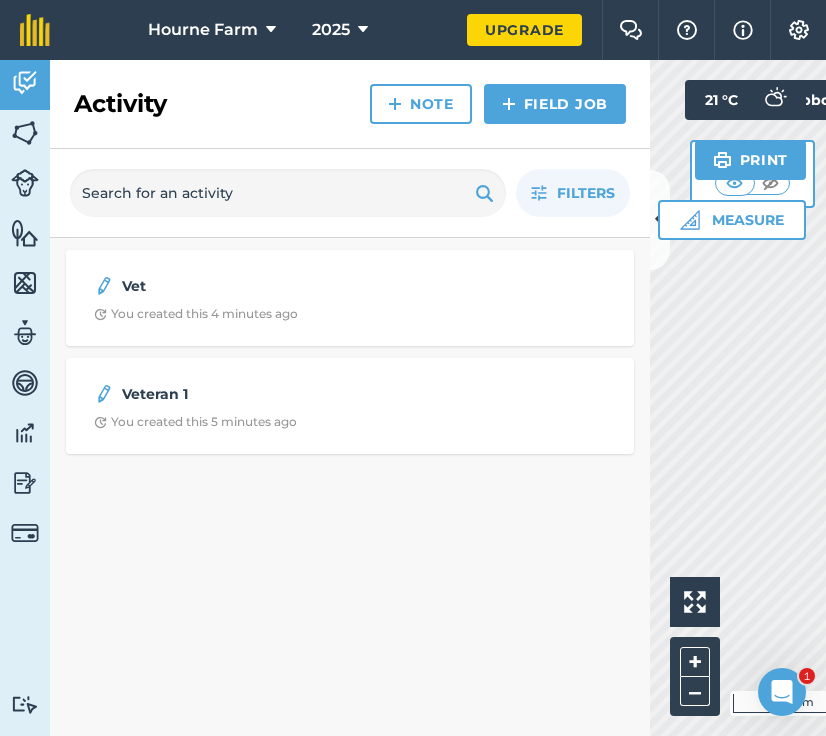 click on "Veteran 1" at bounding box center [280, 394] 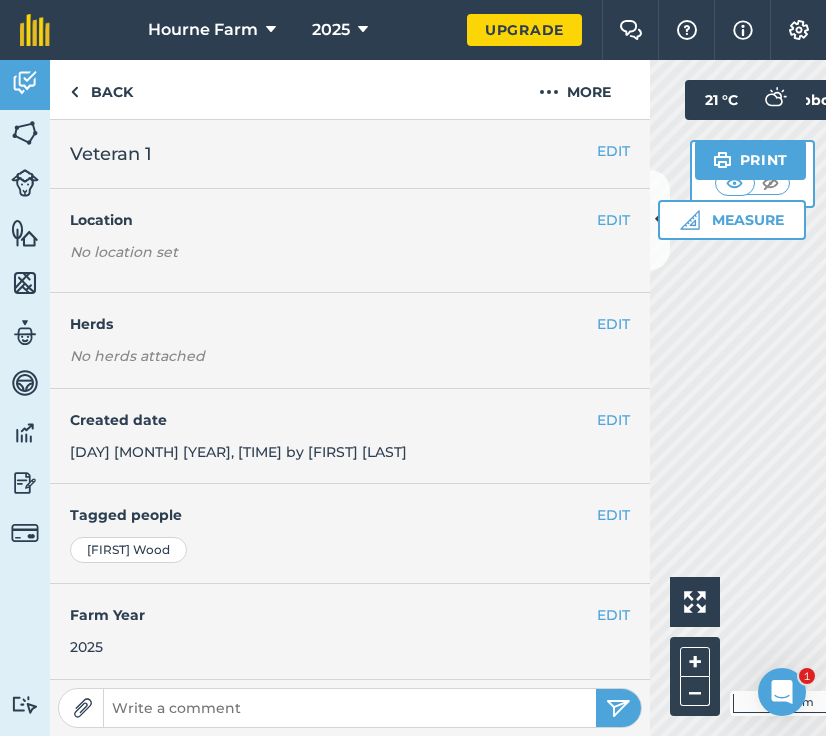scroll, scrollTop: 0, scrollLeft: 0, axis: both 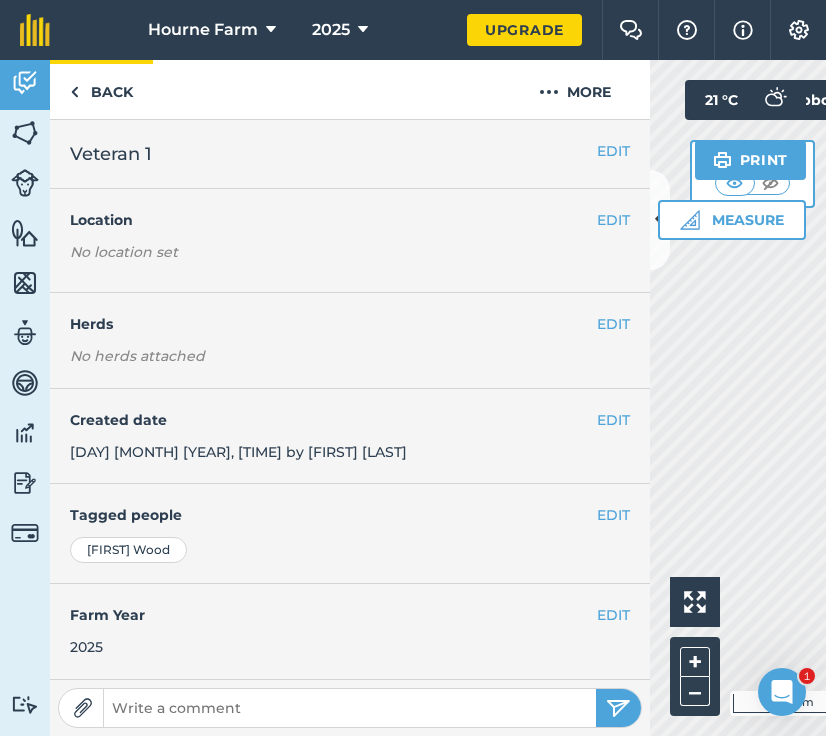click on "Back" at bounding box center [101, 89] 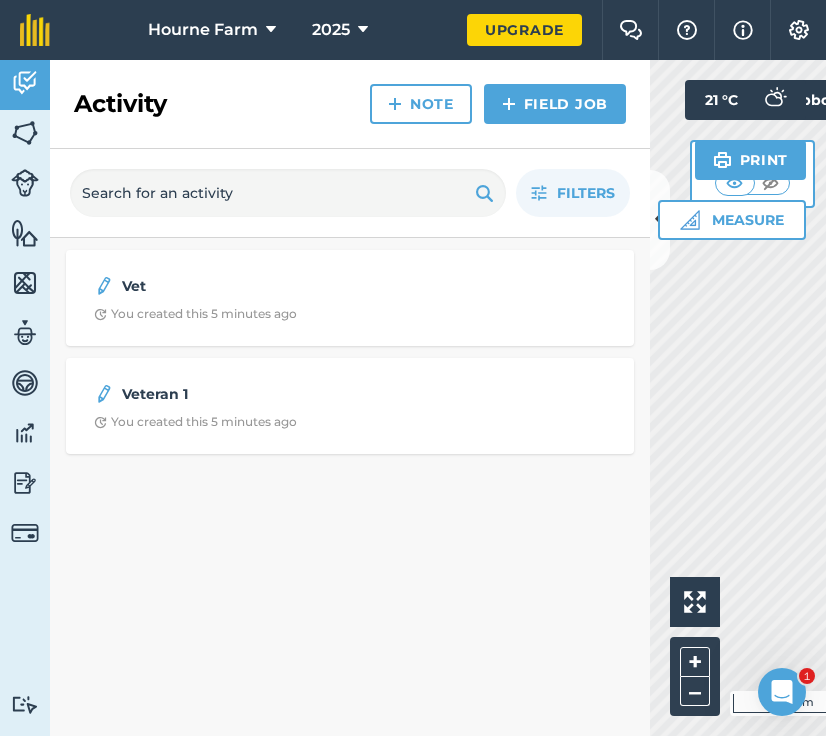 click on "Vet" at bounding box center (280, 286) 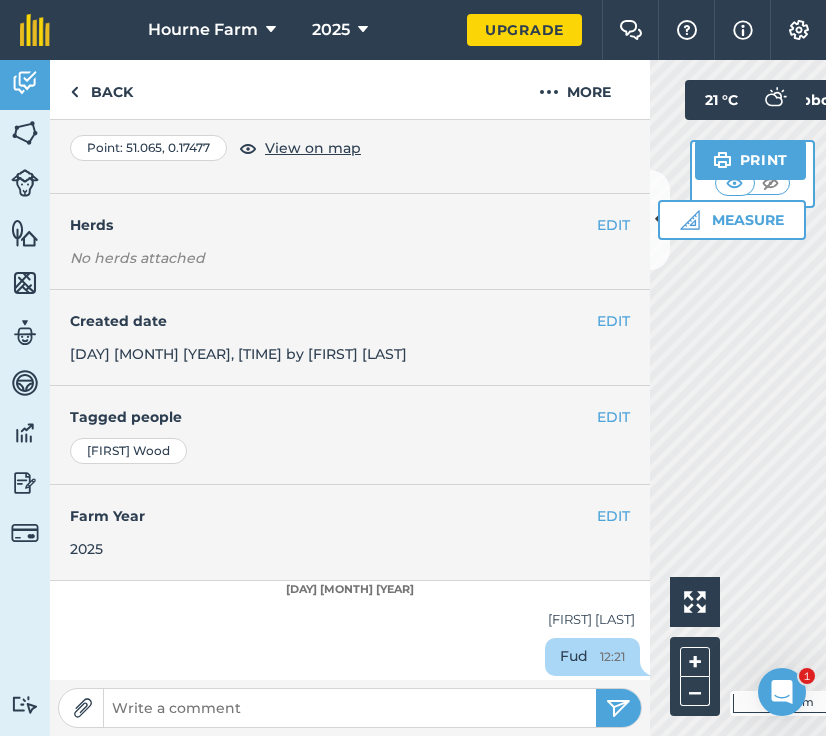 scroll, scrollTop: 105, scrollLeft: 0, axis: vertical 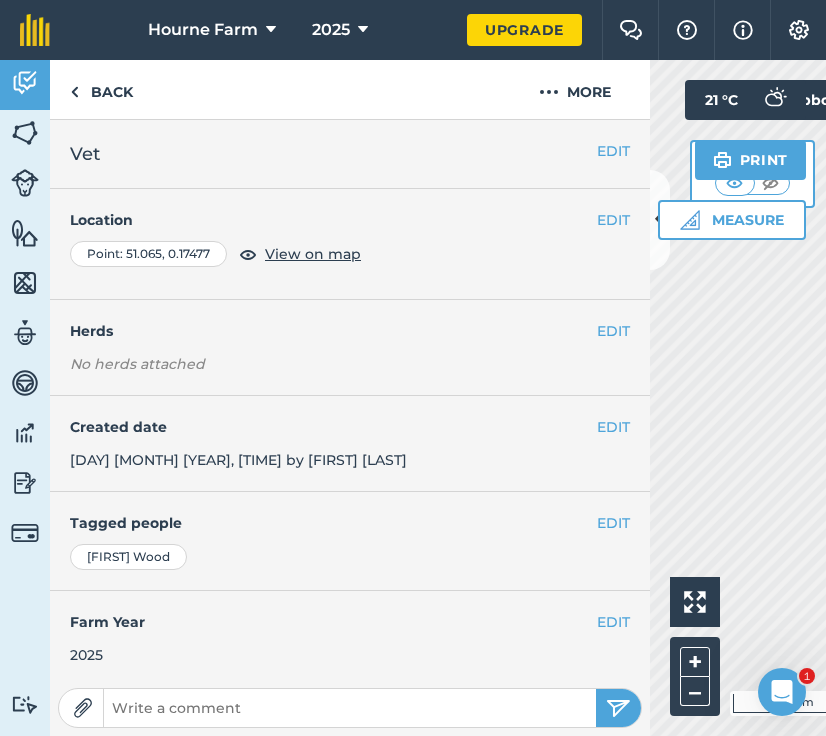 click on "View on map" at bounding box center (313, 254) 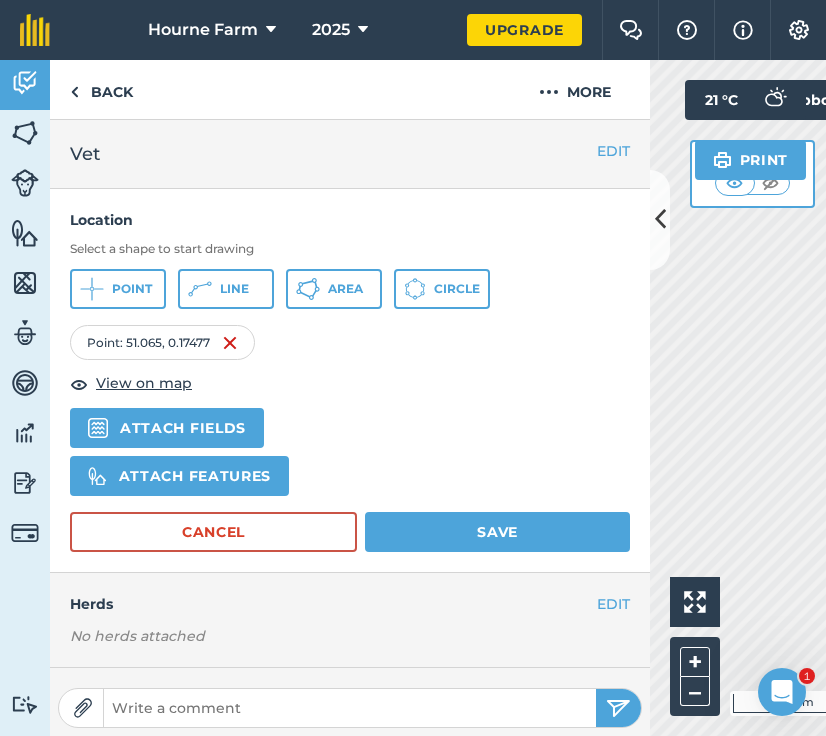 click on "Point" at bounding box center [132, 289] 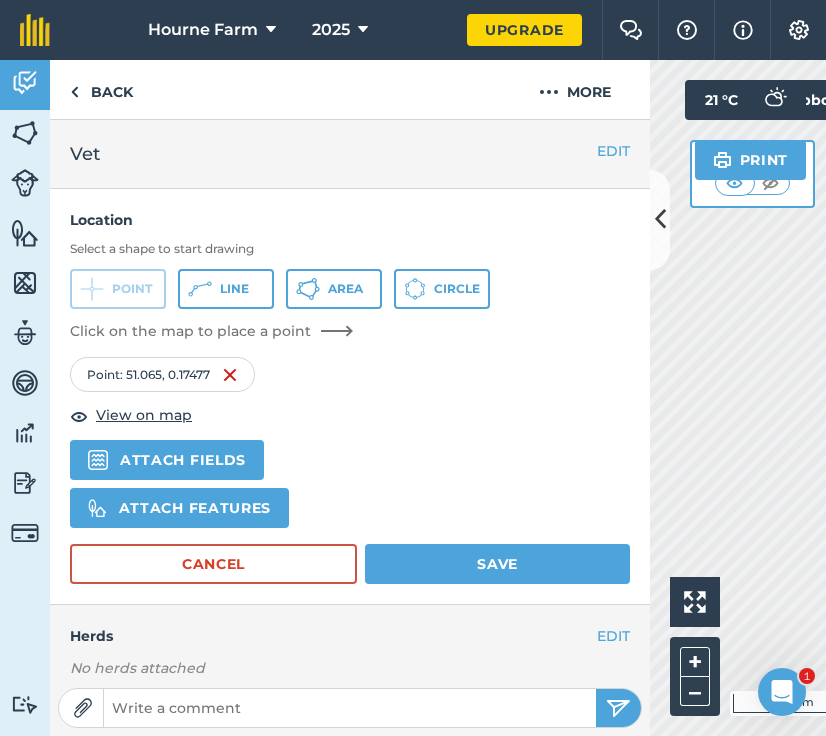click on "Attach fields" at bounding box center (167, 460) 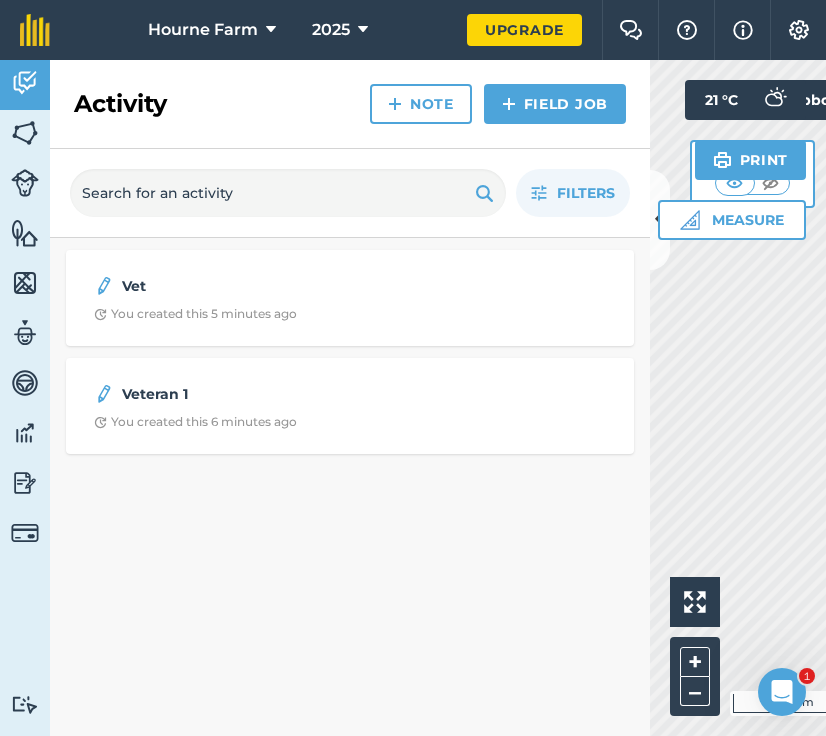click on "Vet You created this [TIME_REFERENCE] ago" at bounding box center [350, 298] 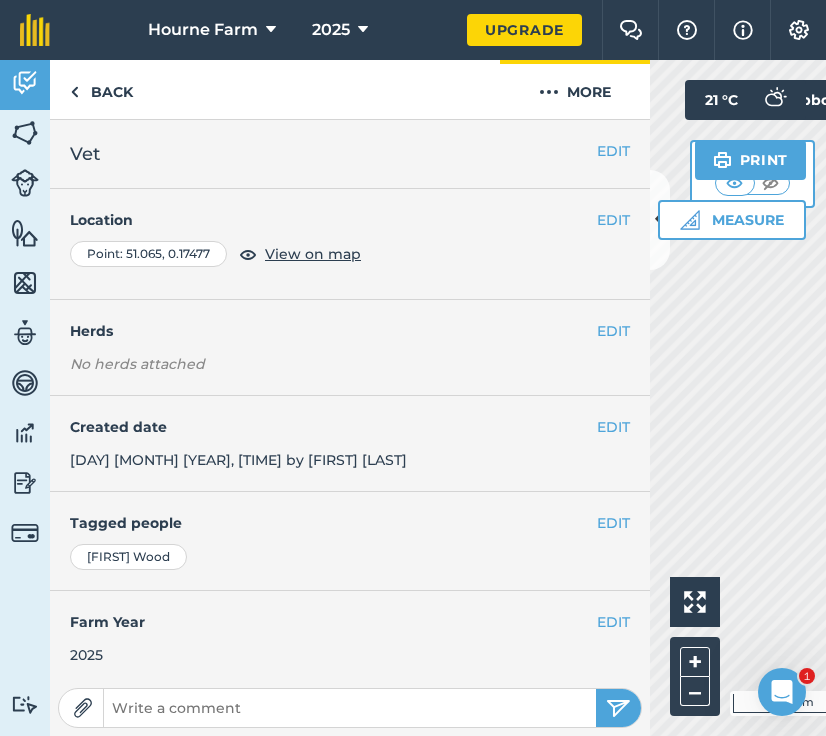 click on "More" at bounding box center [575, 89] 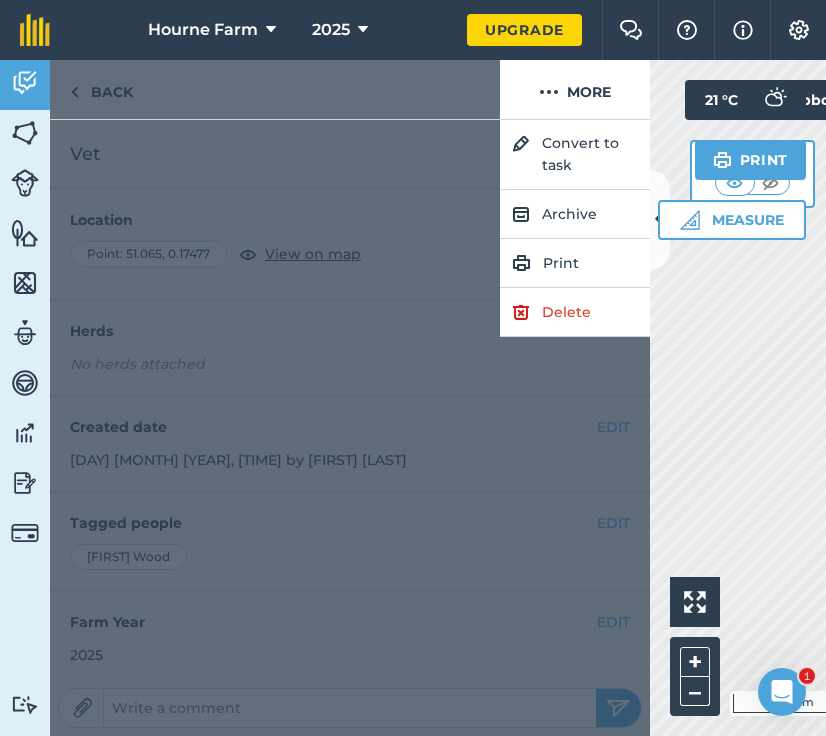 click at bounding box center (275, 89) 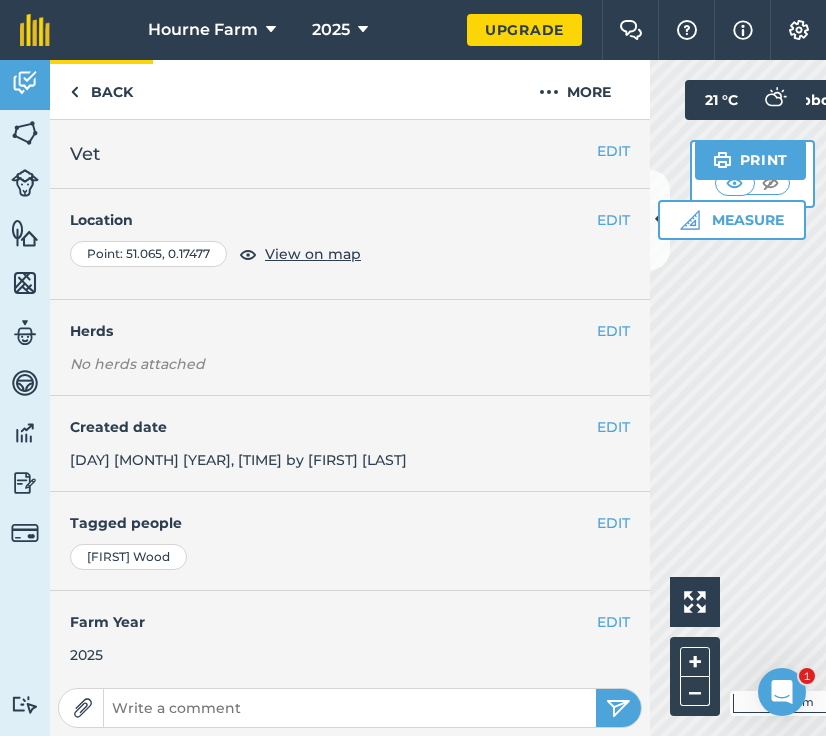 click on "Back" at bounding box center [101, 89] 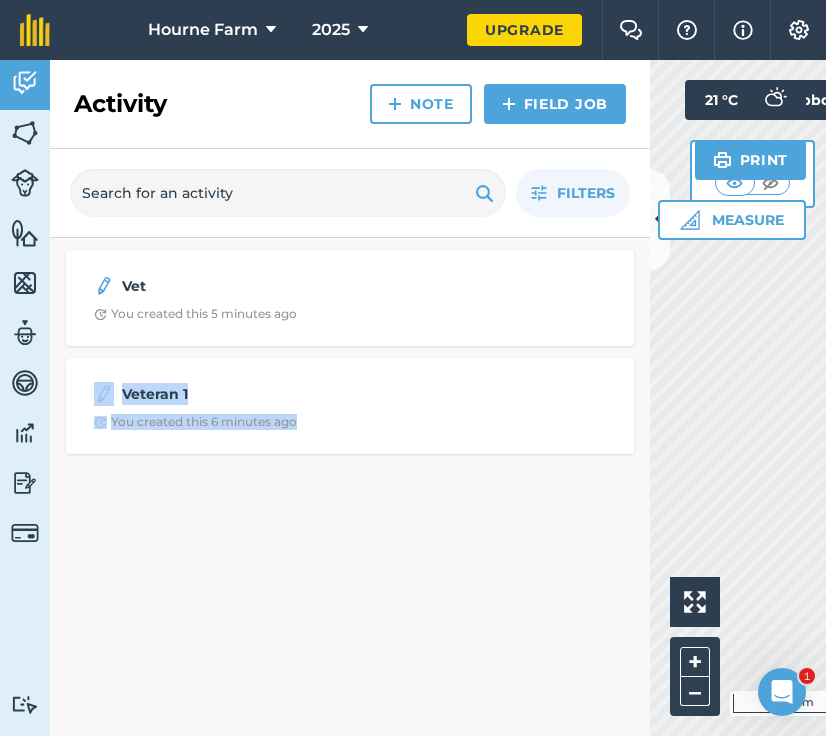 click on "Veteran 1" at bounding box center [280, 394] 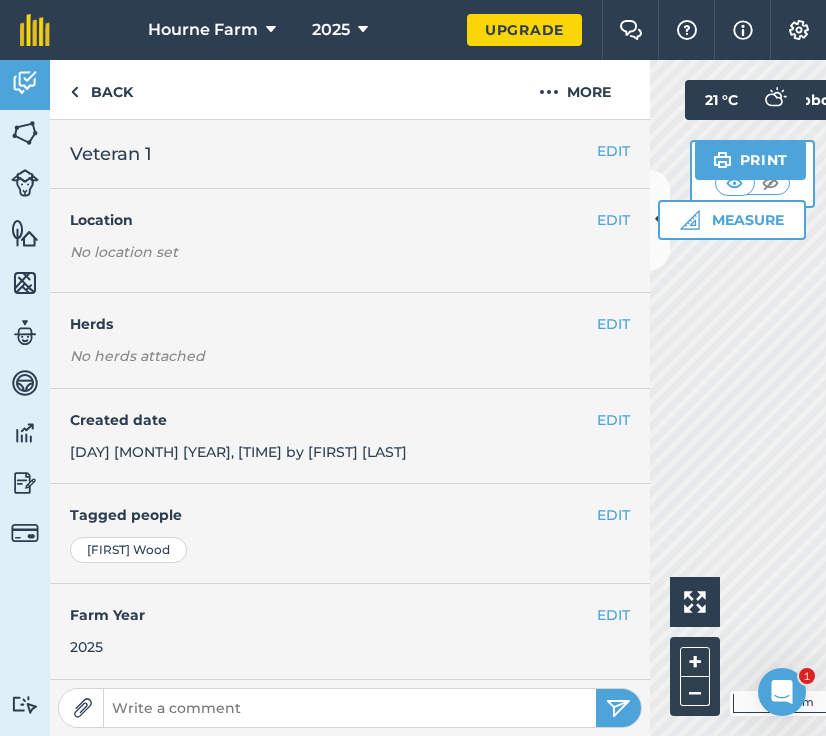 scroll, scrollTop: 0, scrollLeft: 0, axis: both 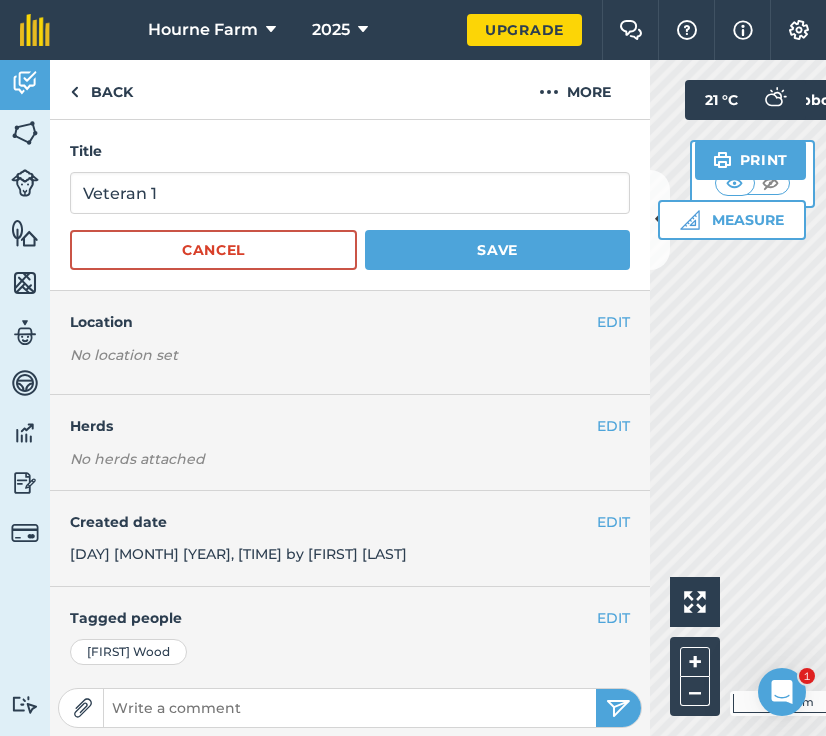 click on "Cancel" at bounding box center [213, 250] 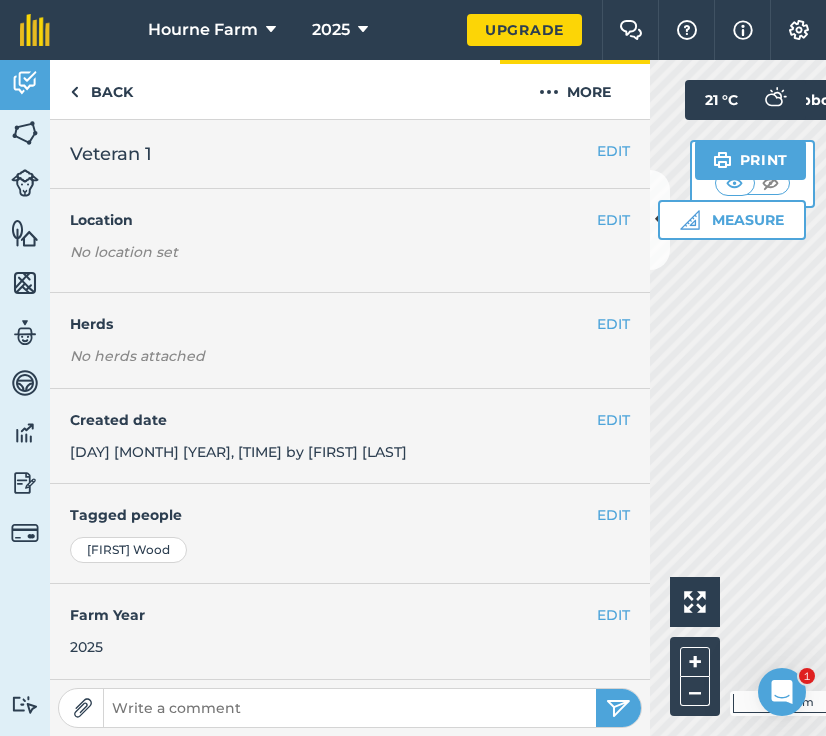 click on "More" at bounding box center [575, 89] 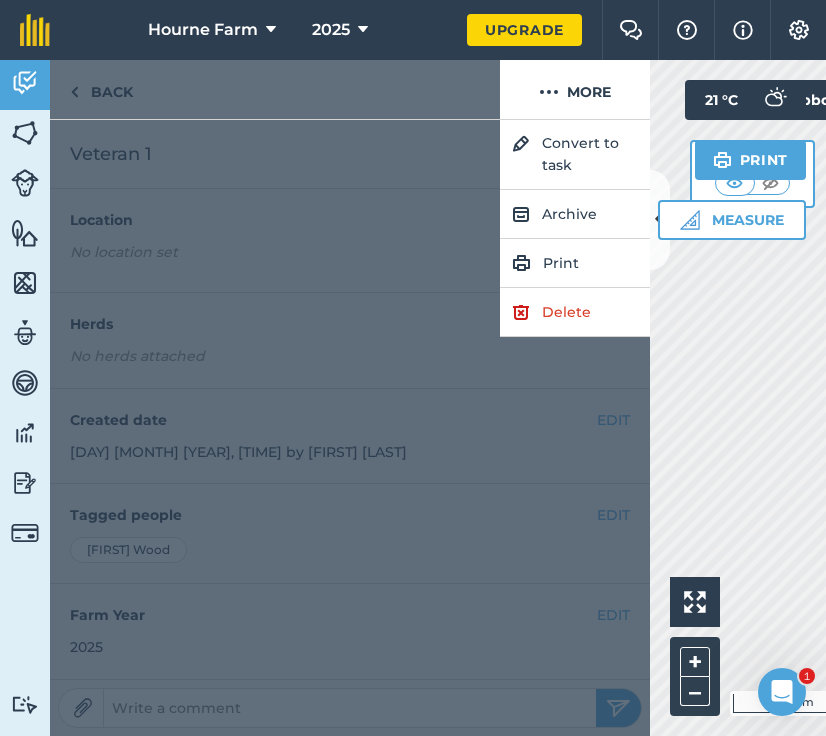 click on "Delete" at bounding box center [575, 312] 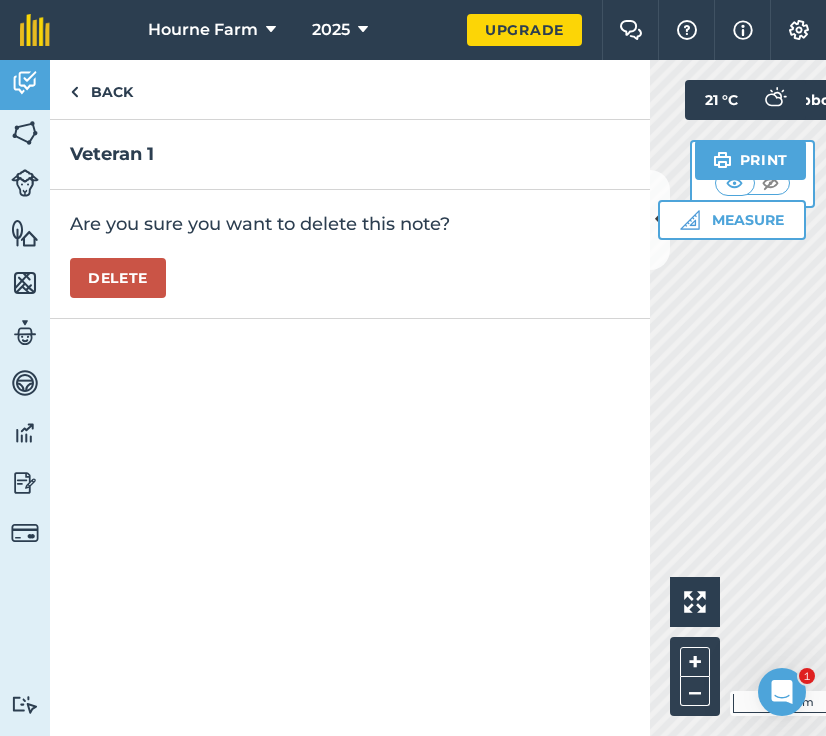 click on "Delete" at bounding box center (118, 278) 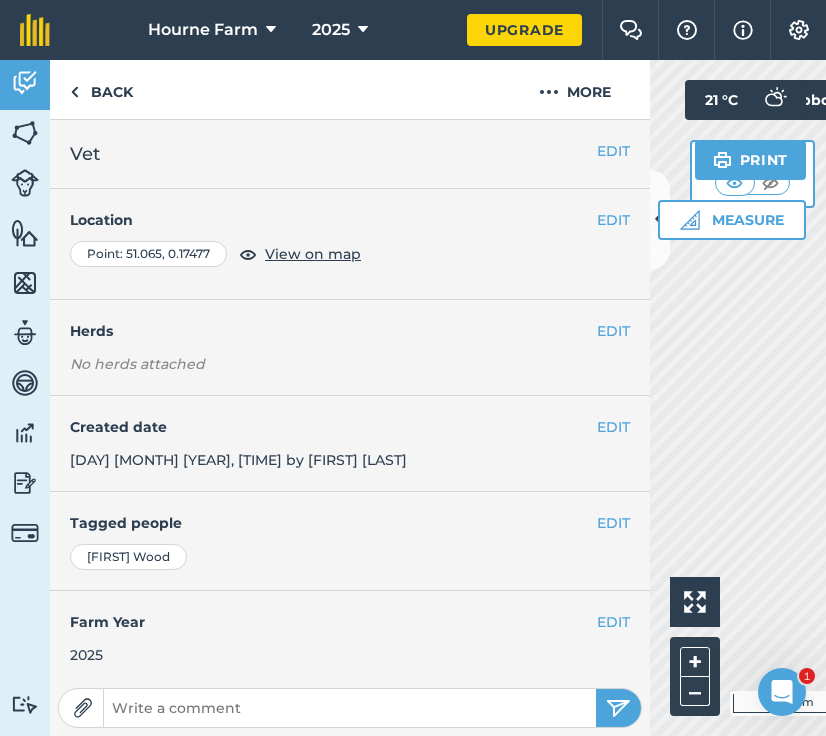 click on "EDIT" at bounding box center (613, 220) 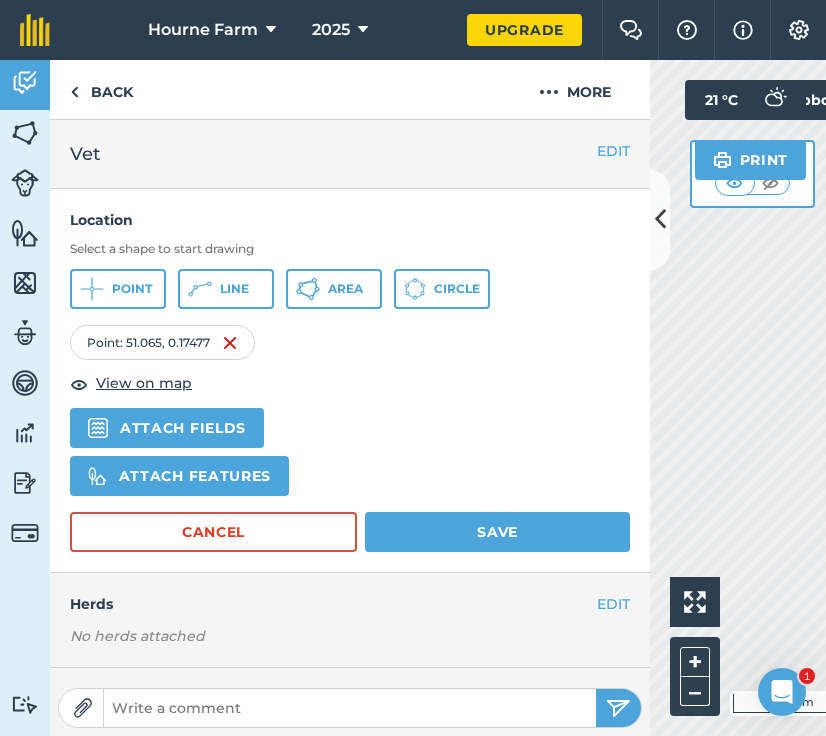 click on "Attach features" at bounding box center [179, 476] 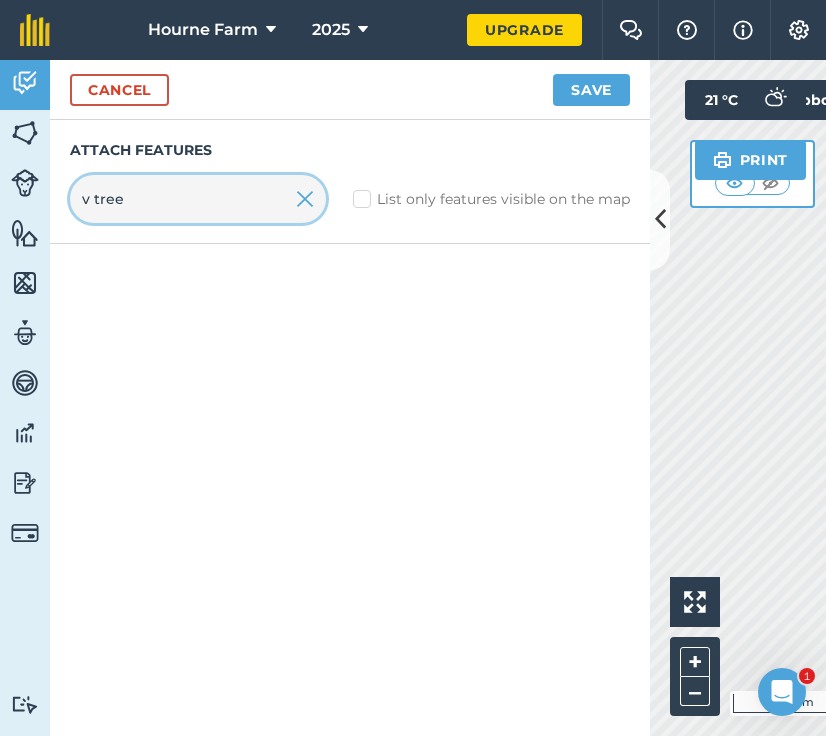 click on "v tree" at bounding box center (198, 199) 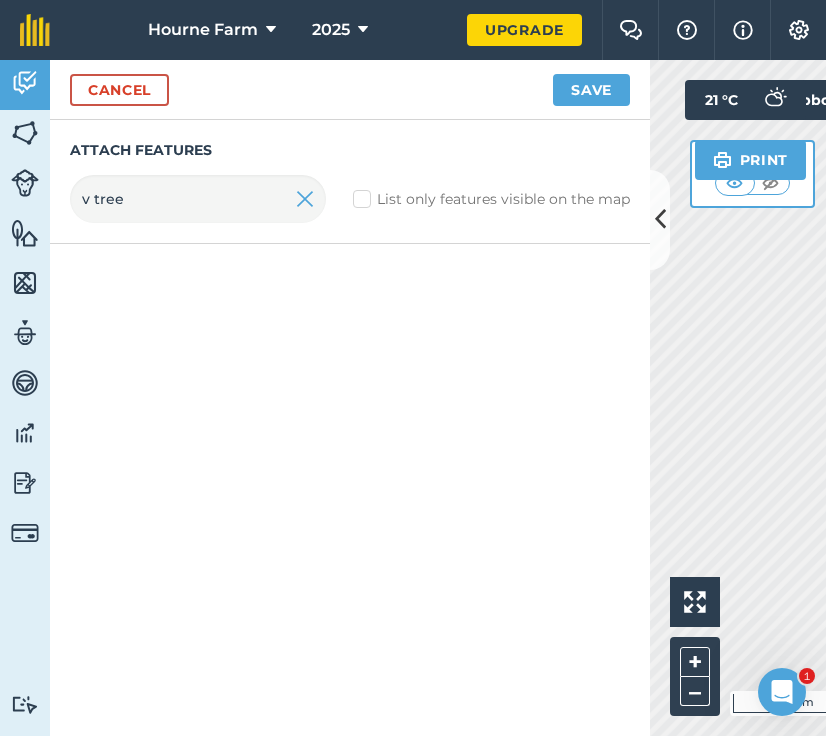 click on "Save" at bounding box center [591, 90] 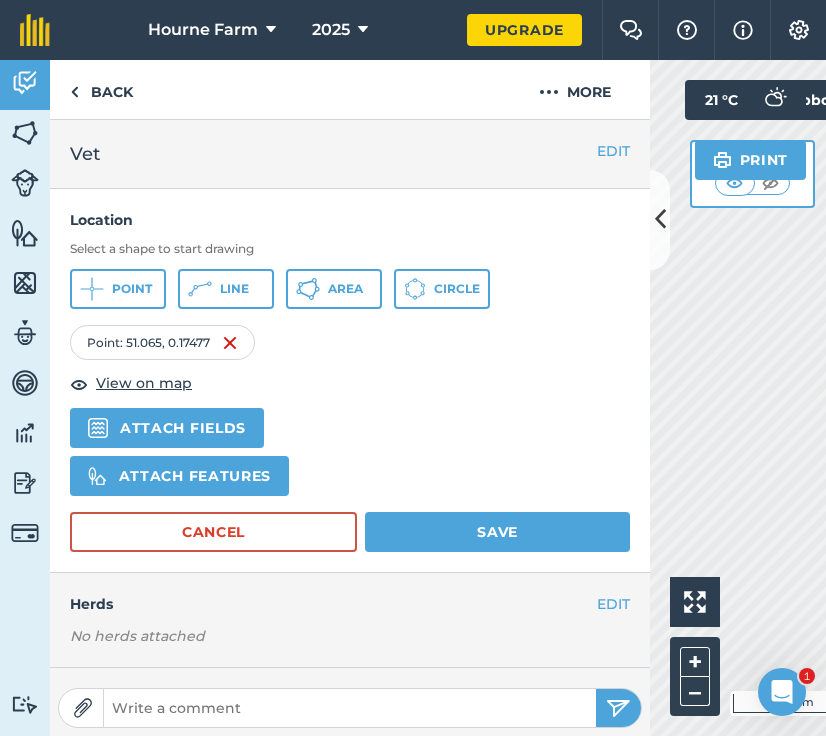 click on "Attach features" at bounding box center [179, 476] 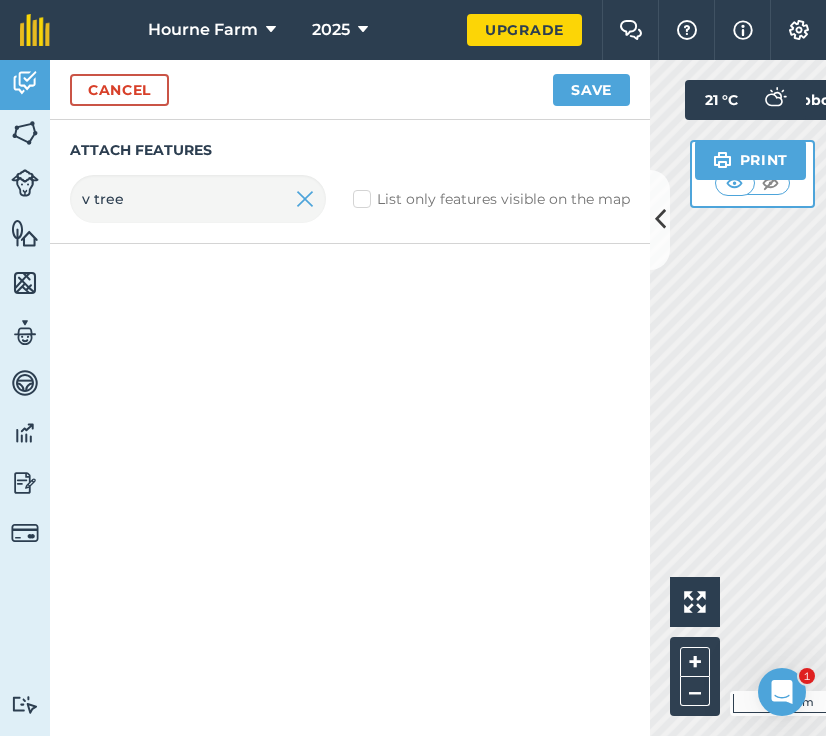 click on "List only features visible on the map" at bounding box center [491, 199] 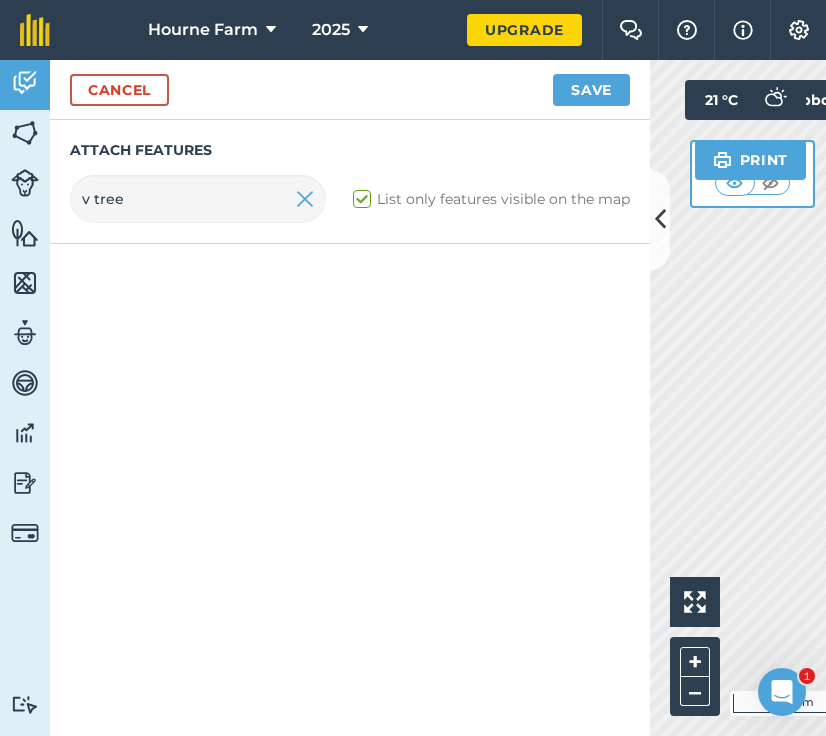 click on "List only features visible on the map" at bounding box center [491, 199] 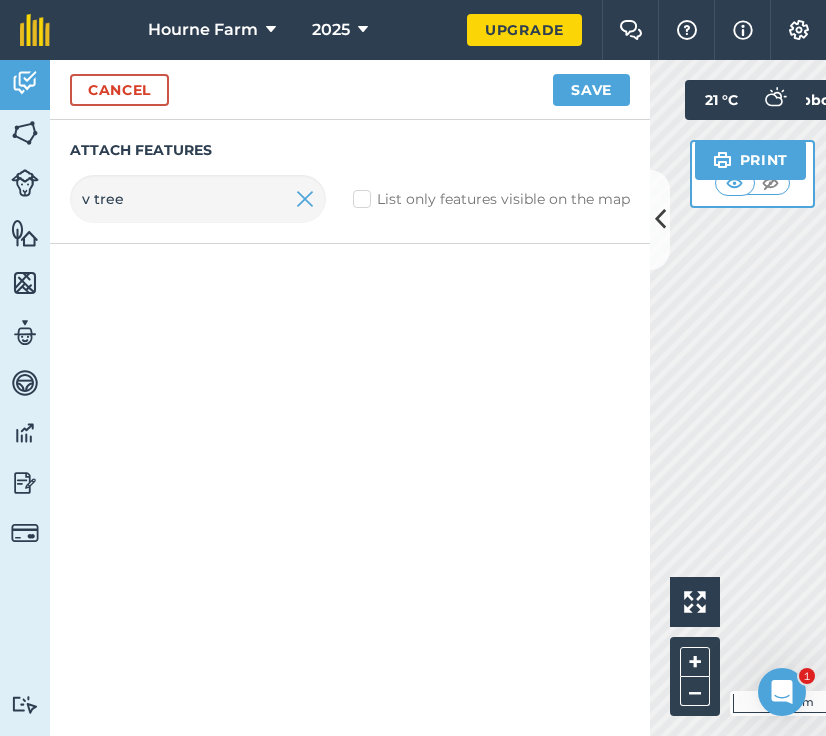checkbox on "false" 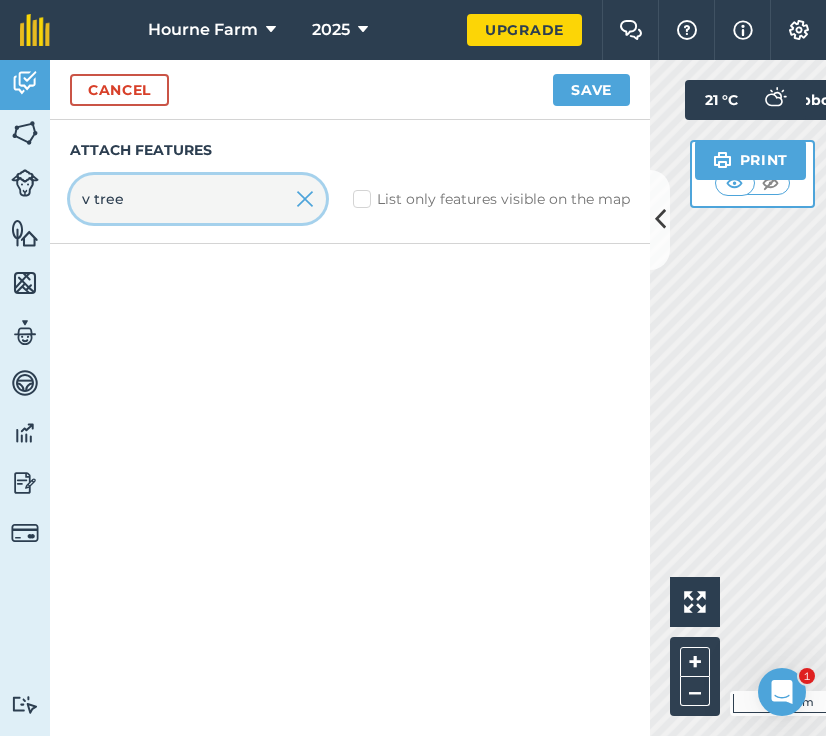 drag, startPoint x: 137, startPoint y: 201, endPoint x: 39, endPoint y: 203, distance: 98.02041 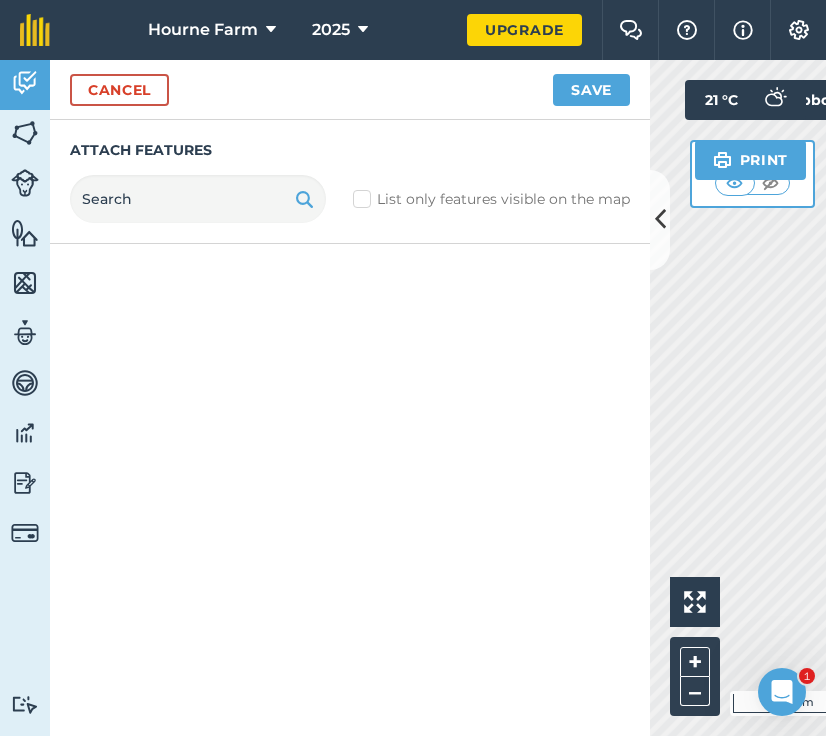 click at bounding box center (304, 199) 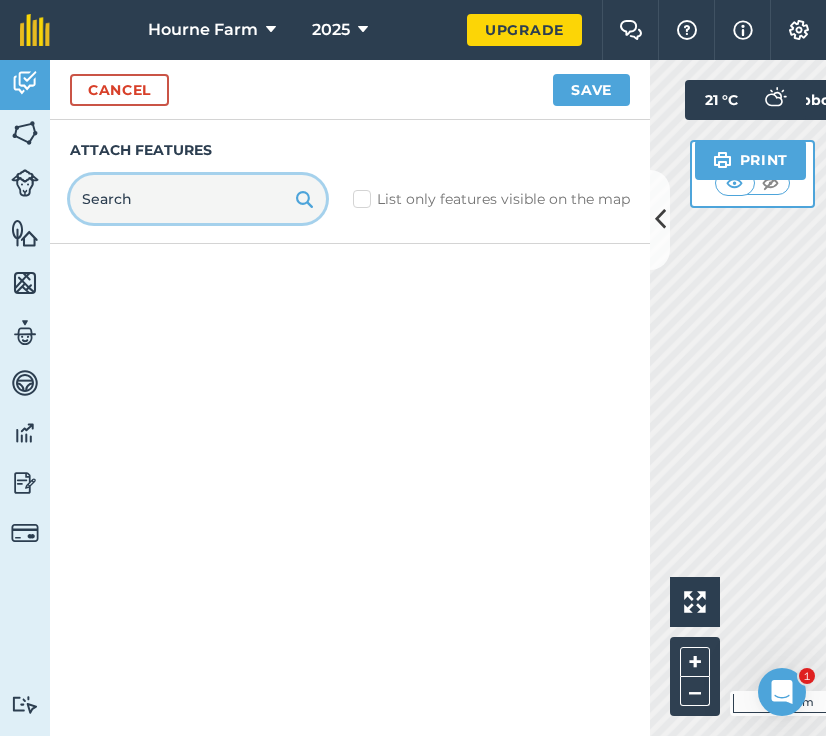 click at bounding box center [198, 199] 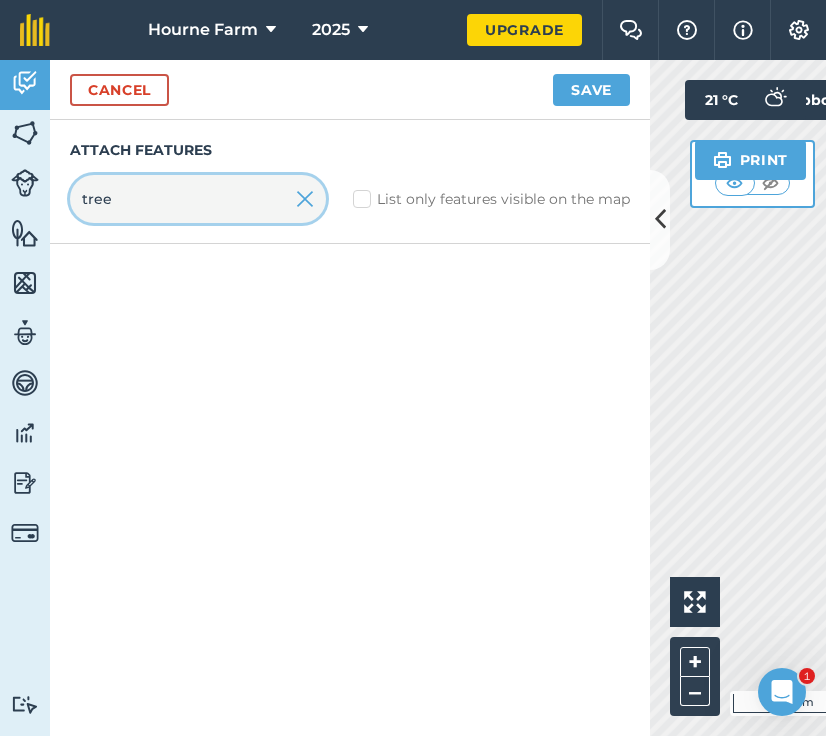 click on "tree" at bounding box center [198, 199] 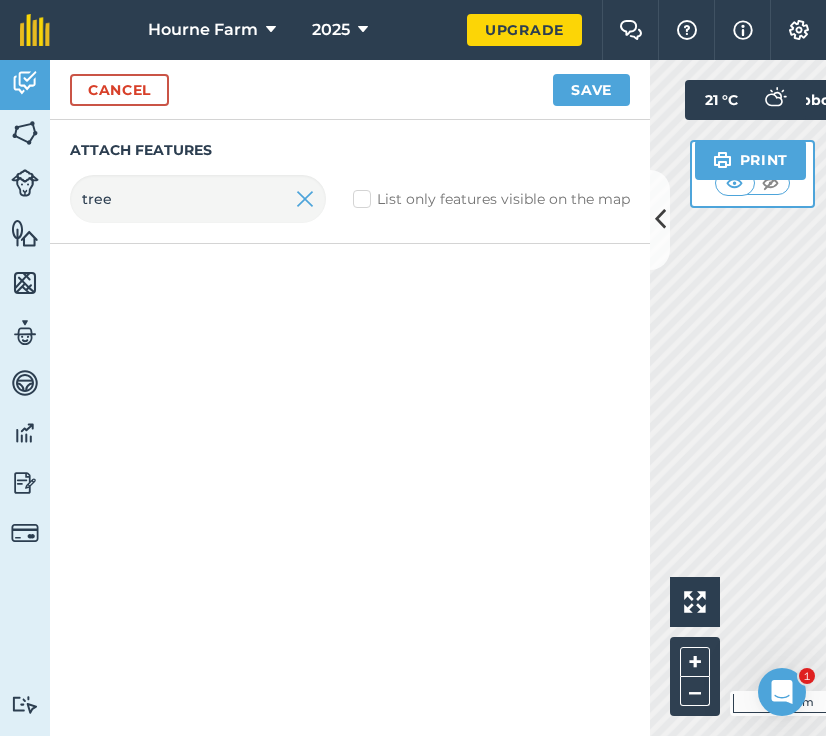 click at bounding box center [305, 199] 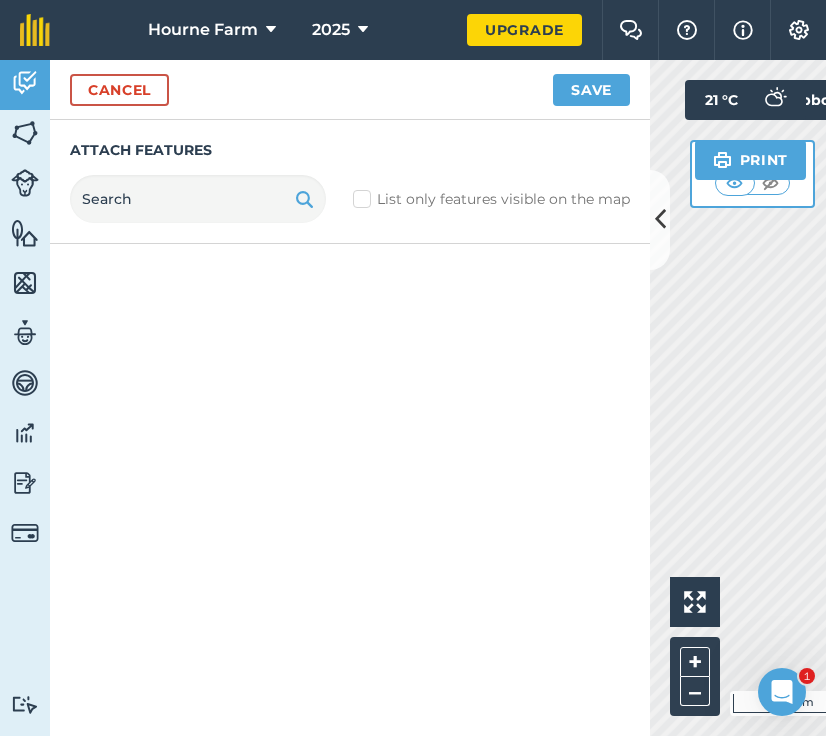 scroll, scrollTop: 0, scrollLeft: 0, axis: both 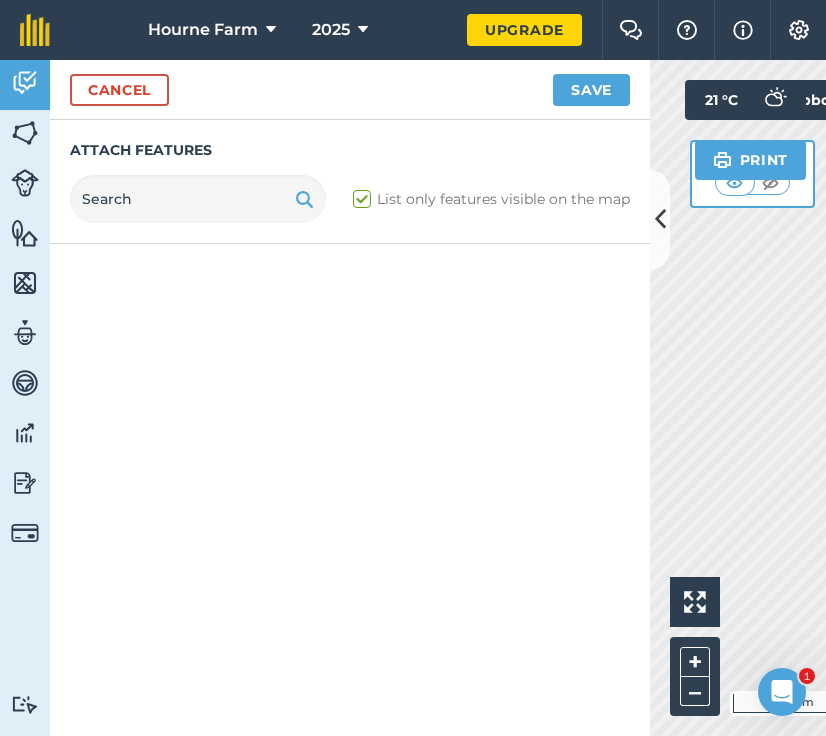 checkbox on "true" 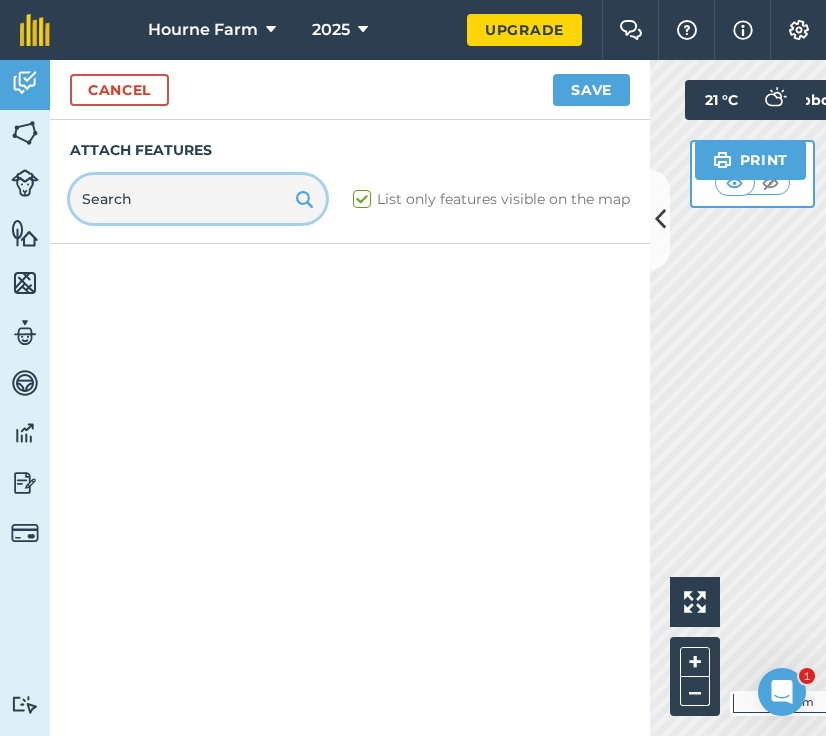 click at bounding box center (198, 199) 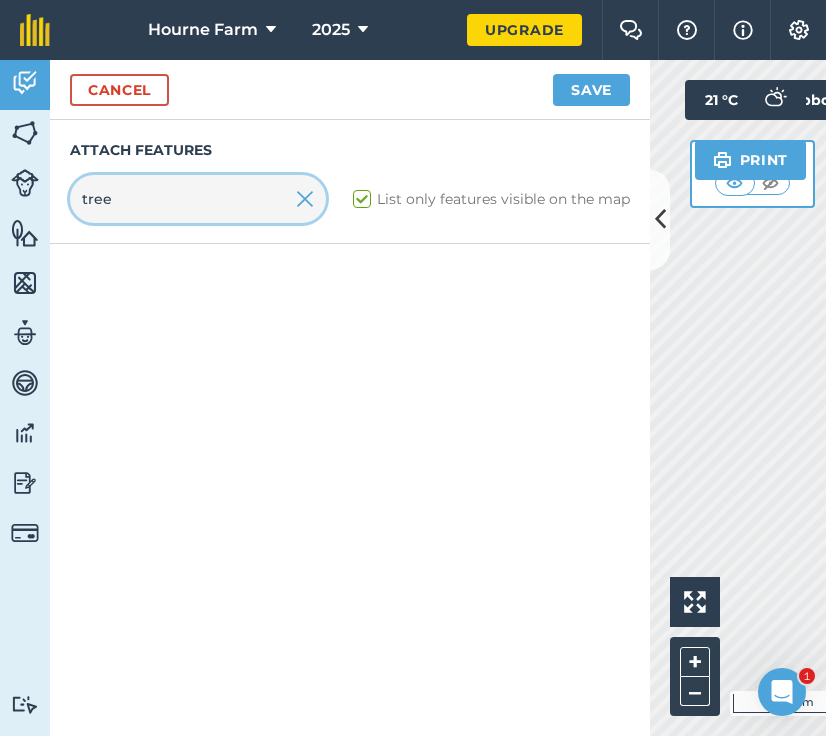 type on "tree" 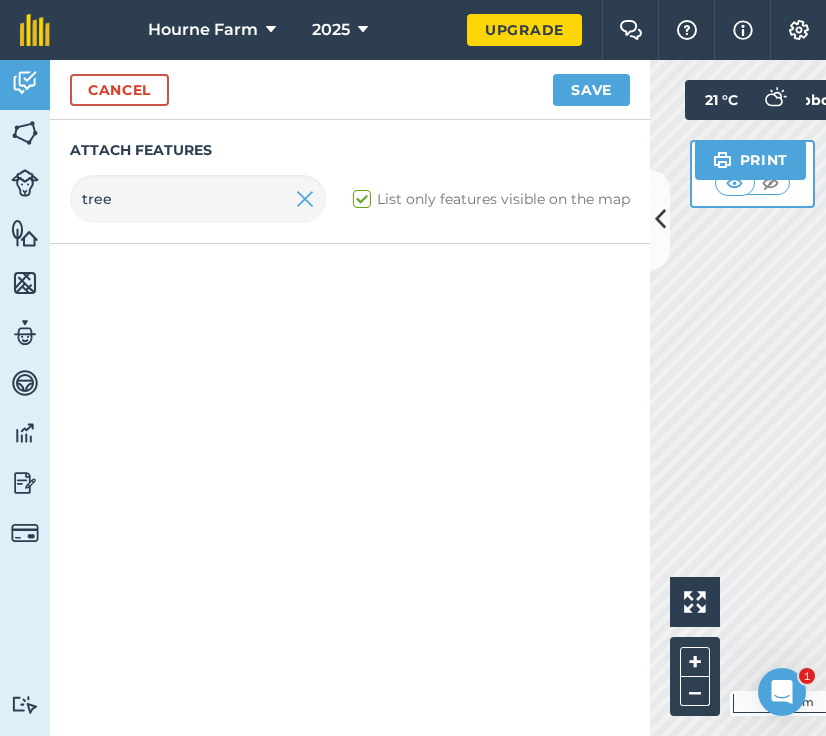 click at bounding box center [350, 490] 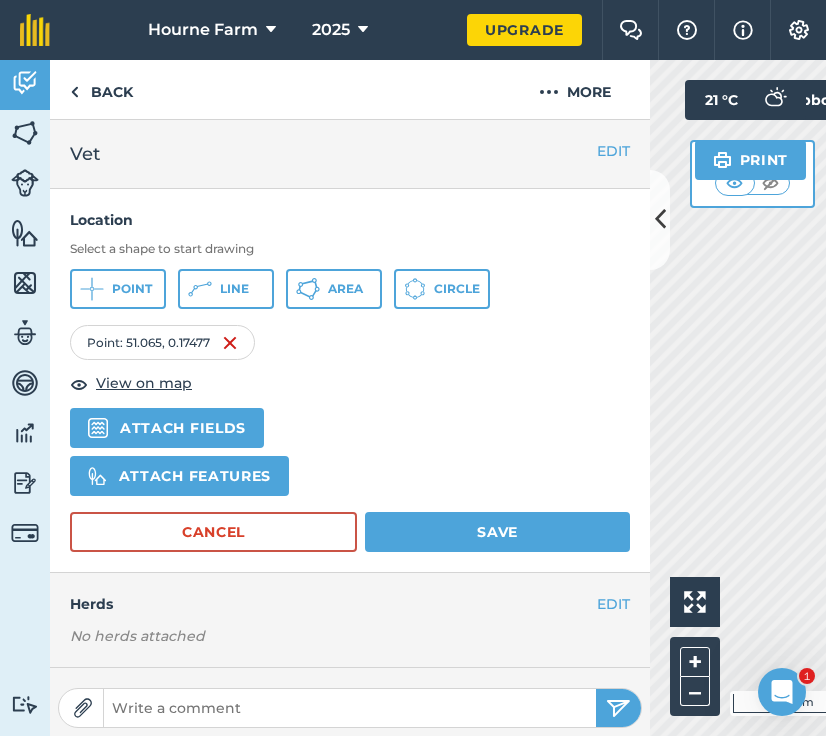 click on "Attach features" at bounding box center (179, 476) 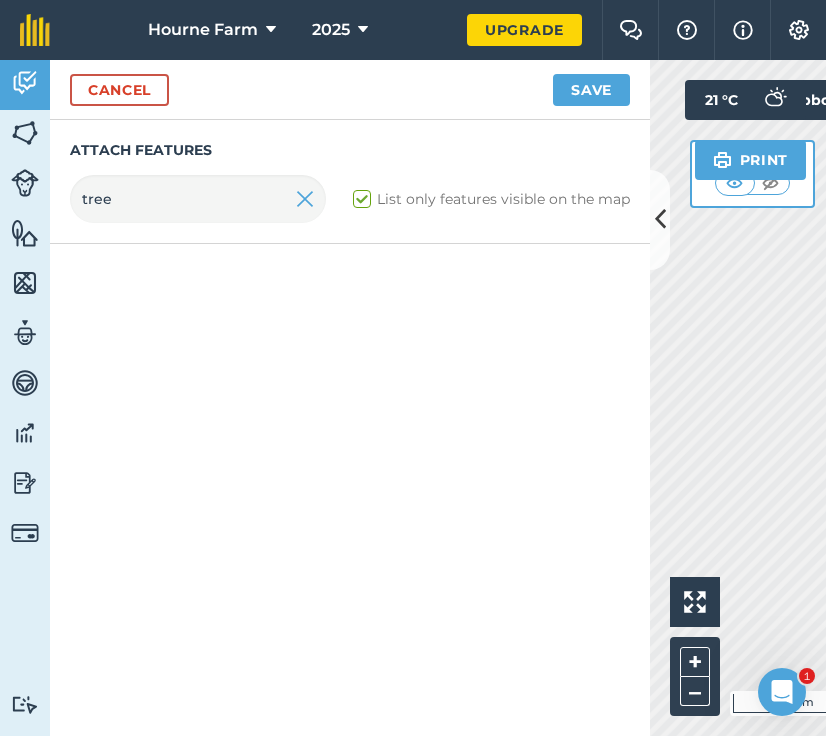 click on "Save" at bounding box center [591, 90] 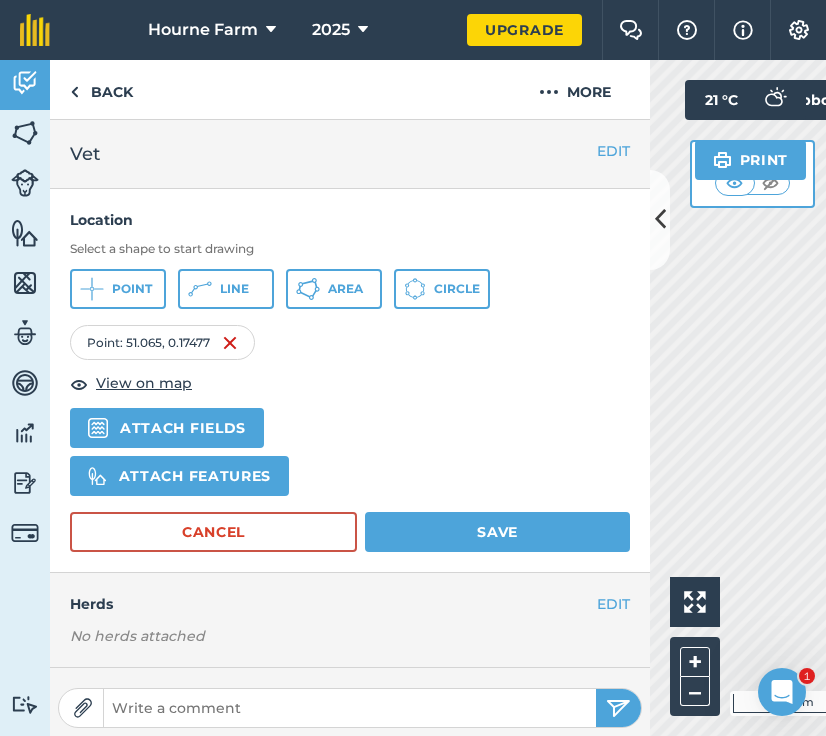 click on "Save" at bounding box center (497, 532) 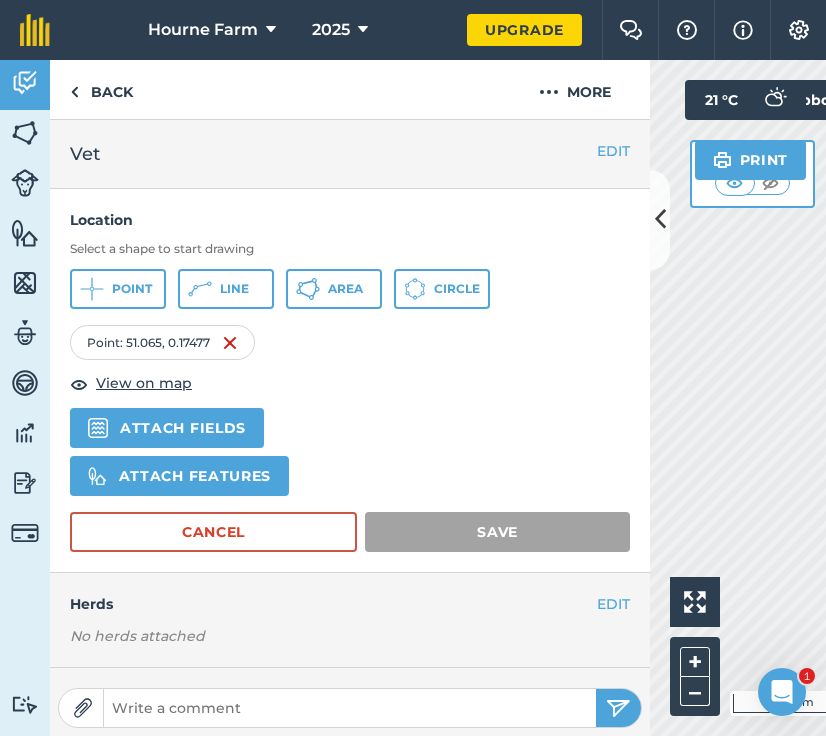 click on "Attach features" at bounding box center [179, 476] 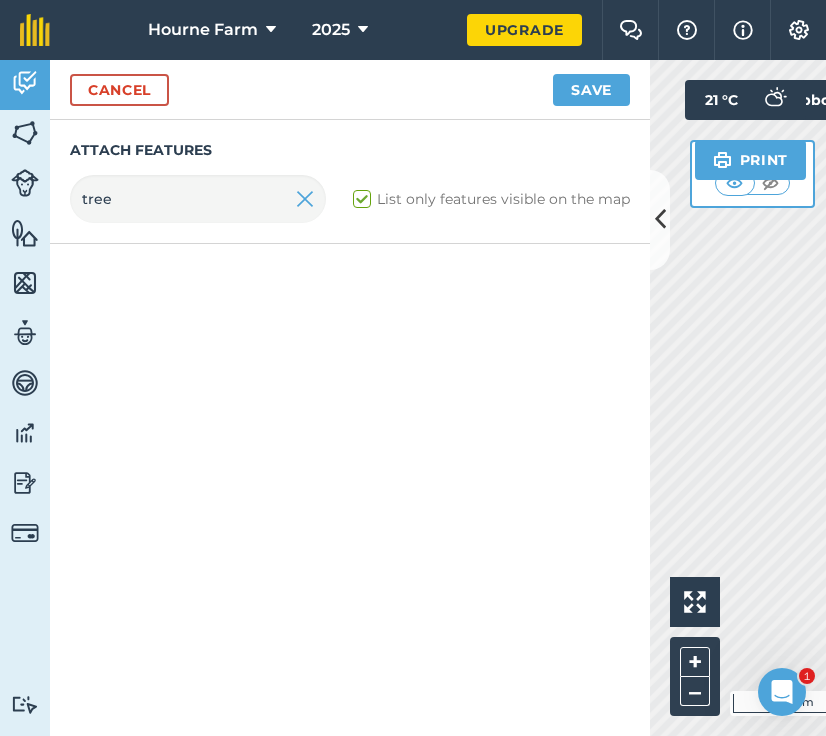click on "Save" at bounding box center (591, 90) 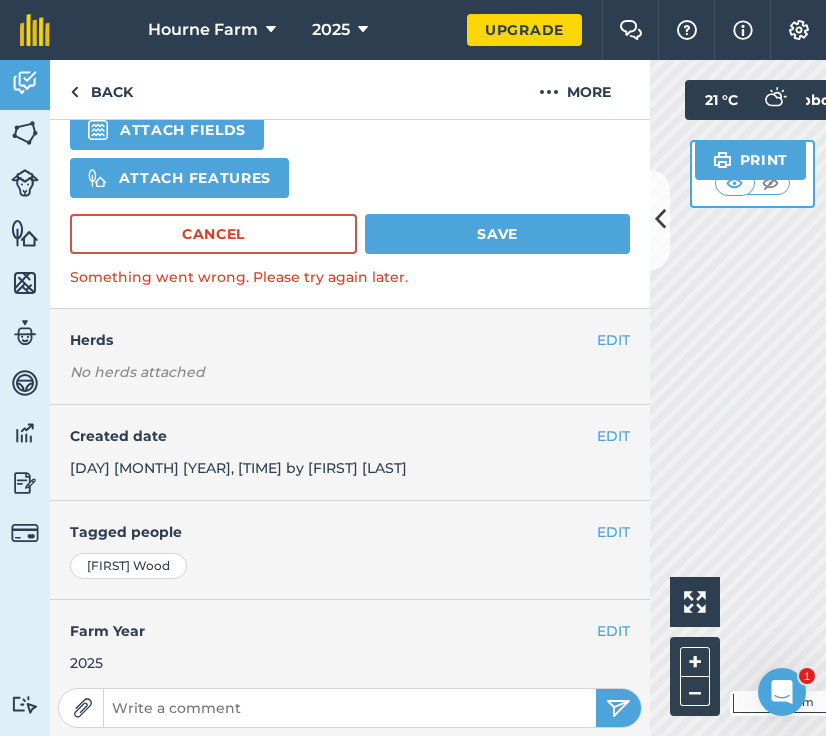 scroll, scrollTop: 280, scrollLeft: 0, axis: vertical 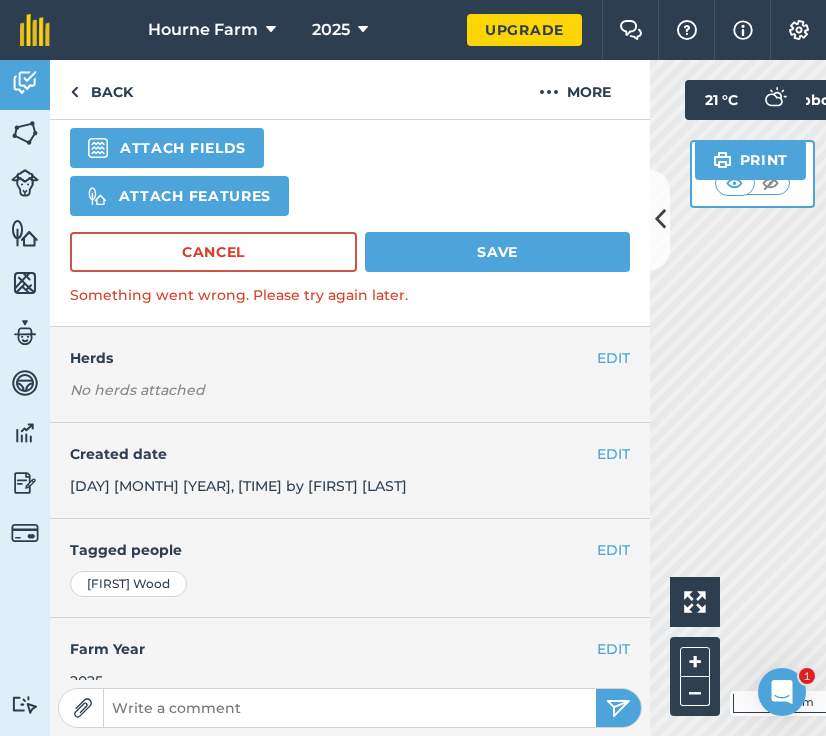 click on "Save" at bounding box center (497, 252) 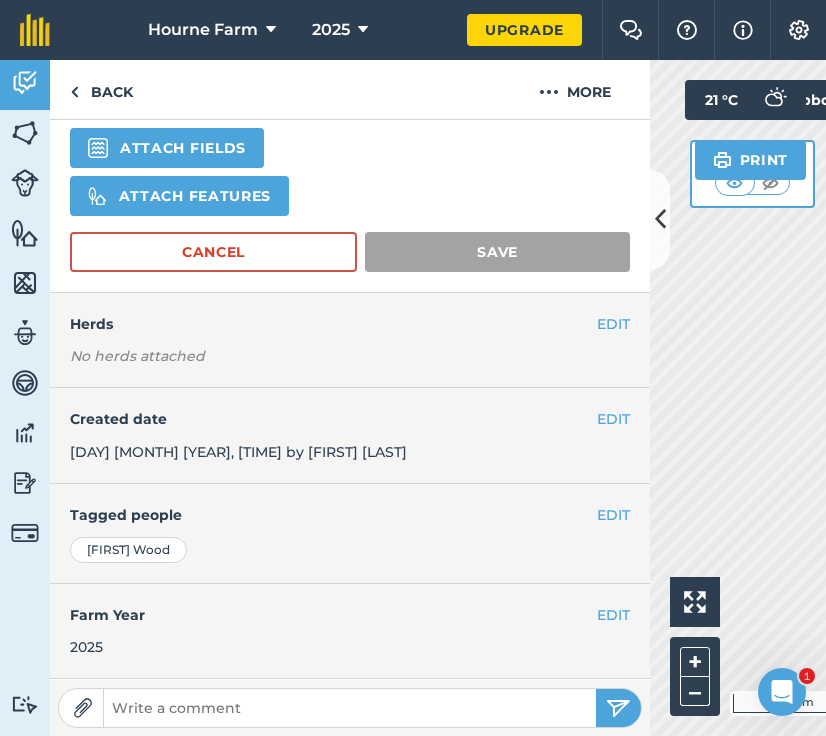 scroll, scrollTop: 78, scrollLeft: 0, axis: vertical 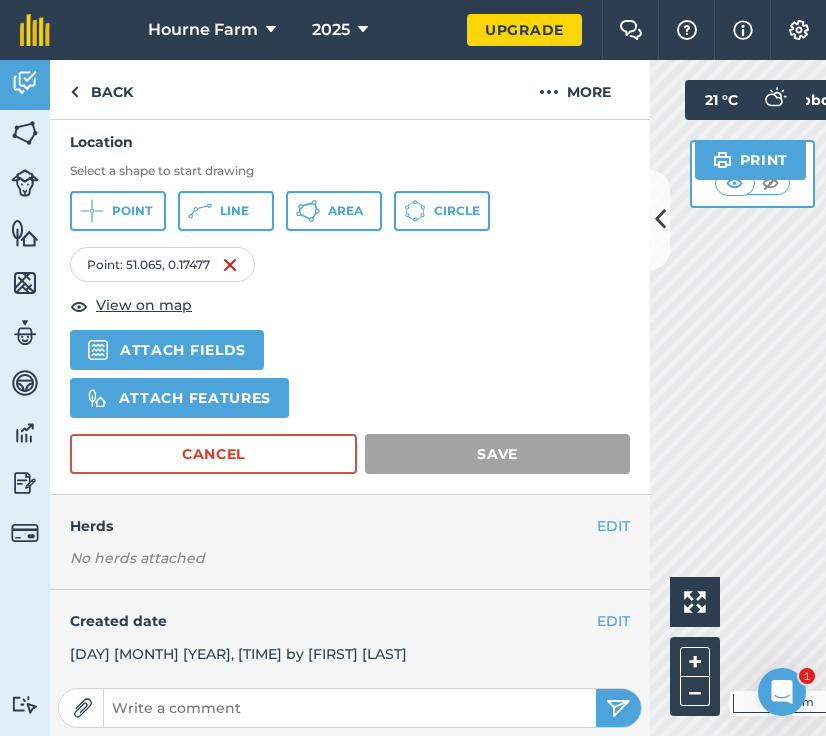 click on "Attach features" at bounding box center [179, 398] 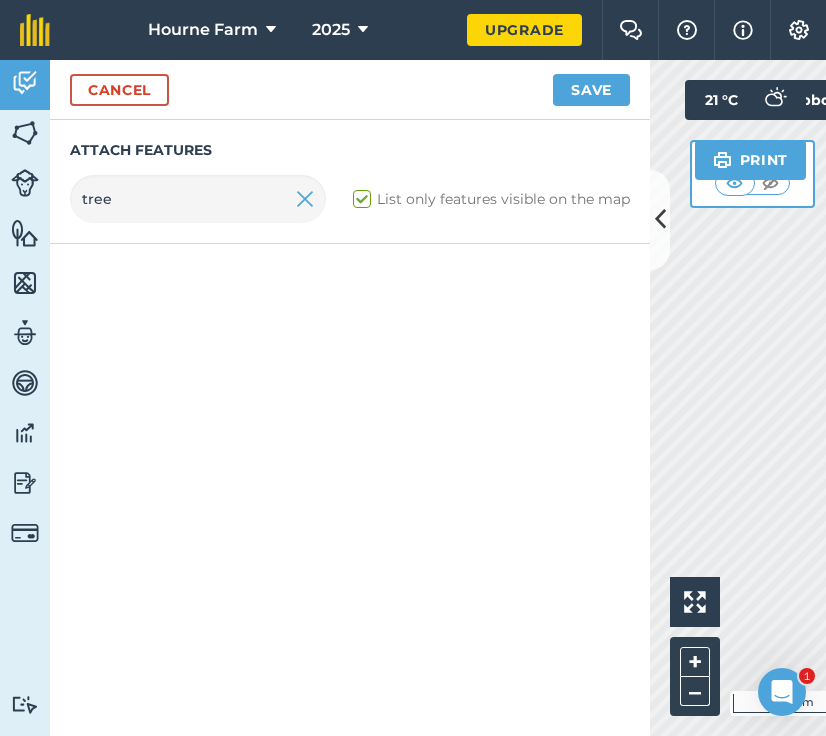 click at bounding box center [305, 199] 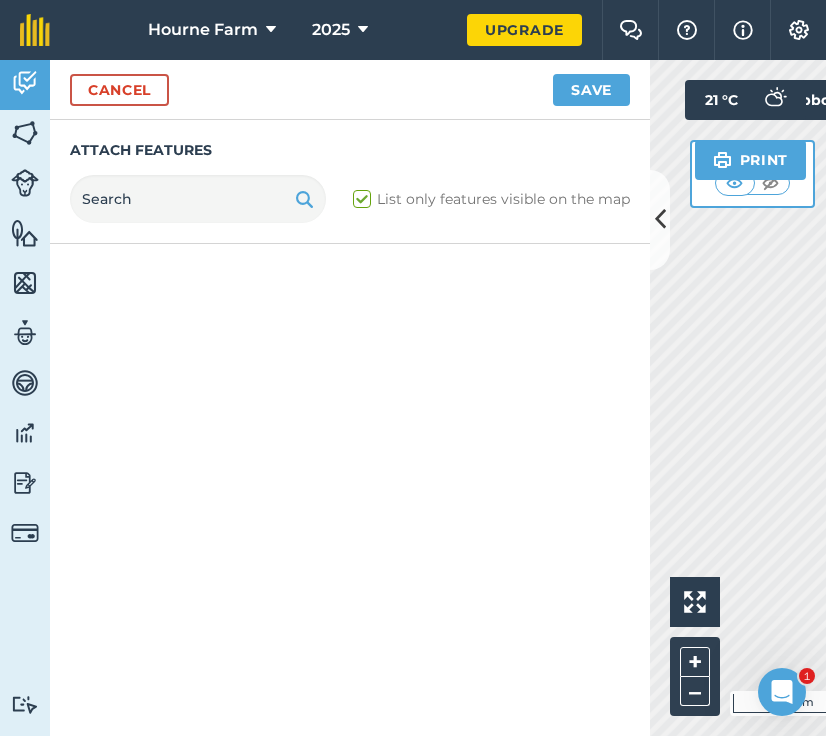 click on "Save" at bounding box center [591, 90] 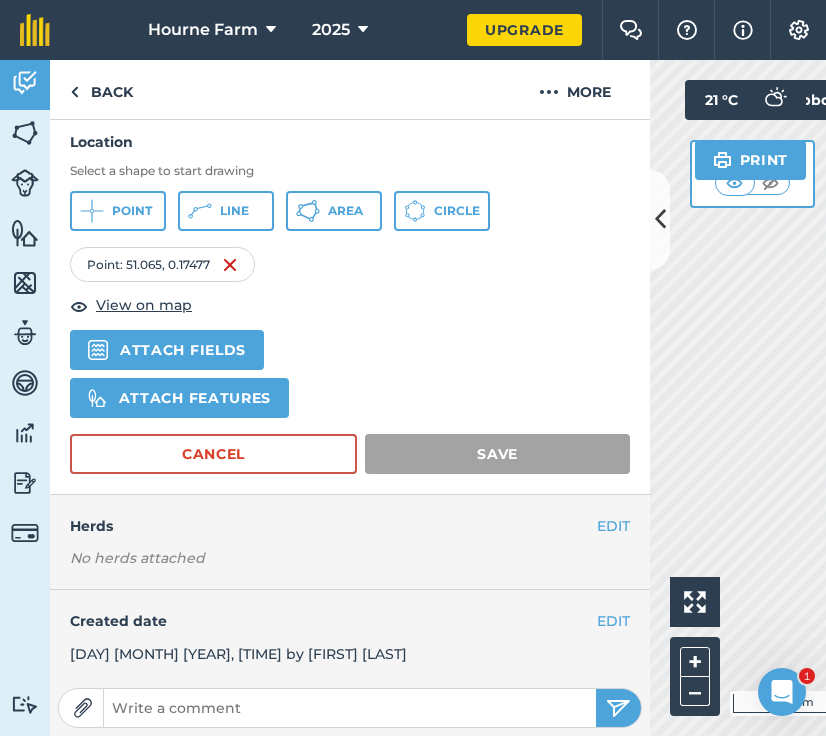 click on "Attach features" at bounding box center [179, 398] 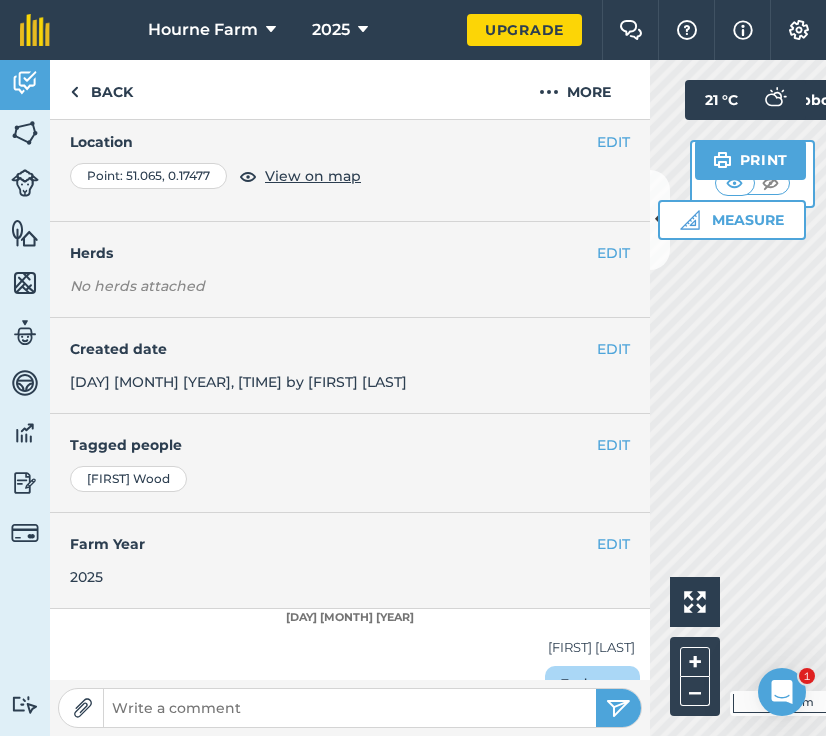 click at bounding box center (743, 30) 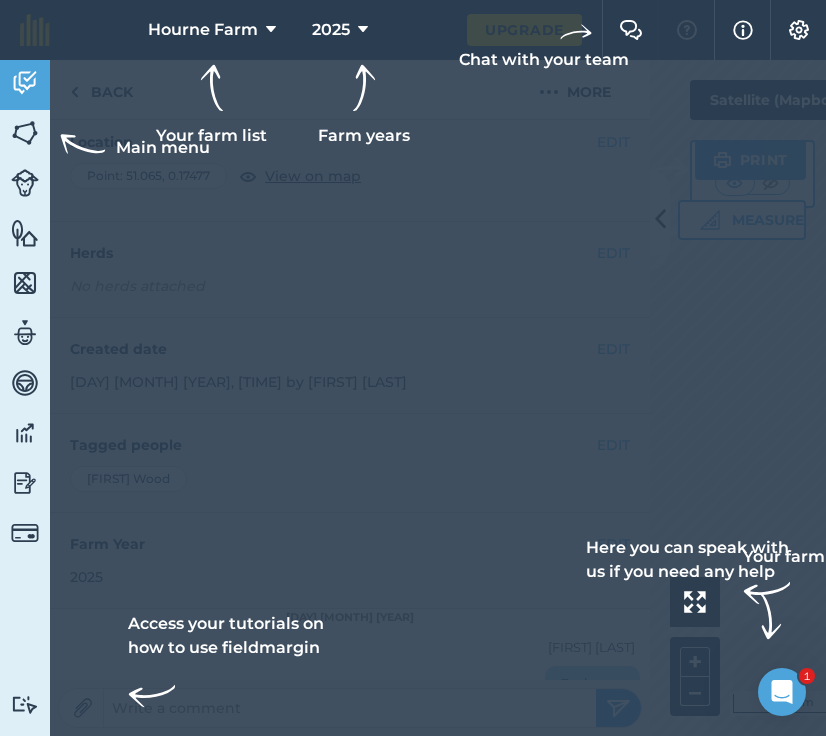 click at bounding box center (413, 30) 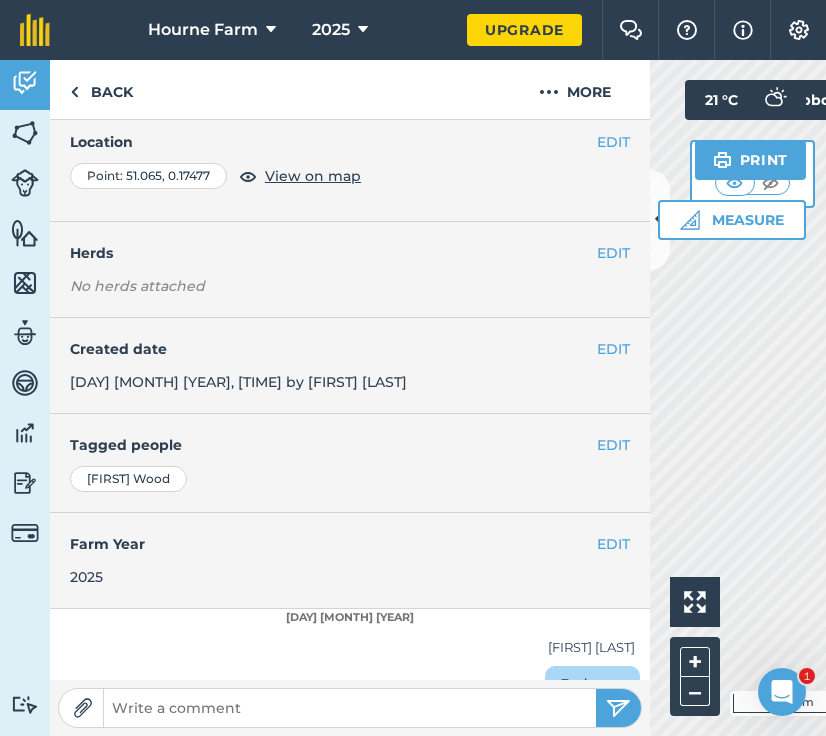 click at bounding box center [687, 30] 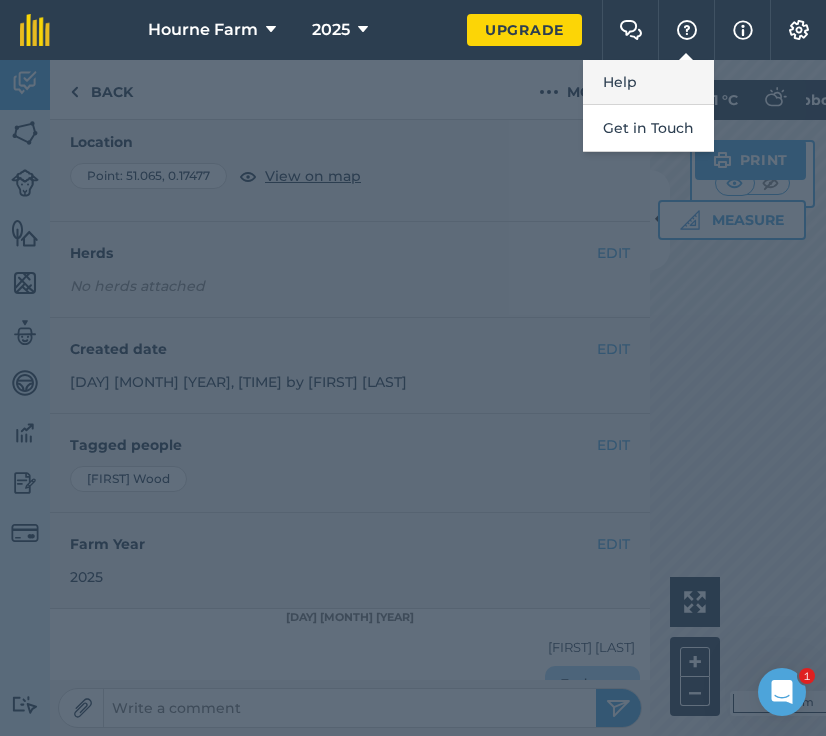 click on "Help" at bounding box center (648, 82) 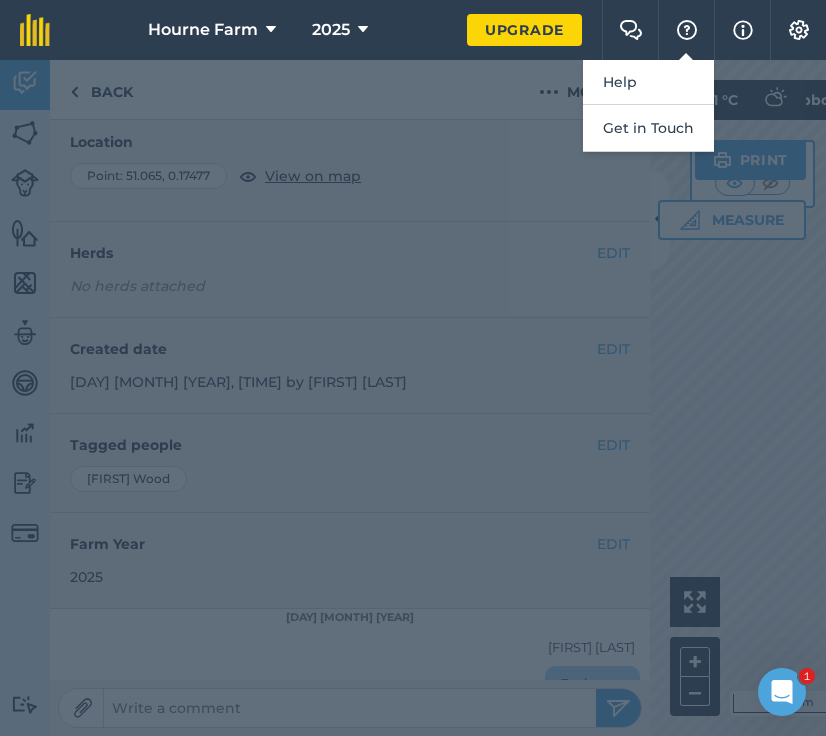 click at bounding box center (413, 398) 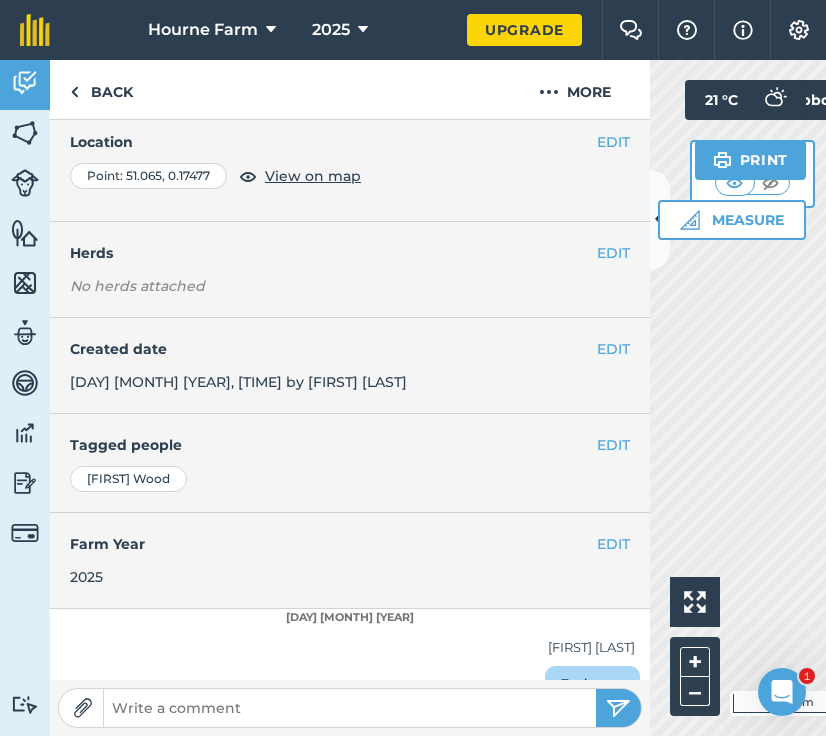 click on "View on map" at bounding box center (313, 176) 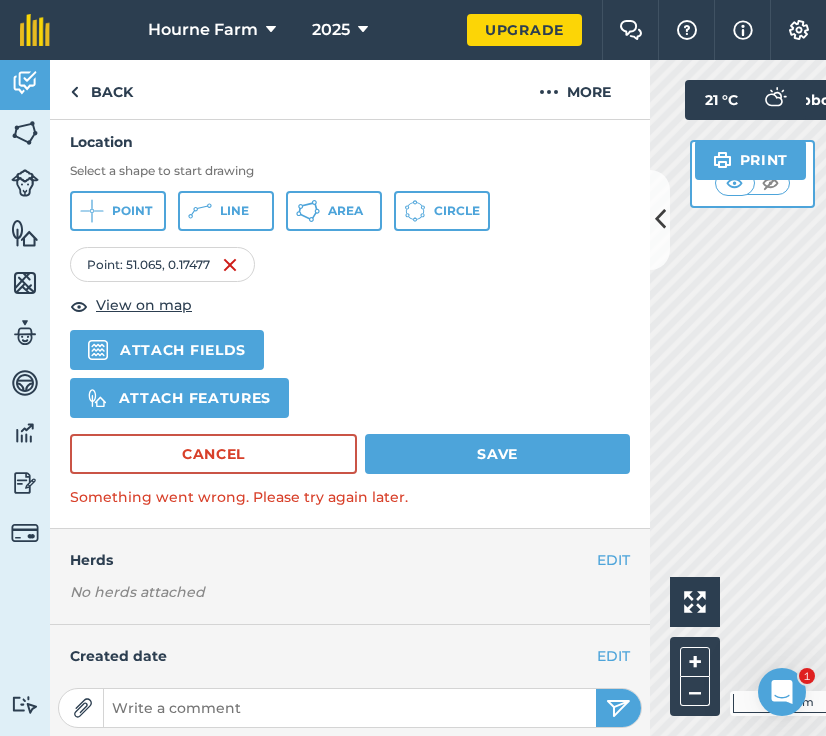 click on "Point" at bounding box center [132, 211] 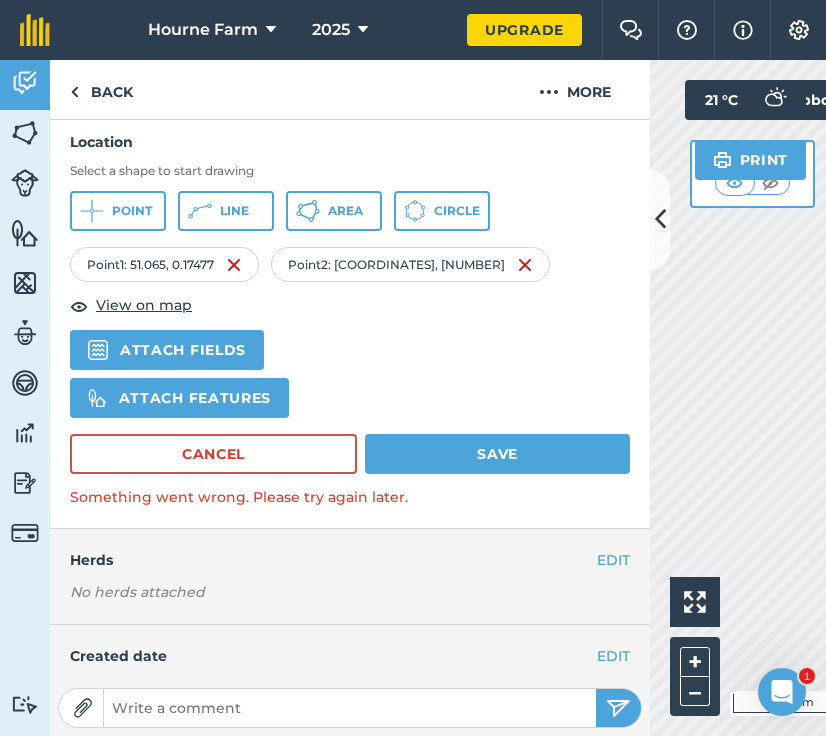 click on "Attach features" at bounding box center [179, 398] 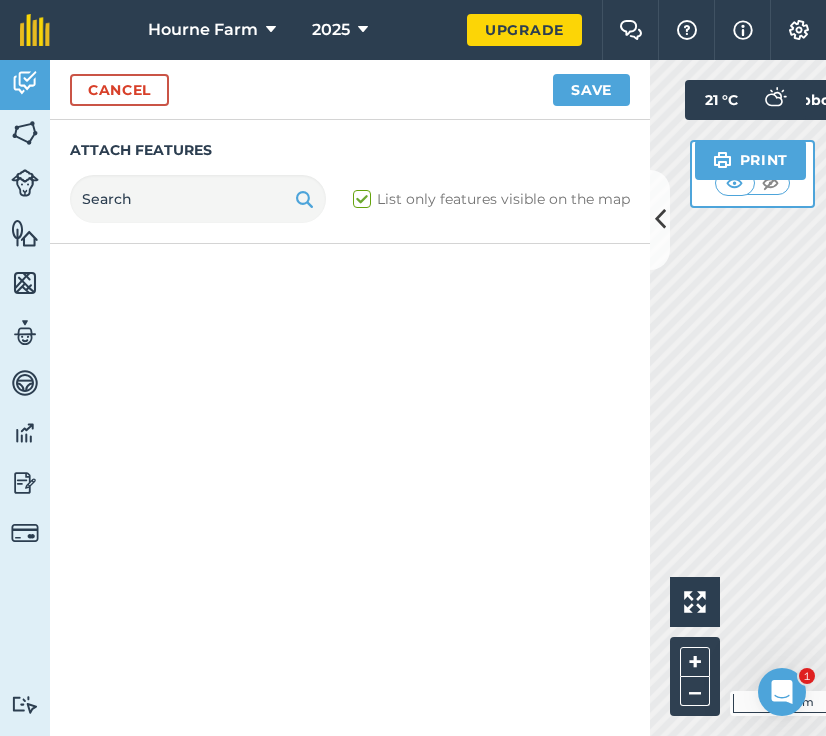click on "List only features visible on the map" at bounding box center (491, 199) 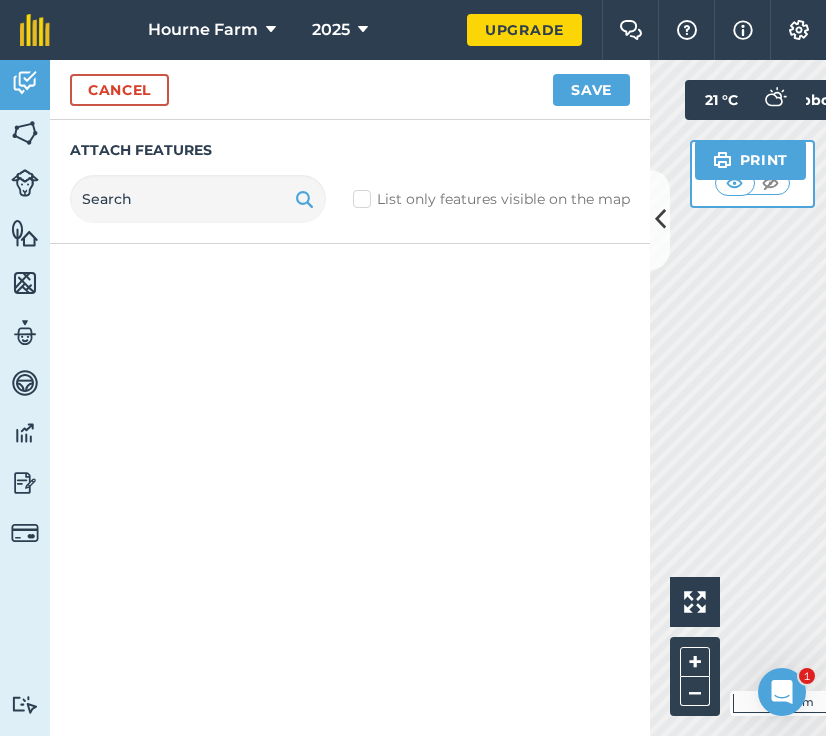 checkbox on "false" 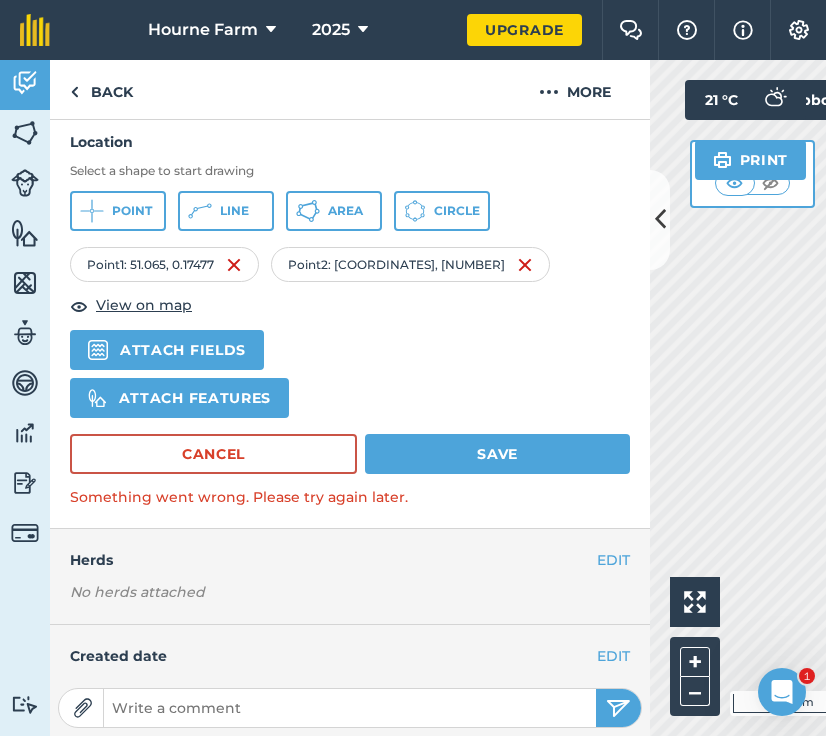 click on "Attach fields" at bounding box center (167, 350) 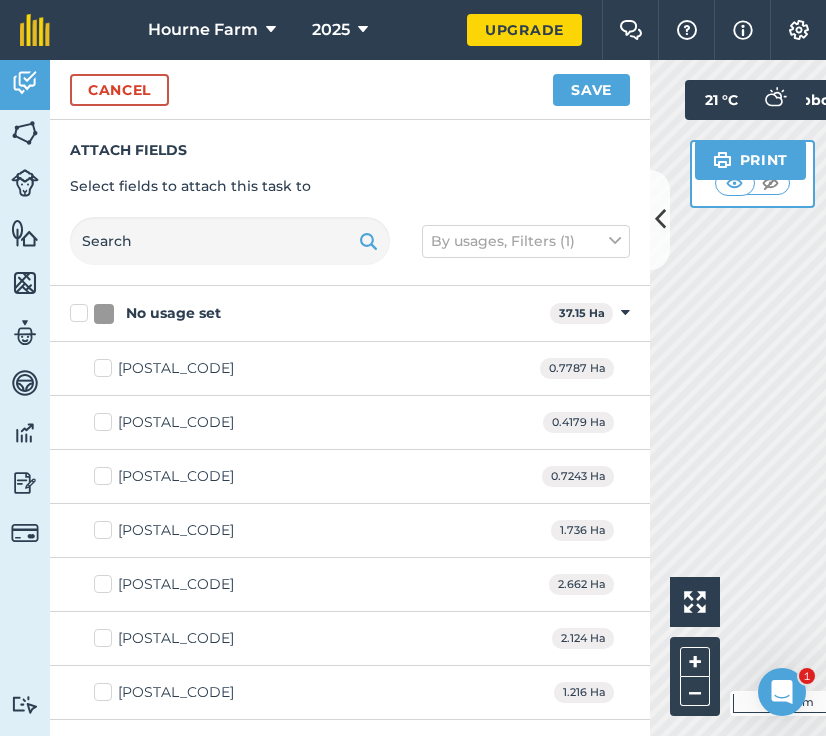 click on "Cancel" at bounding box center [119, 90] 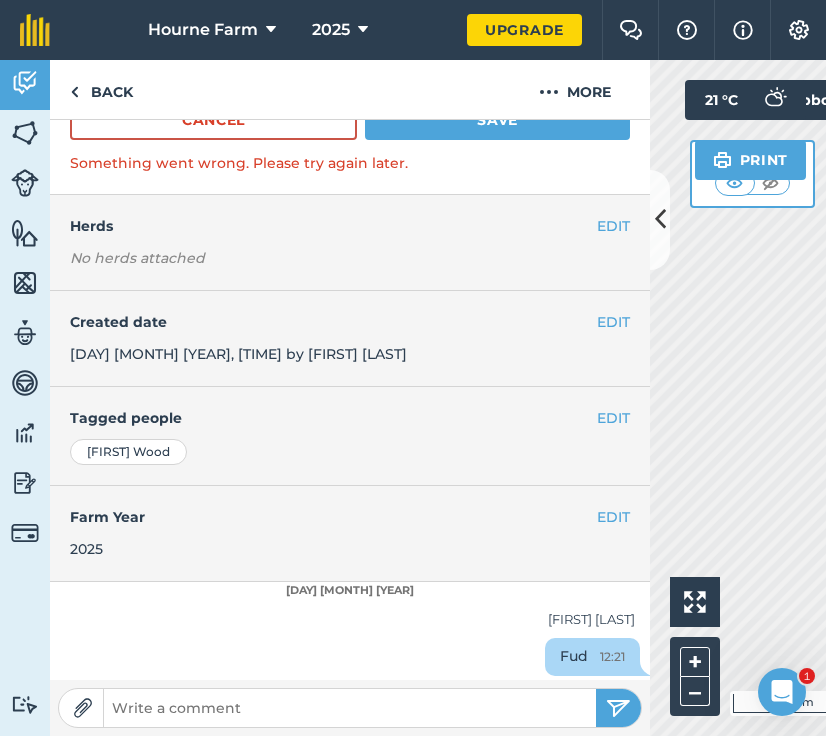 scroll, scrollTop: 411, scrollLeft: 0, axis: vertical 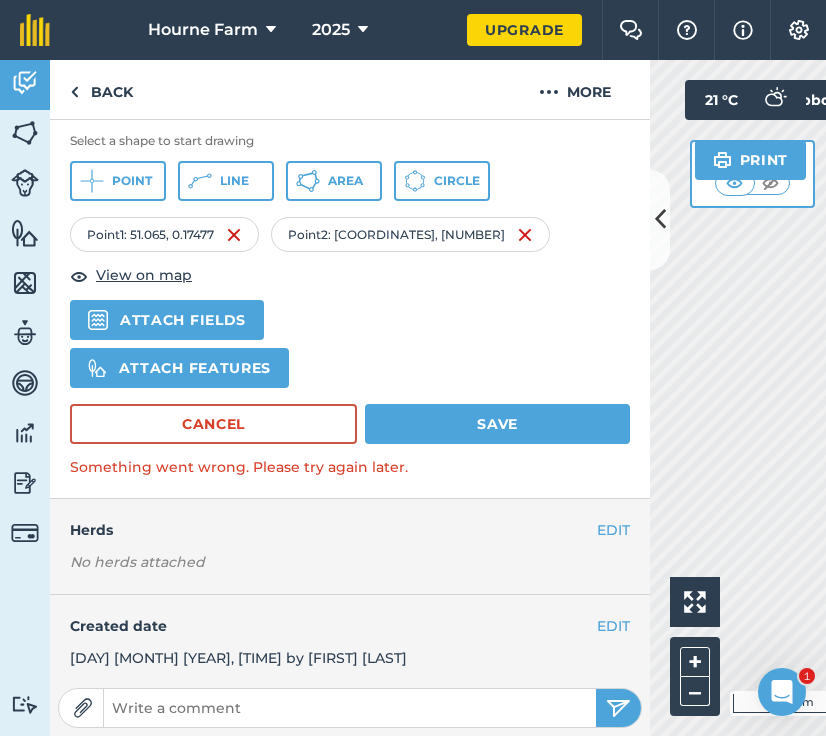click on "Cancel" at bounding box center (213, 424) 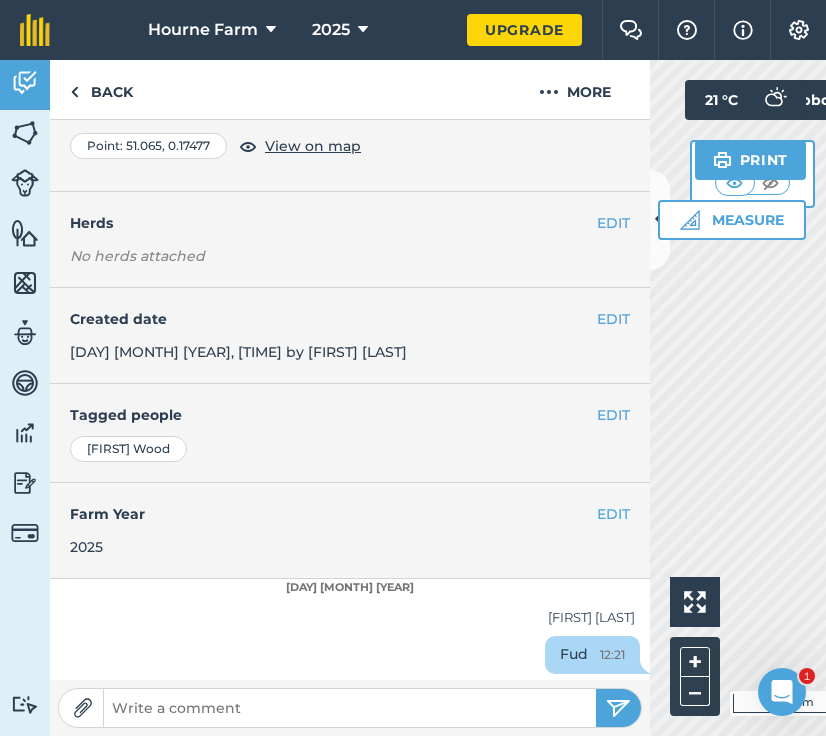 scroll, scrollTop: 105, scrollLeft: 0, axis: vertical 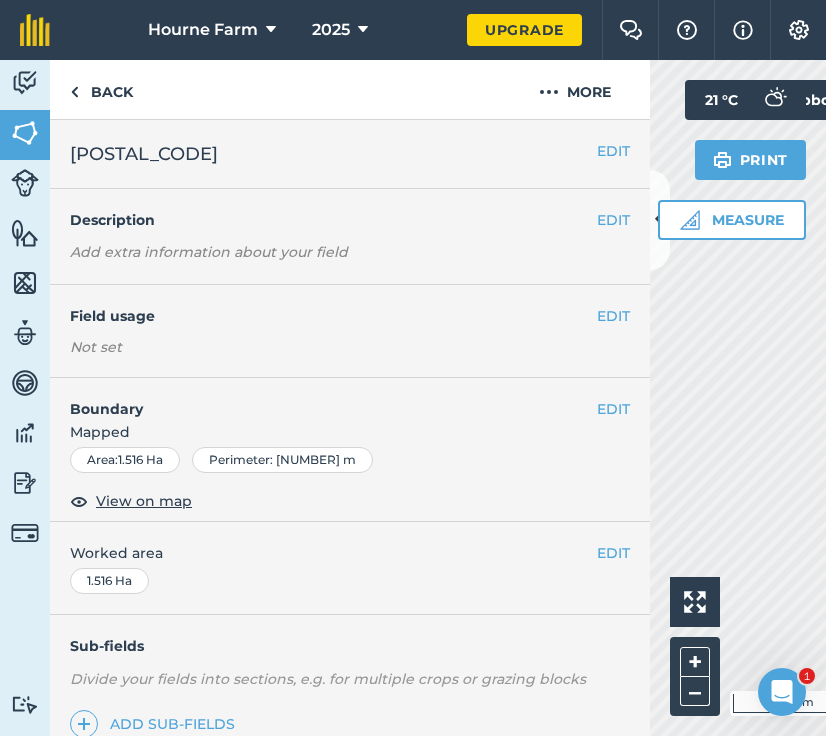 click at bounding box center [660, 220] 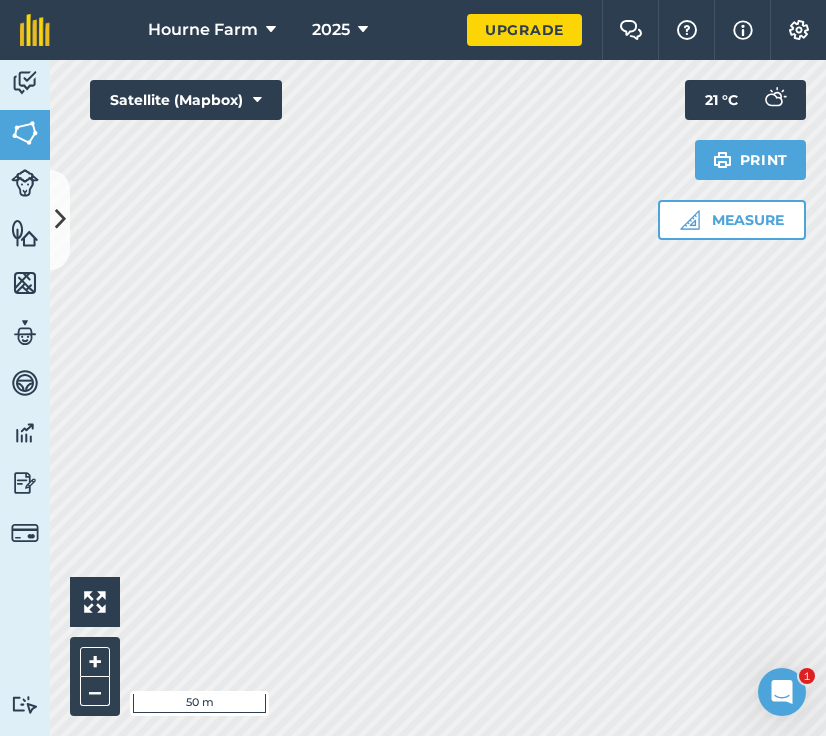 click at bounding box center [25, 83] 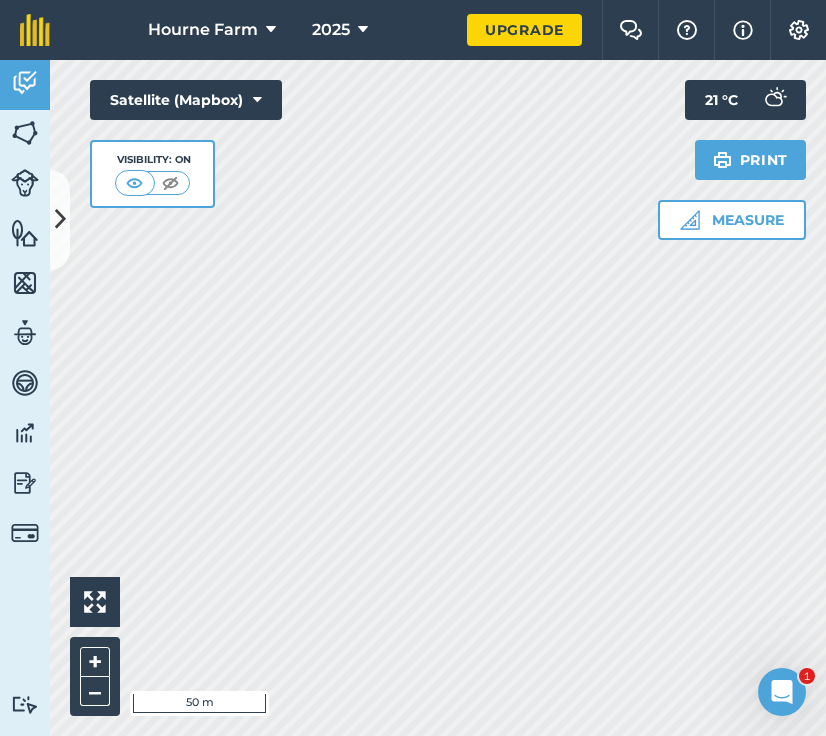 click at bounding box center (25, 533) 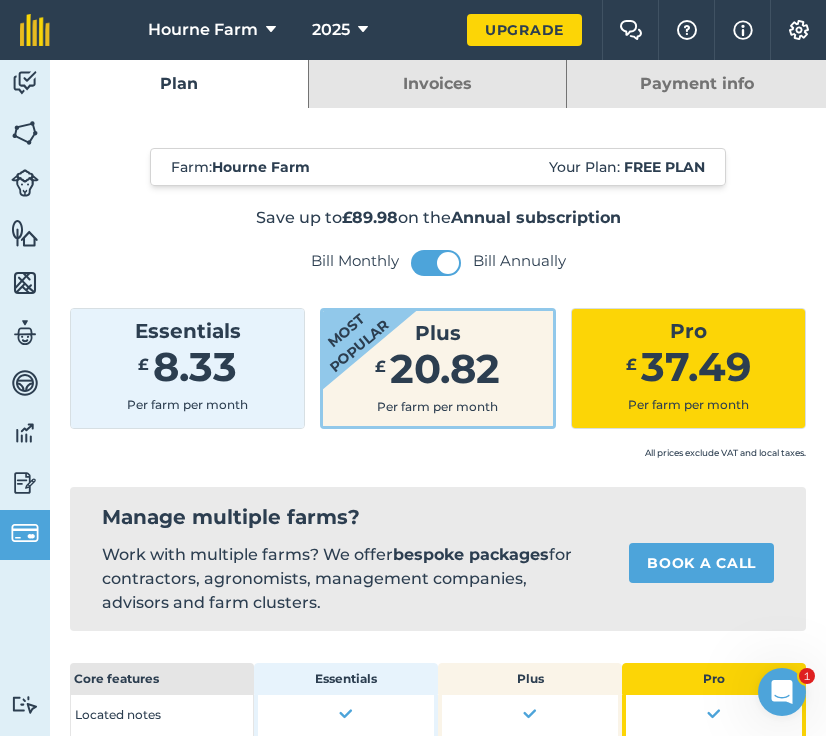 click at bounding box center [25, 483] 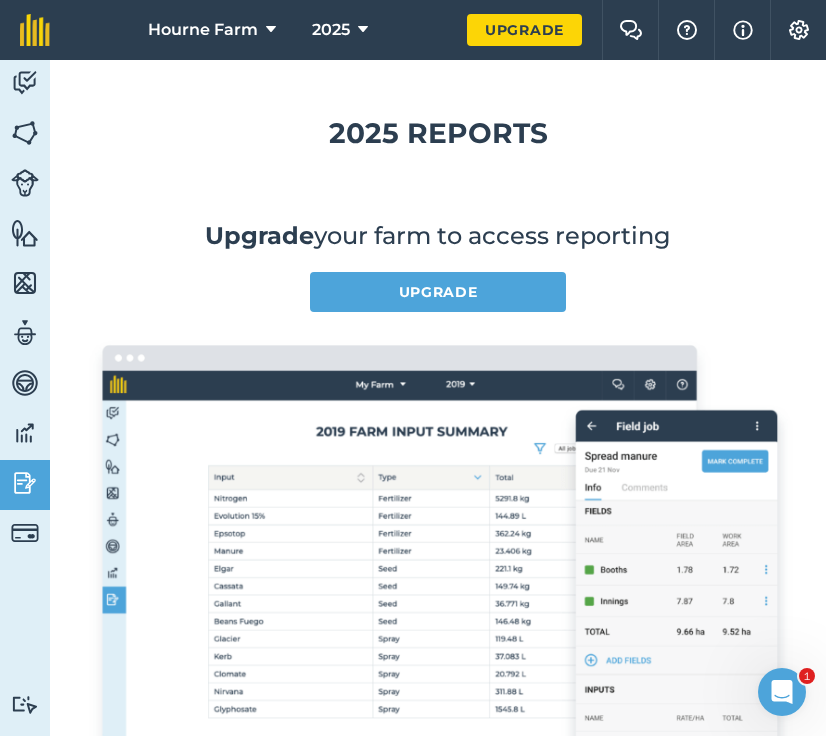 click at bounding box center (25, 433) 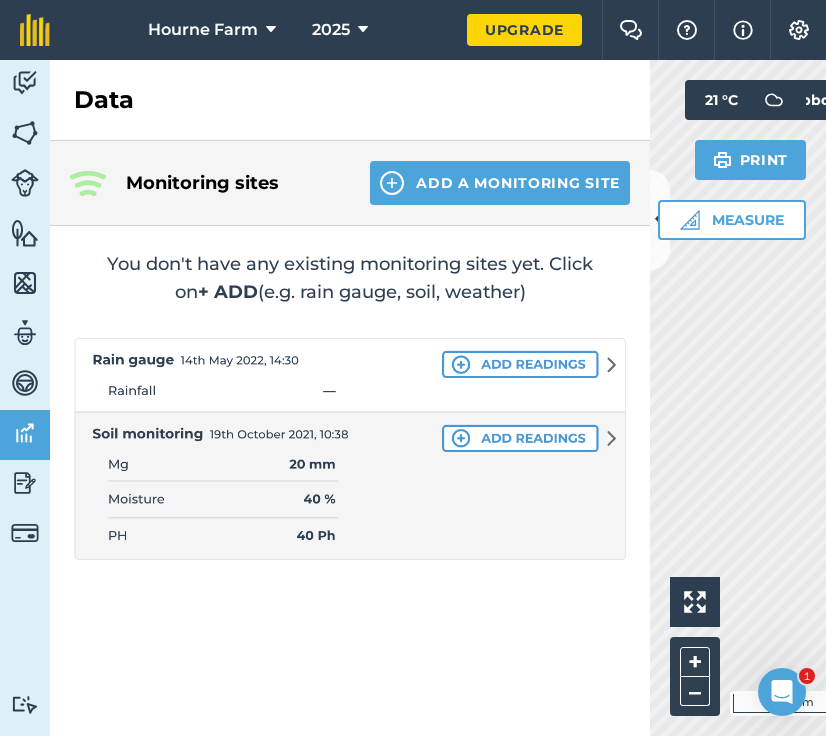 click at bounding box center [25, 383] 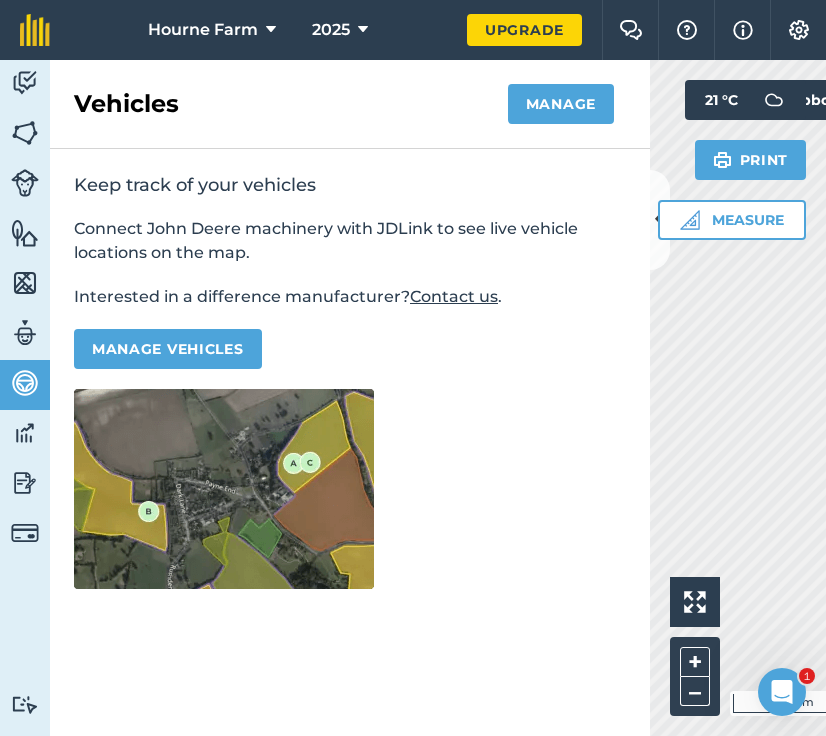 click at bounding box center [25, 333] 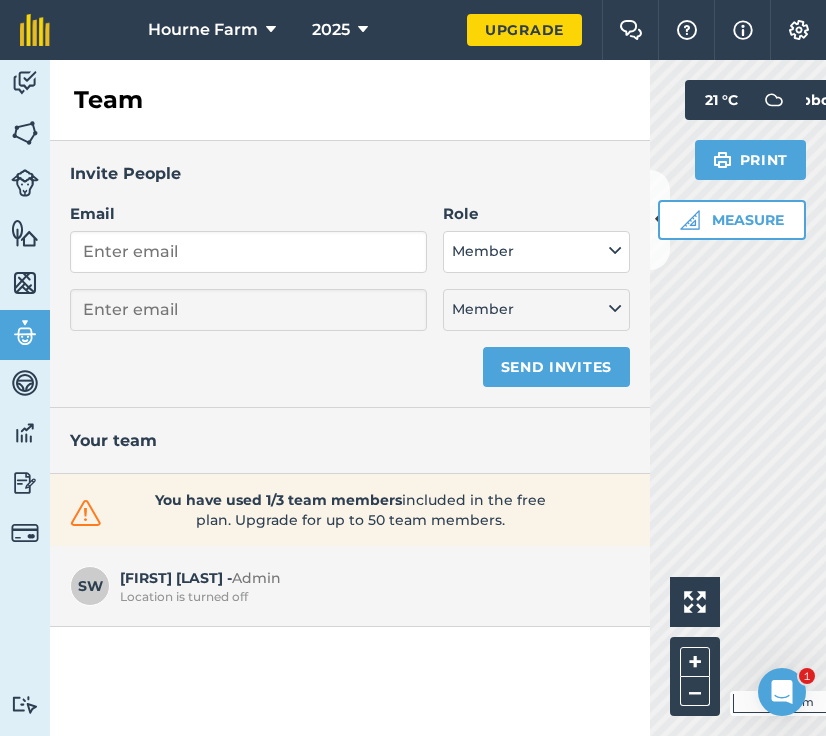 click at bounding box center (25, 283) 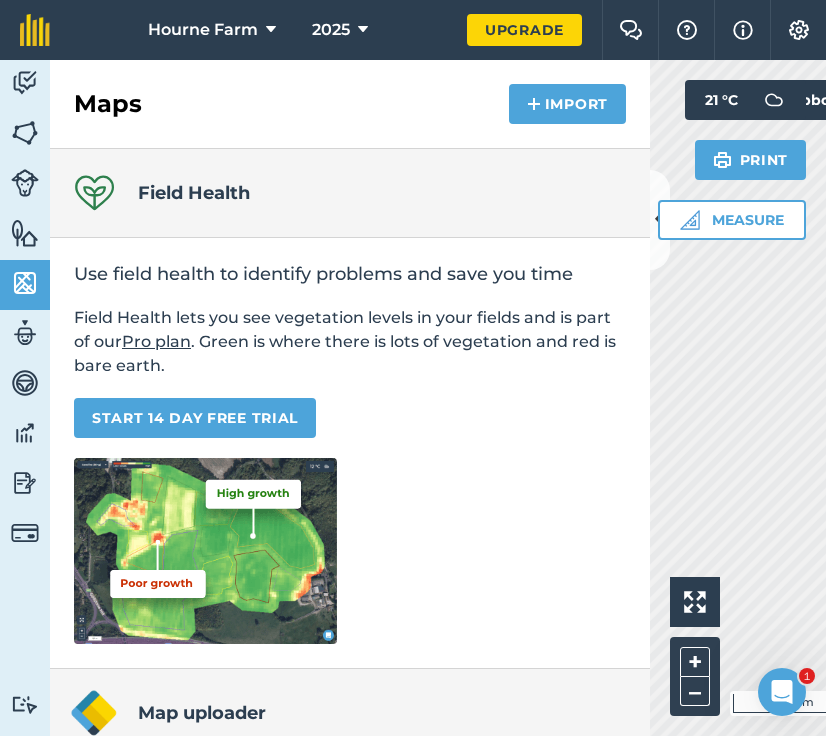 click at bounding box center [25, 233] 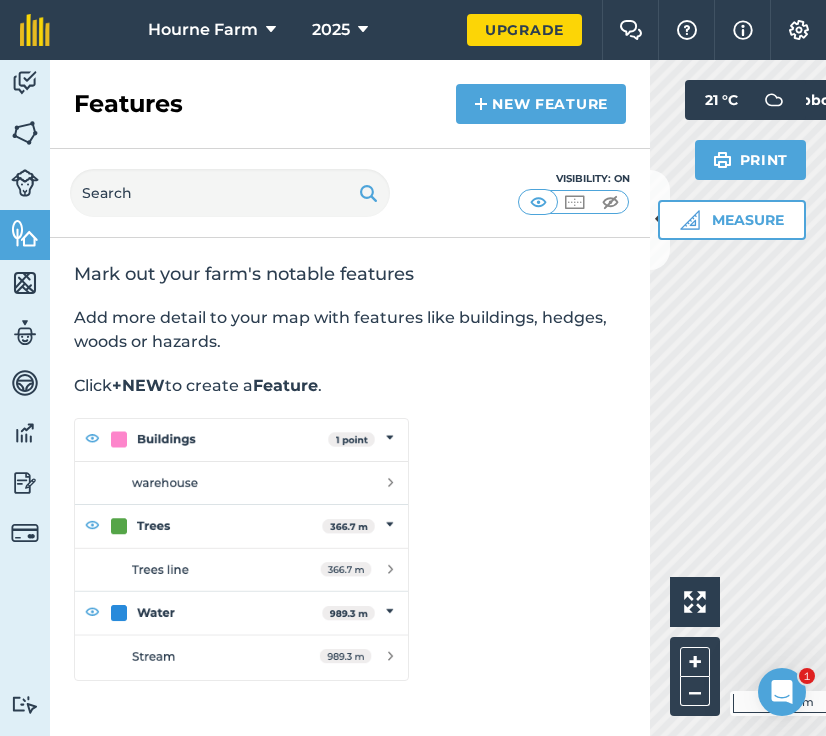 click on "Fields" at bounding box center [25, 135] 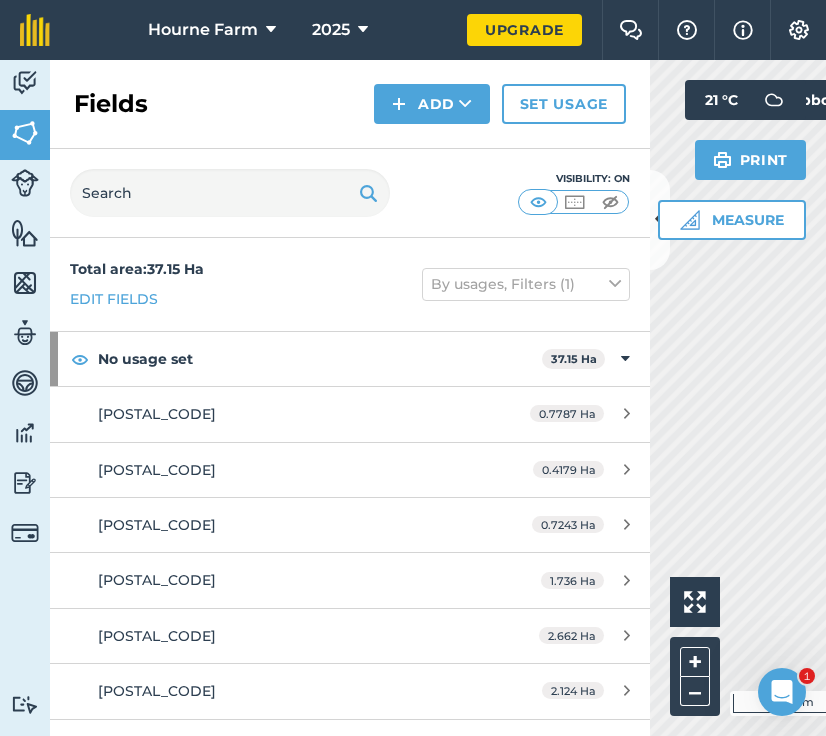 click at bounding box center (25, 83) 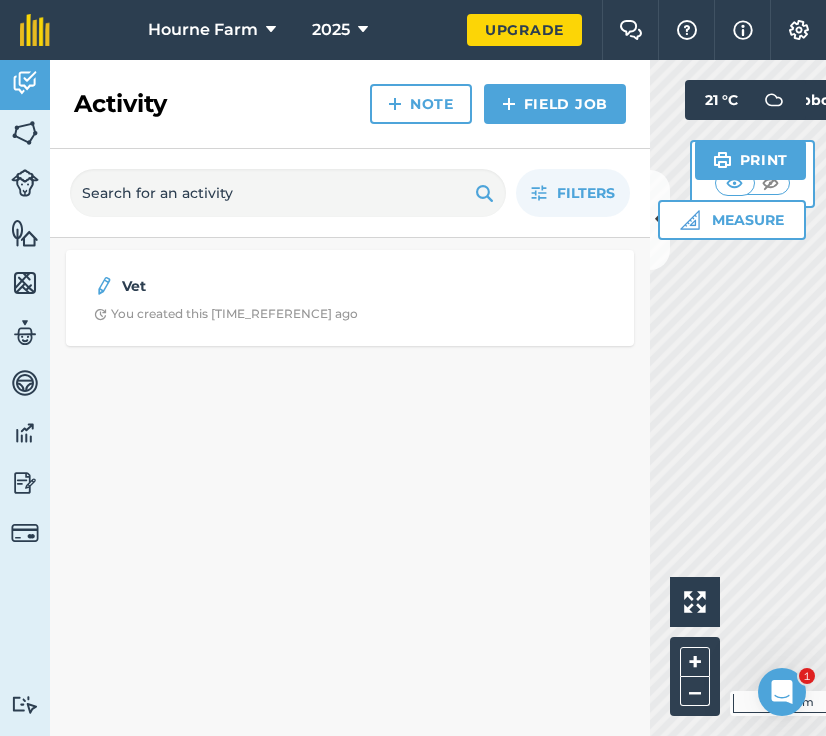 click at bounding box center (35, 30) 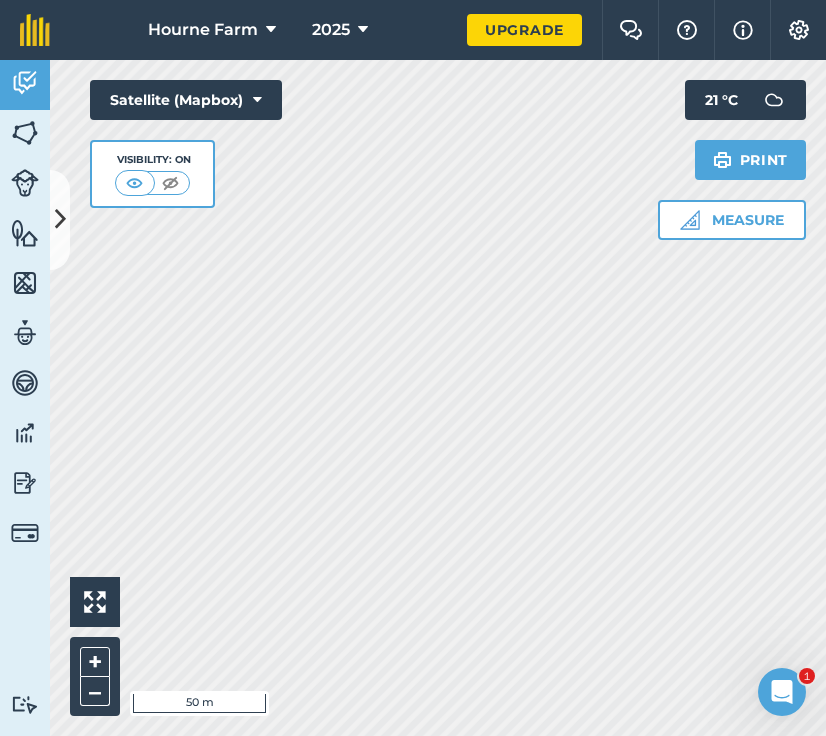 click at bounding box center (170, 183) 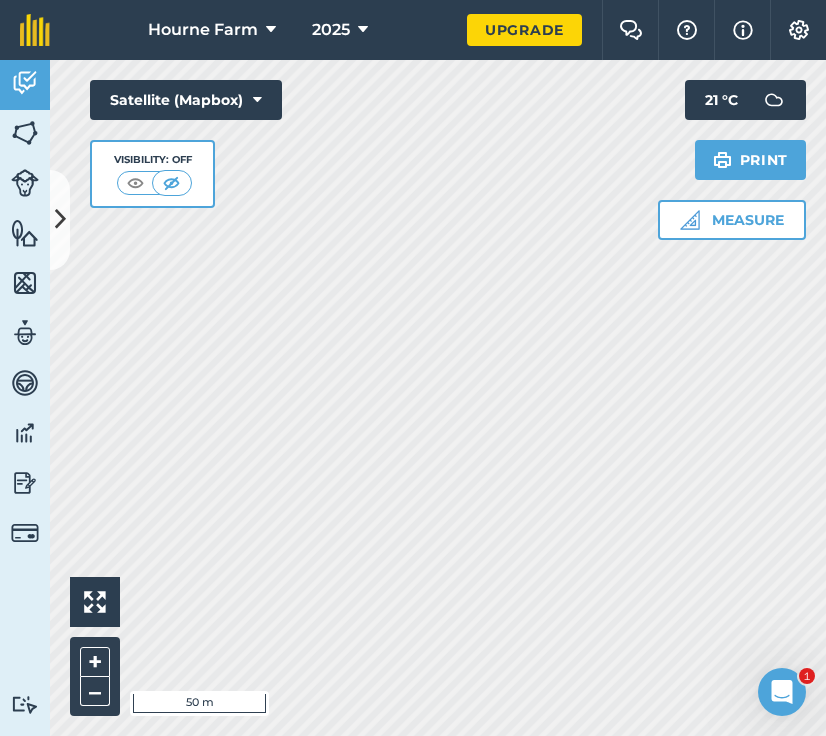 click at bounding box center [135, 183] 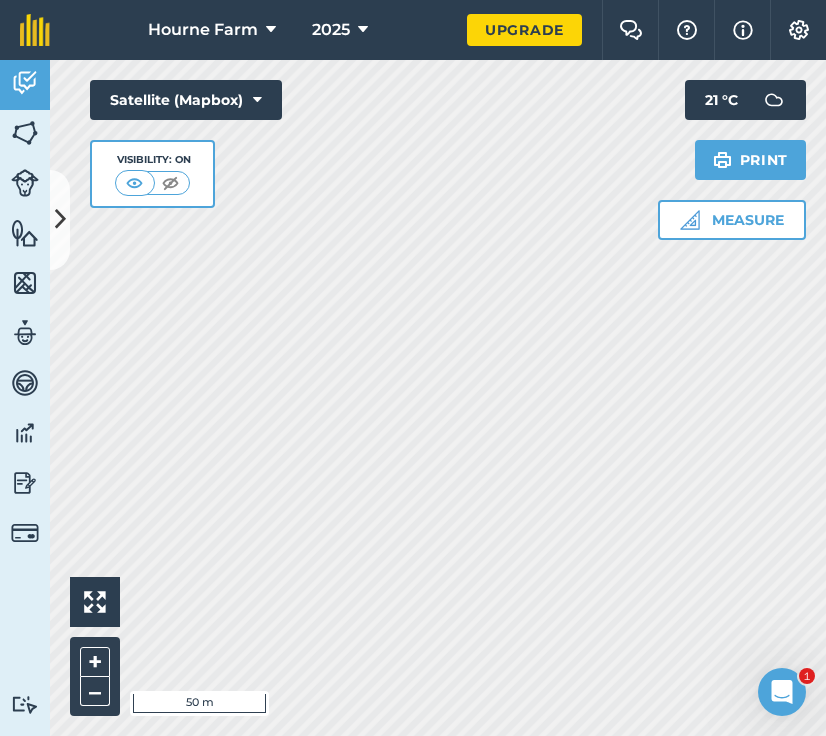 click at bounding box center [153, 183] 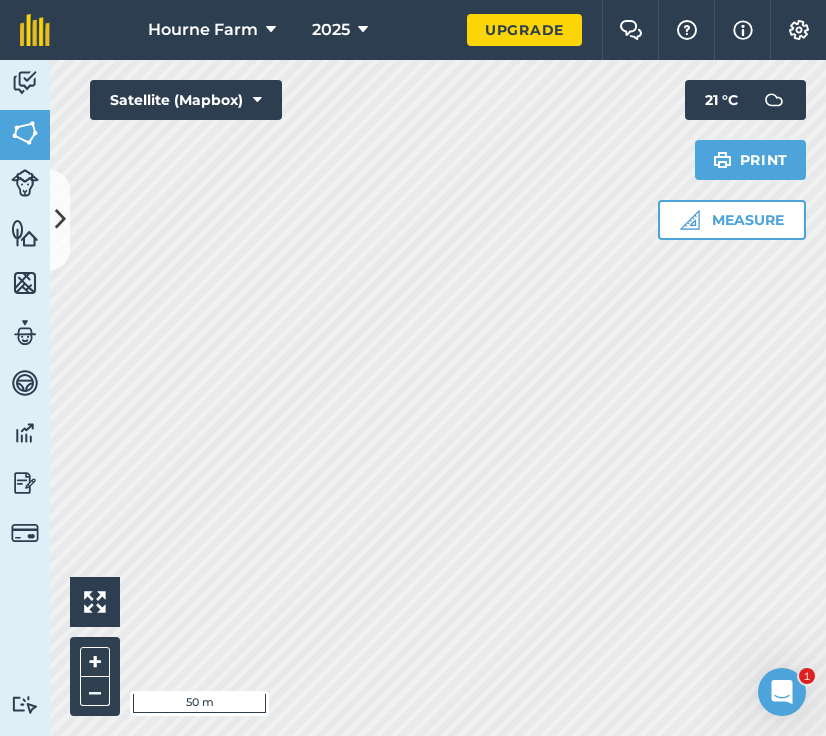 click at bounding box center [25, 83] 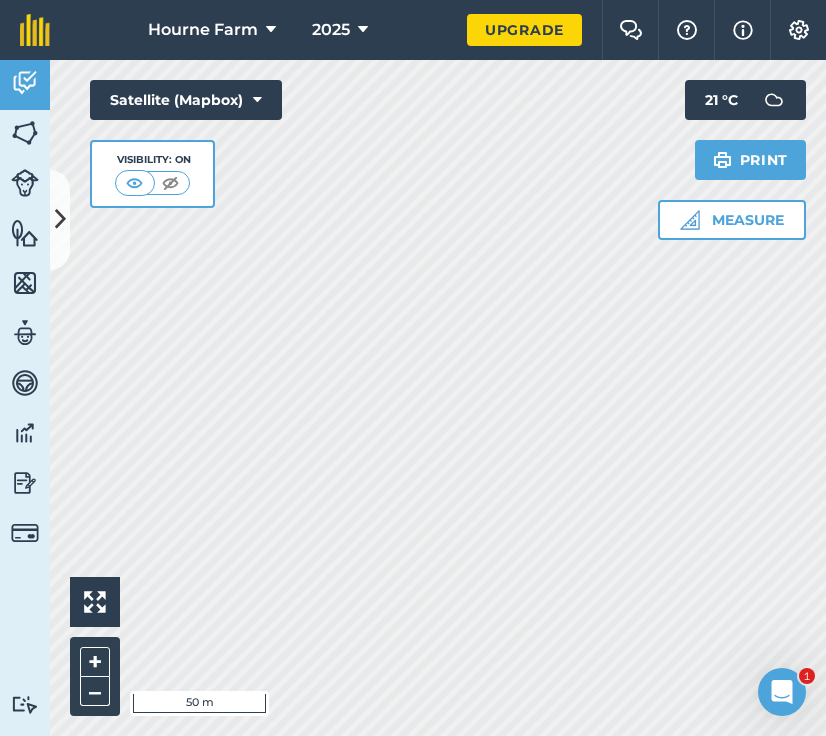 click at bounding box center [25, 133] 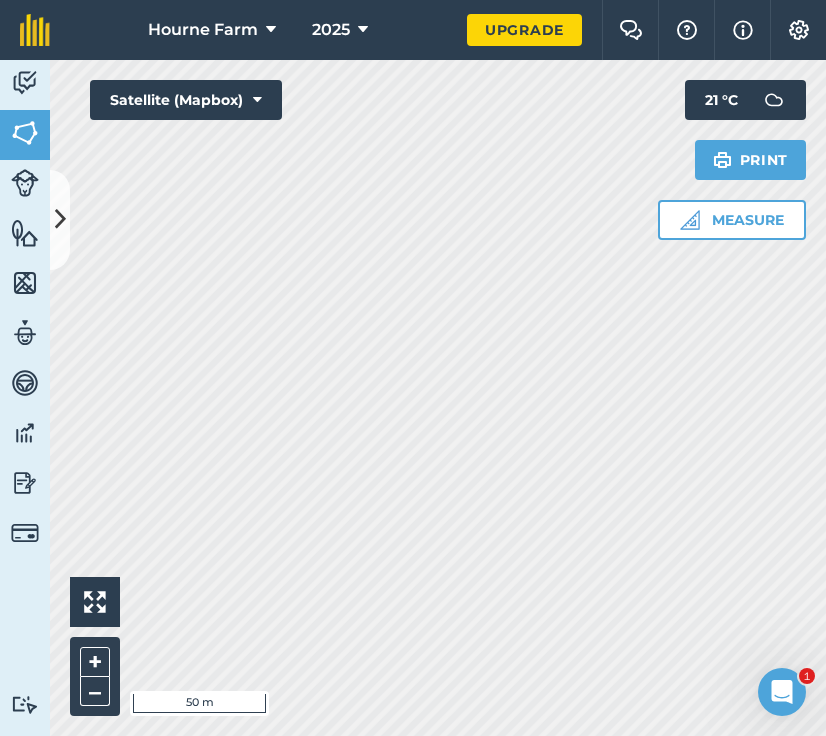 click at bounding box center [25, 83] 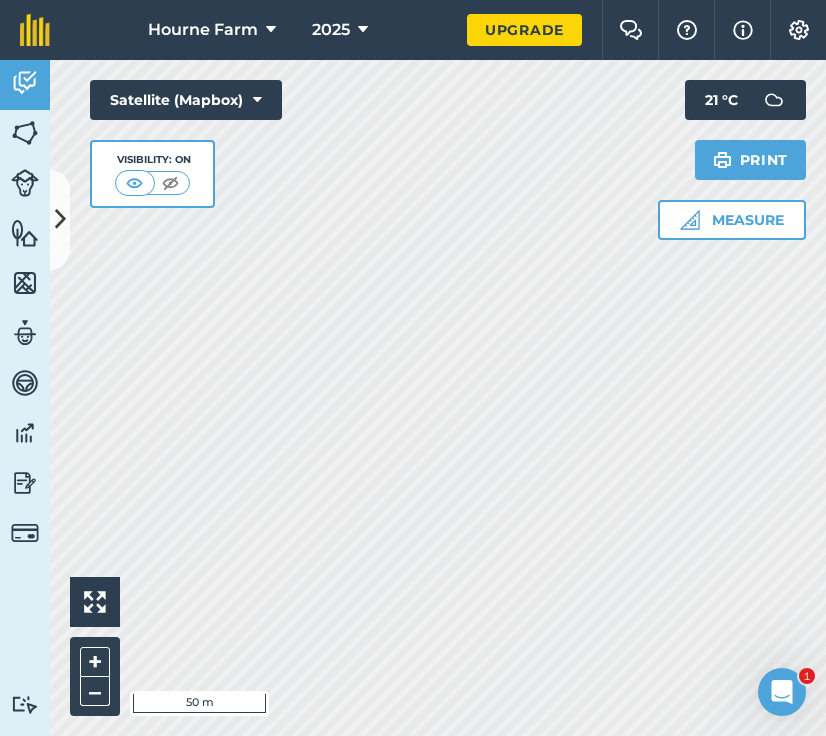 click at bounding box center [743, 30] 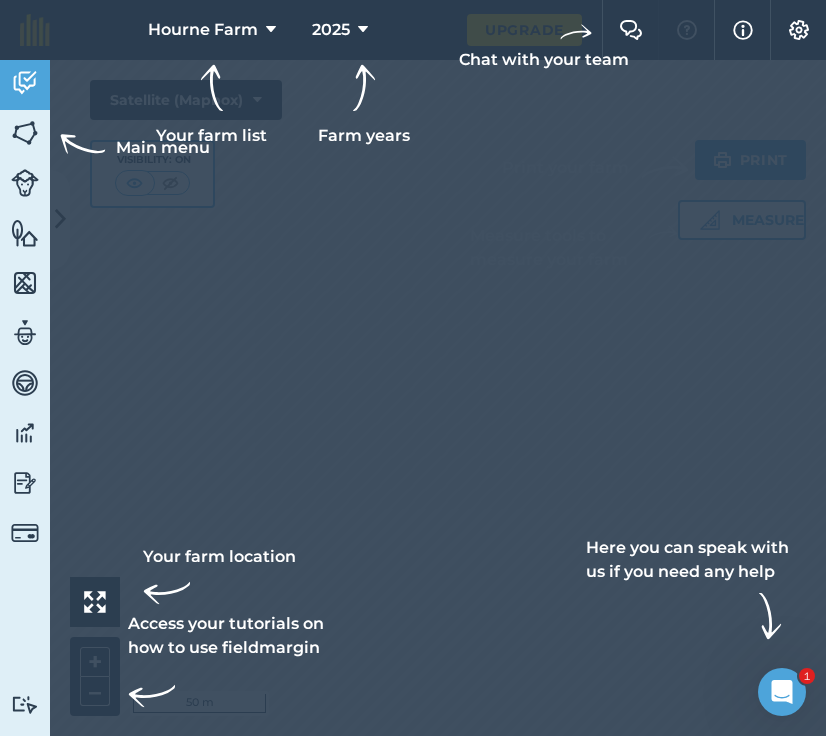 click at bounding box center (413, 30) 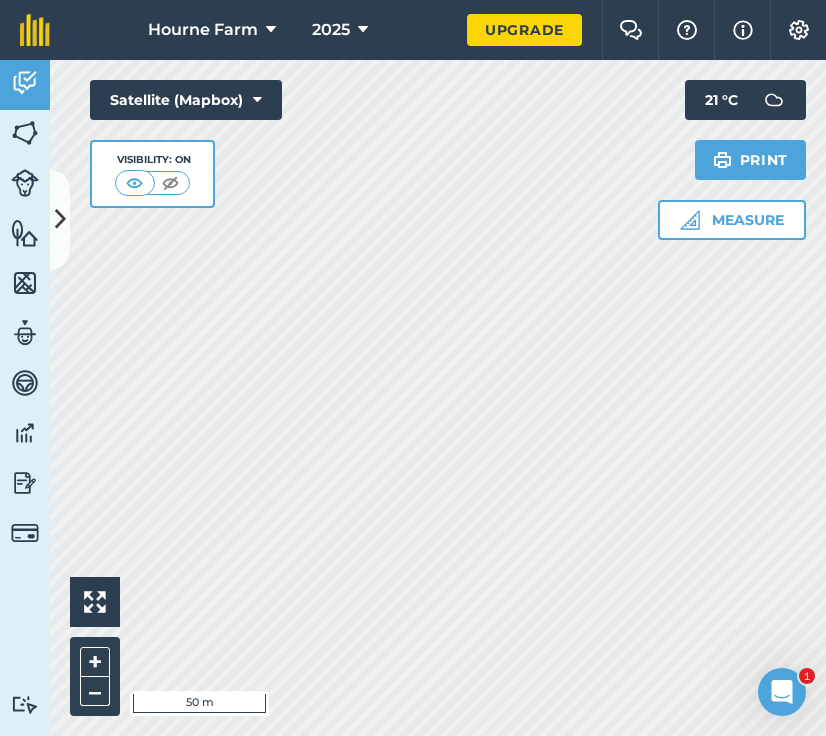 click at bounding box center (687, 30) 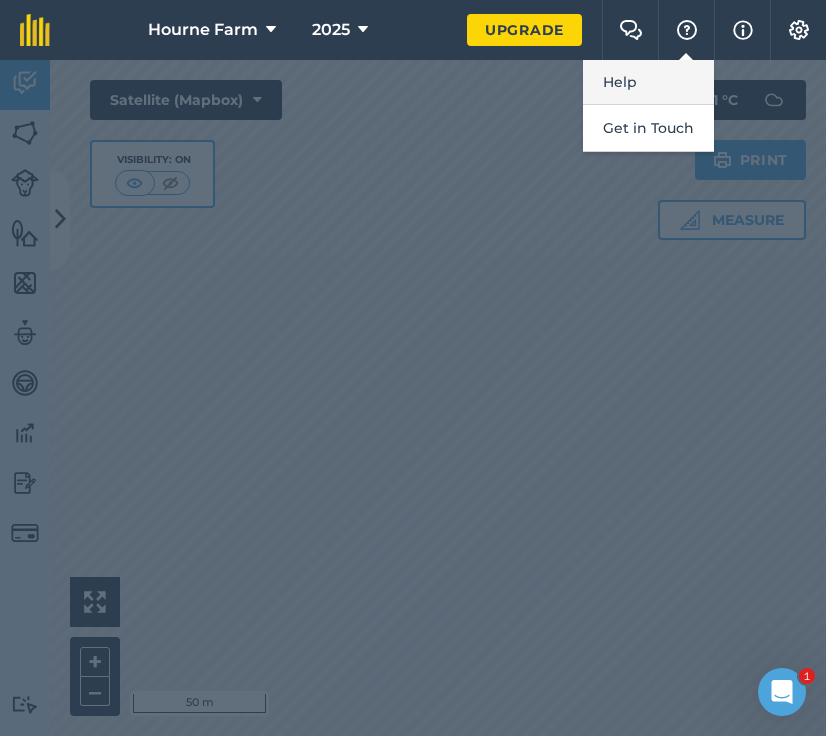 click on "Help" at bounding box center [648, 82] 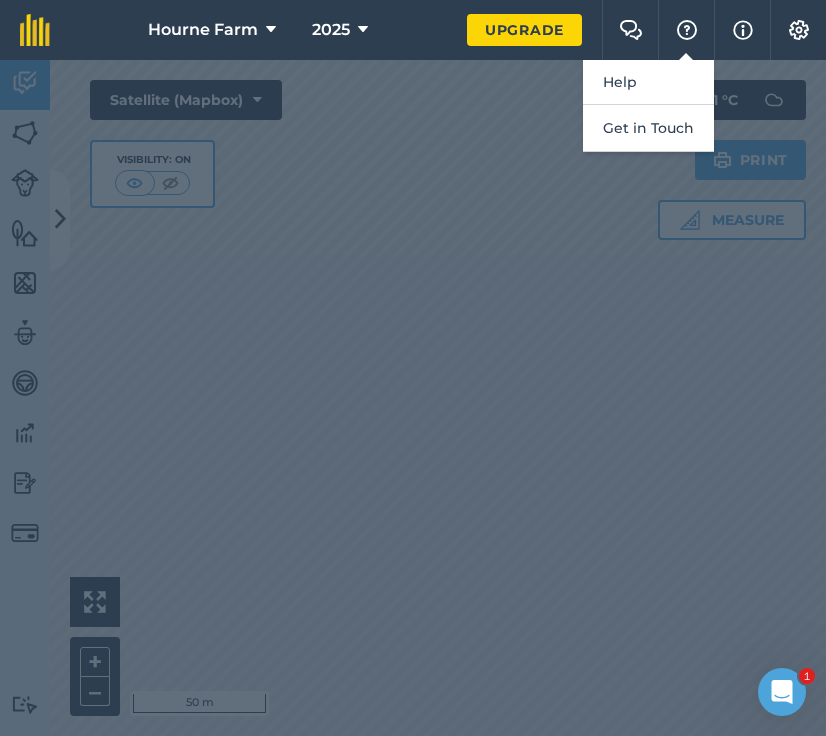 click at bounding box center [413, 398] 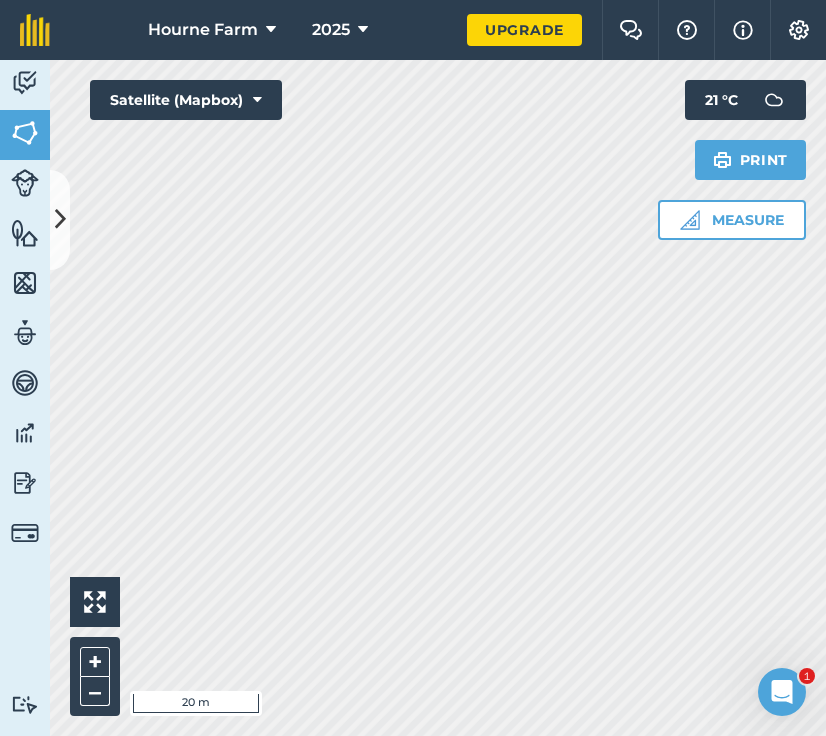 click at bounding box center (25, 83) 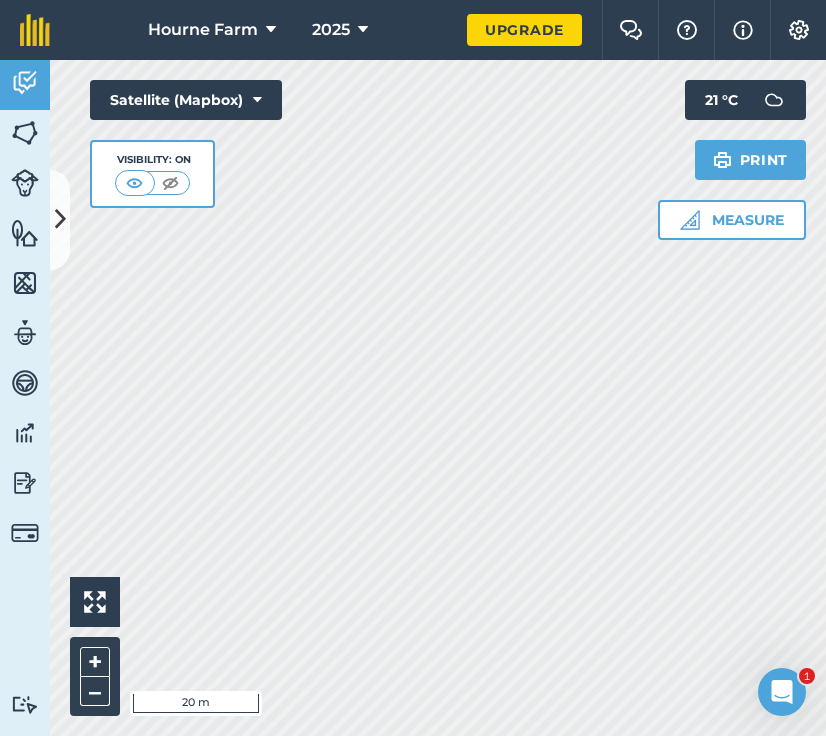 click at bounding box center [170, 183] 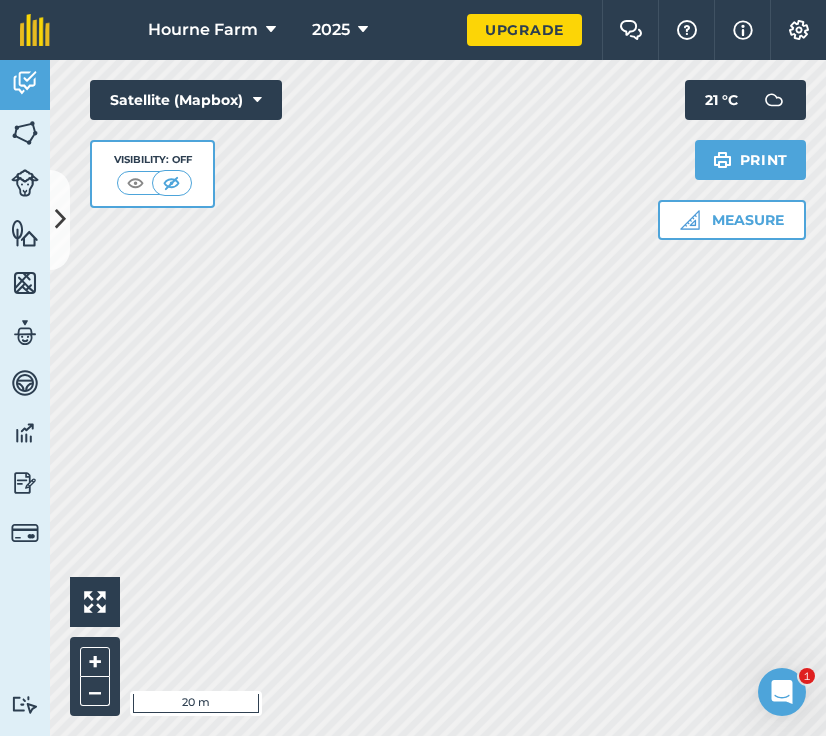 click at bounding box center (135, 183) 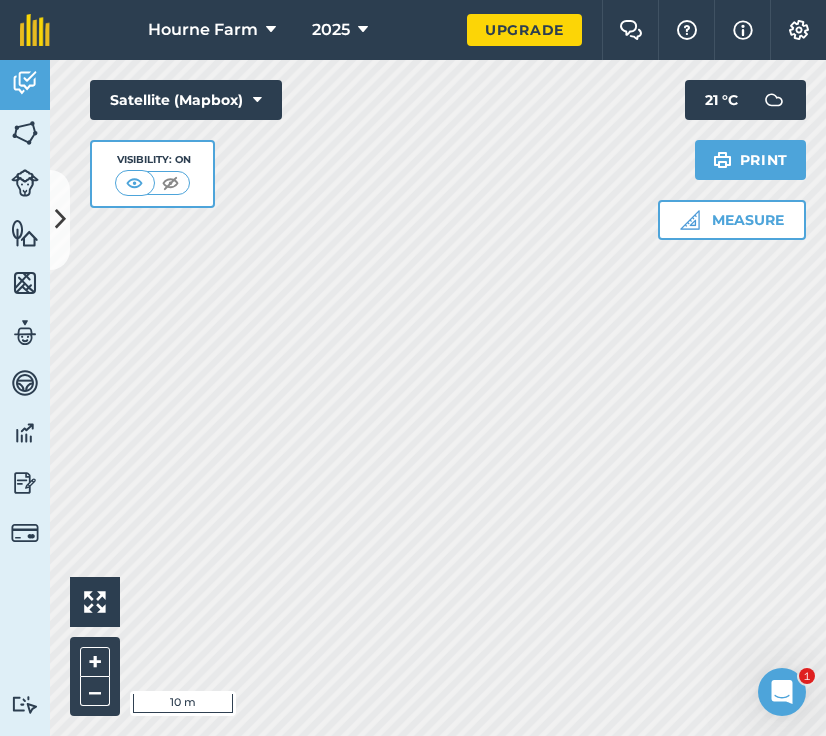 click at bounding box center [60, 219] 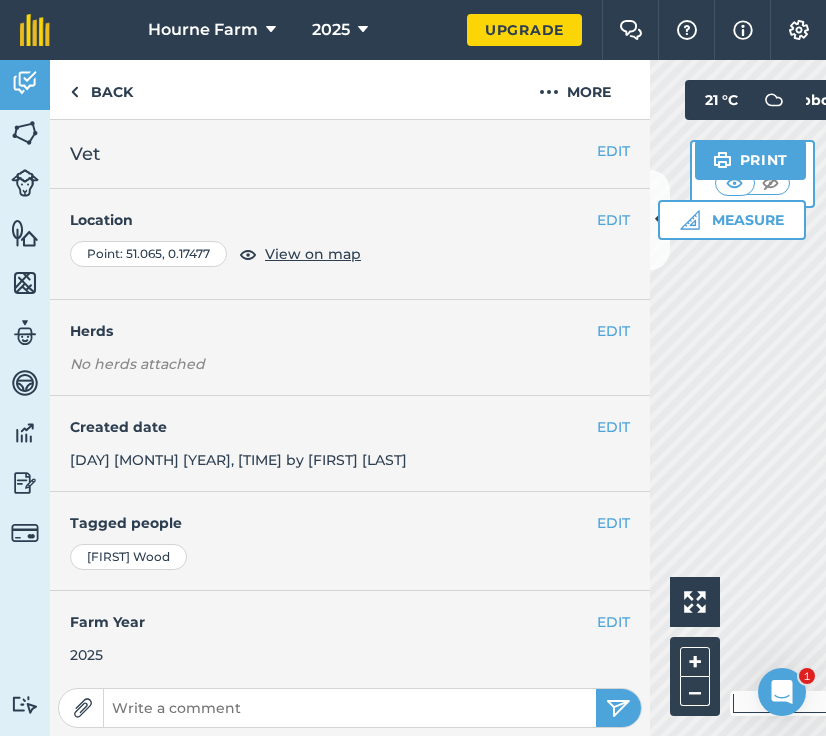 scroll, scrollTop: 0, scrollLeft: 0, axis: both 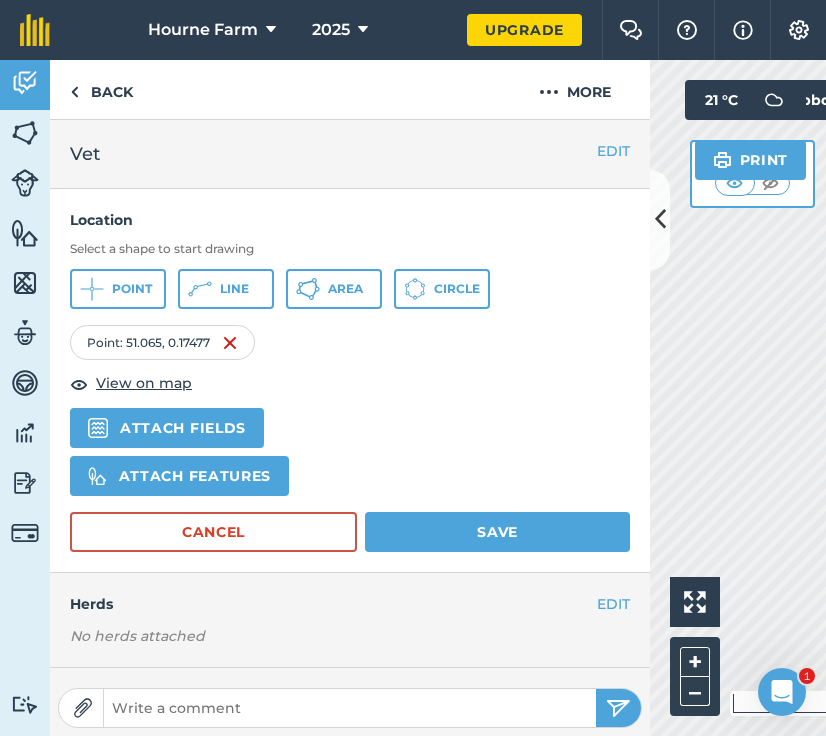 click on "Point" at bounding box center [118, 289] 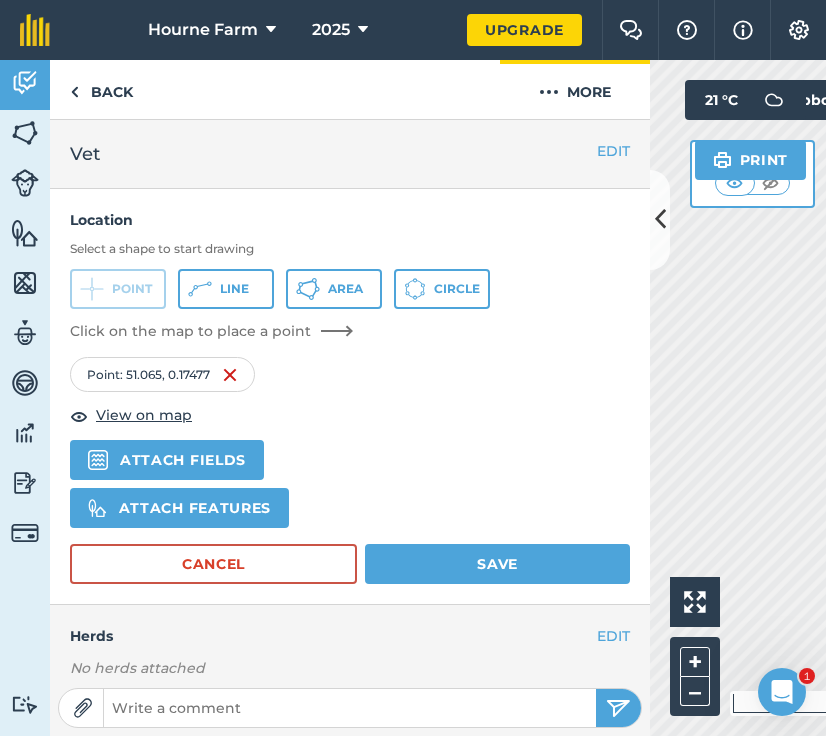 scroll, scrollTop: 0, scrollLeft: 0, axis: both 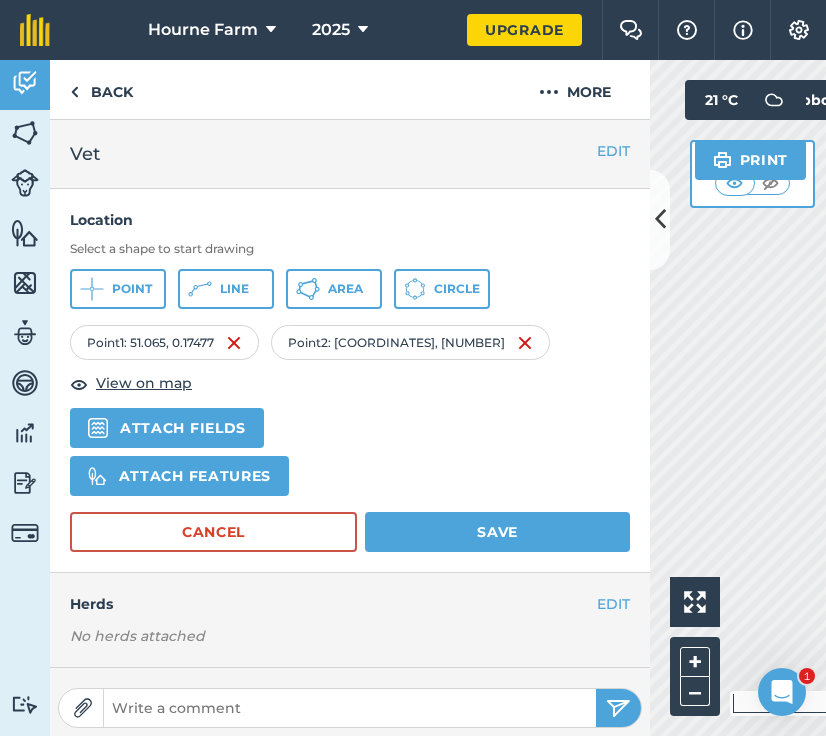 click on "Location Select a shape to start drawing Point Line Area Circle Point  1 :   [COORDINATES]     View on map   Attach fields   Attach features Cancel Save" at bounding box center (350, 381) 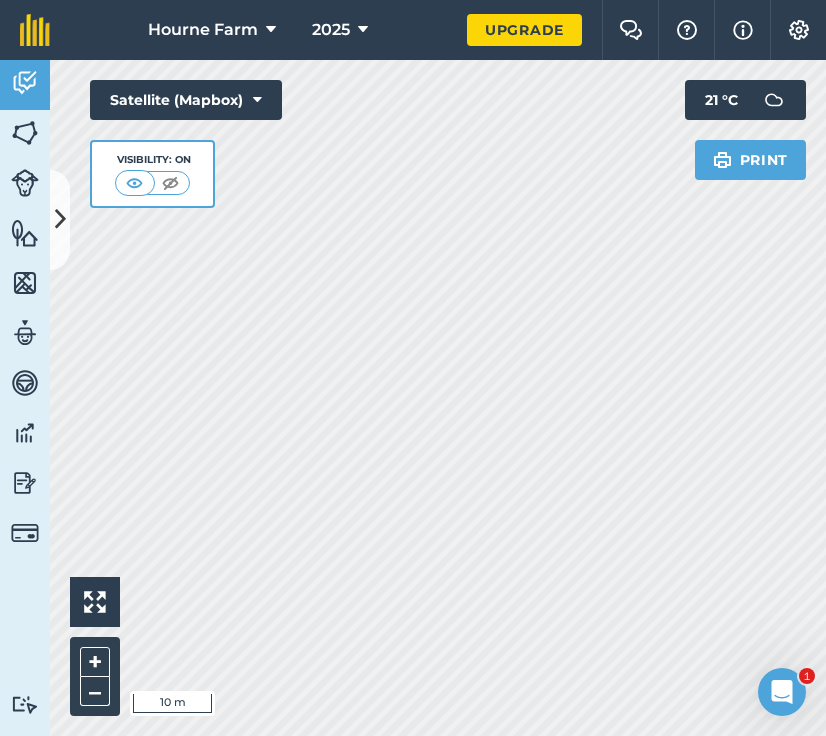 click at bounding box center (170, 183) 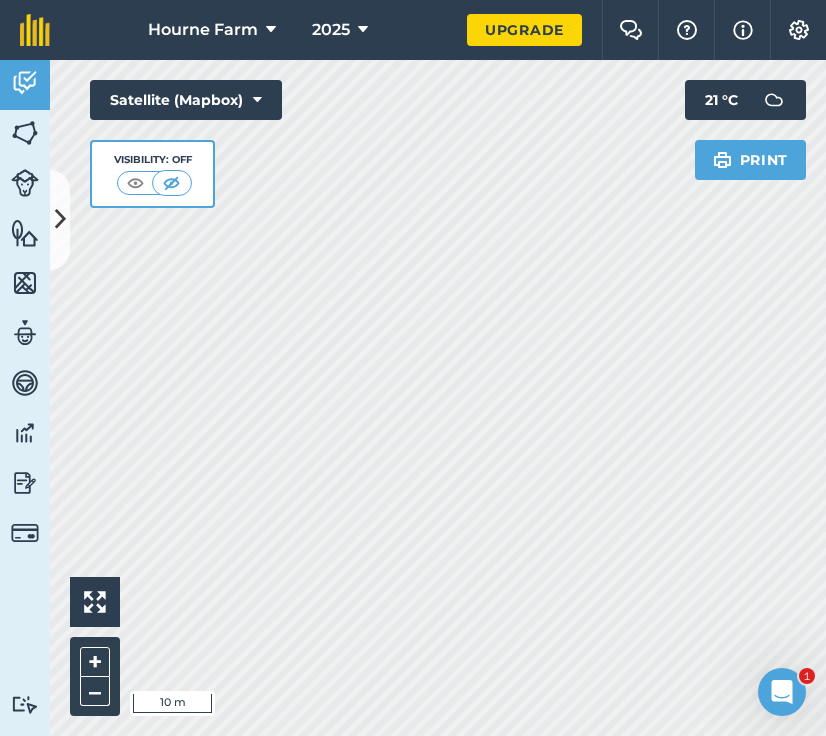click at bounding box center [135, 183] 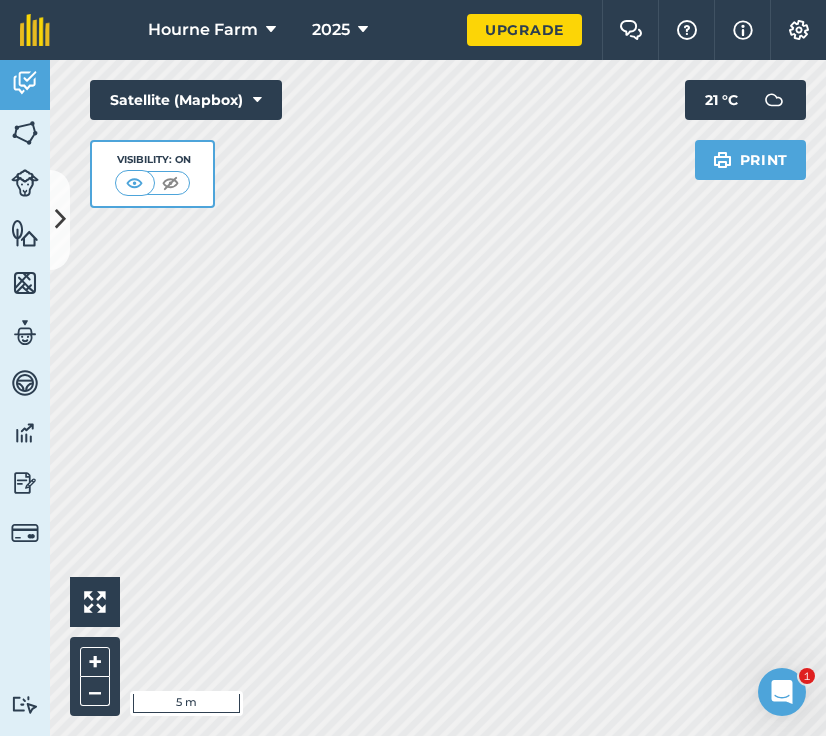 click at bounding box center [60, 219] 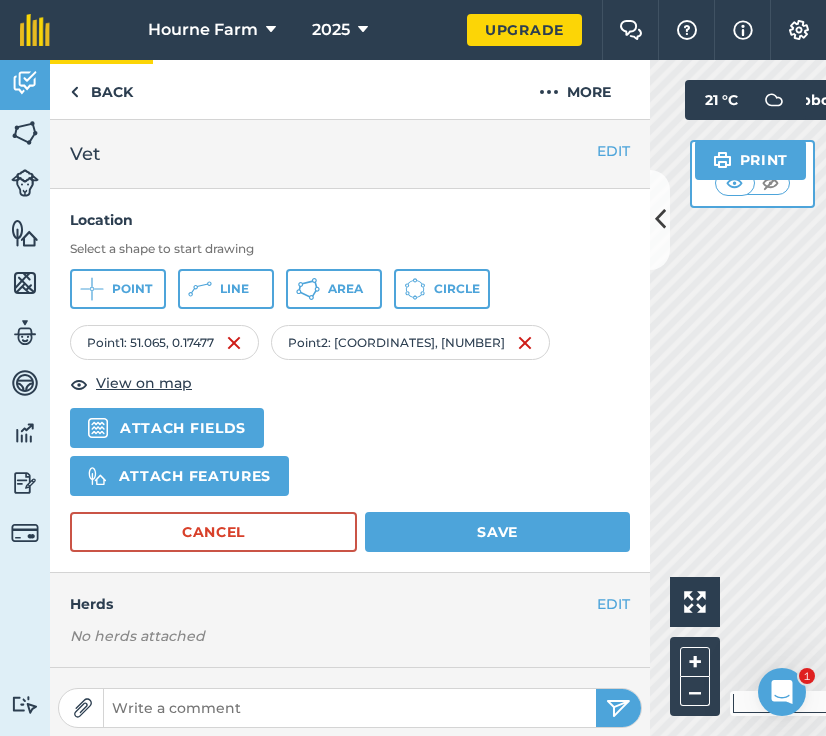 click on "Back" at bounding box center (101, 89) 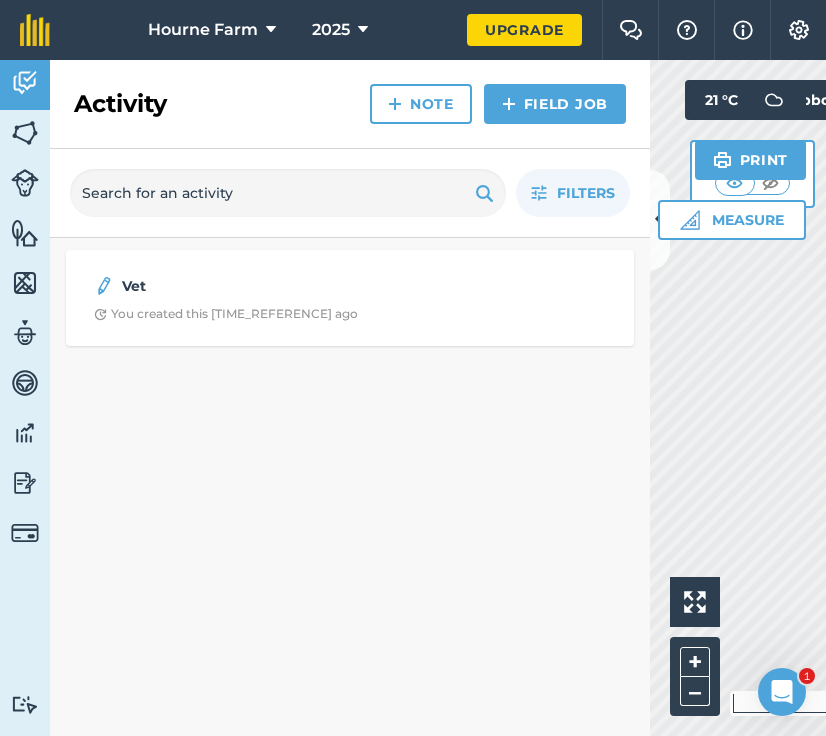 click on "Activity" at bounding box center (25, 85) 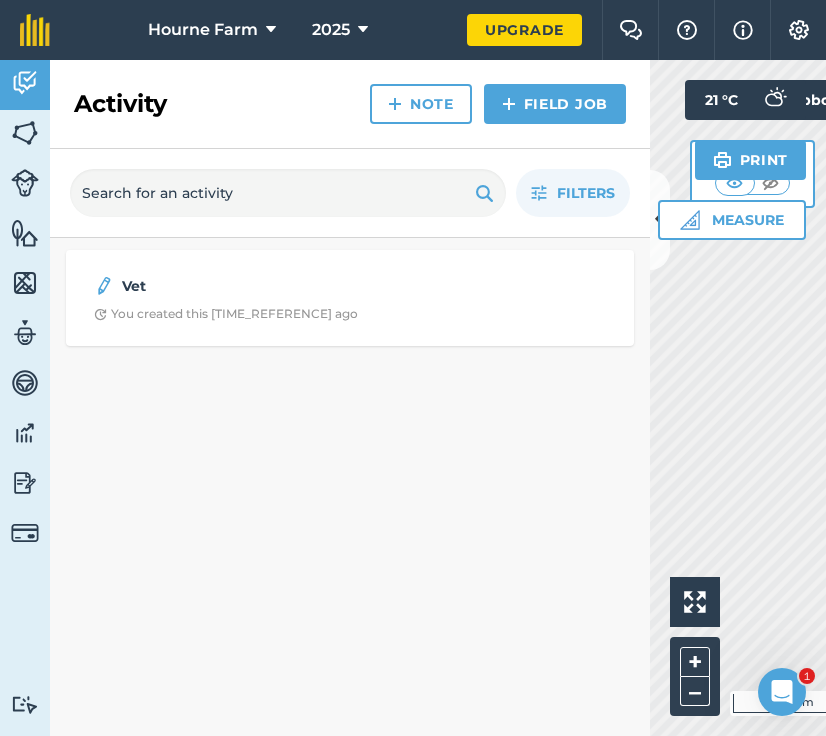 click on "Activity Fields Livestock Features Maps Team Vehicles Data Reporting Billing Tutorials Tutorials Activity   Note   Field Job Filters Vet You created this [TIME_REFERENCE] ago Hello i 50 m + – Satellite (Mapbox) Visibility: On Measure Print 21   ° C" at bounding box center (413, 398) 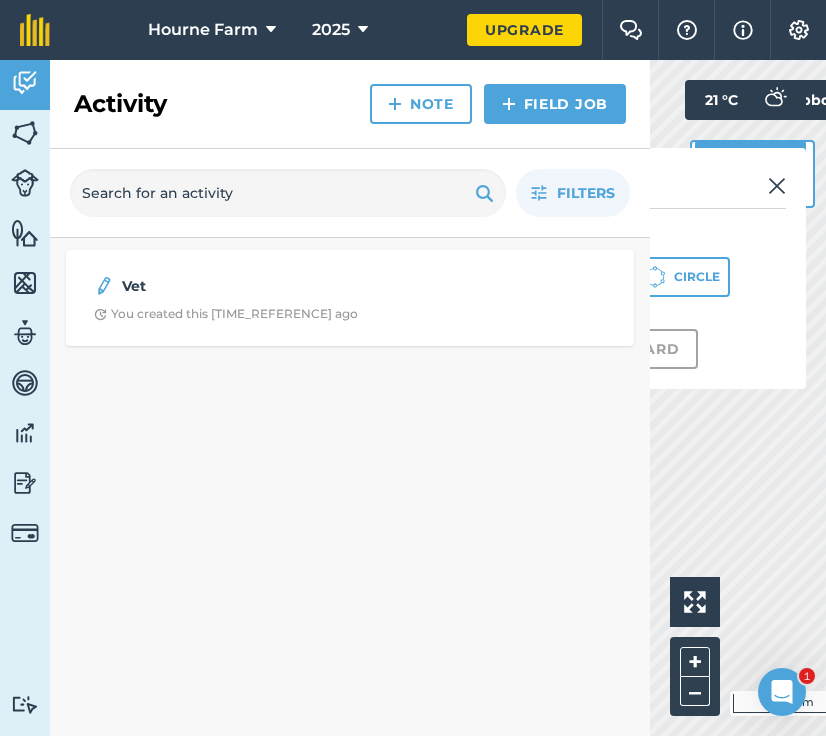 click at bounding box center (777, 186) 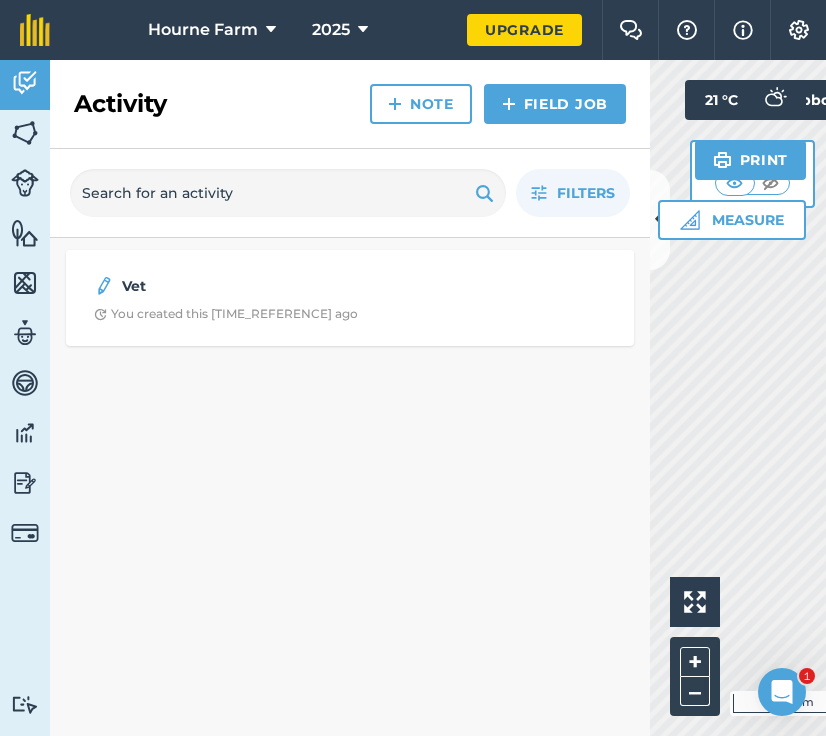 click on "Measure" at bounding box center [732, 220] 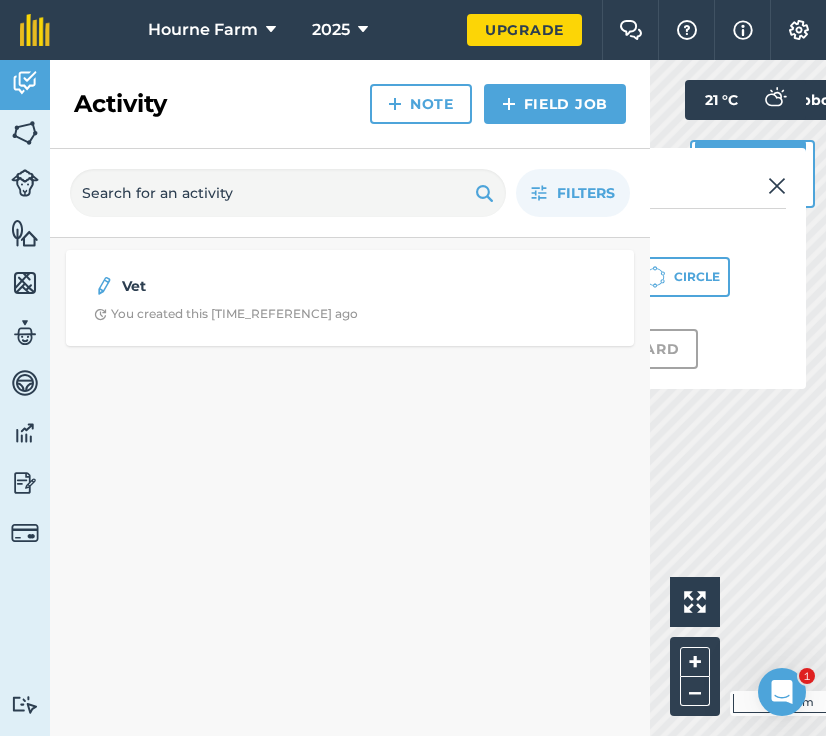 click on "Measure Tool Select a shape to measure Area Line Circle   Save as   Discard" at bounding box center [606, 268] 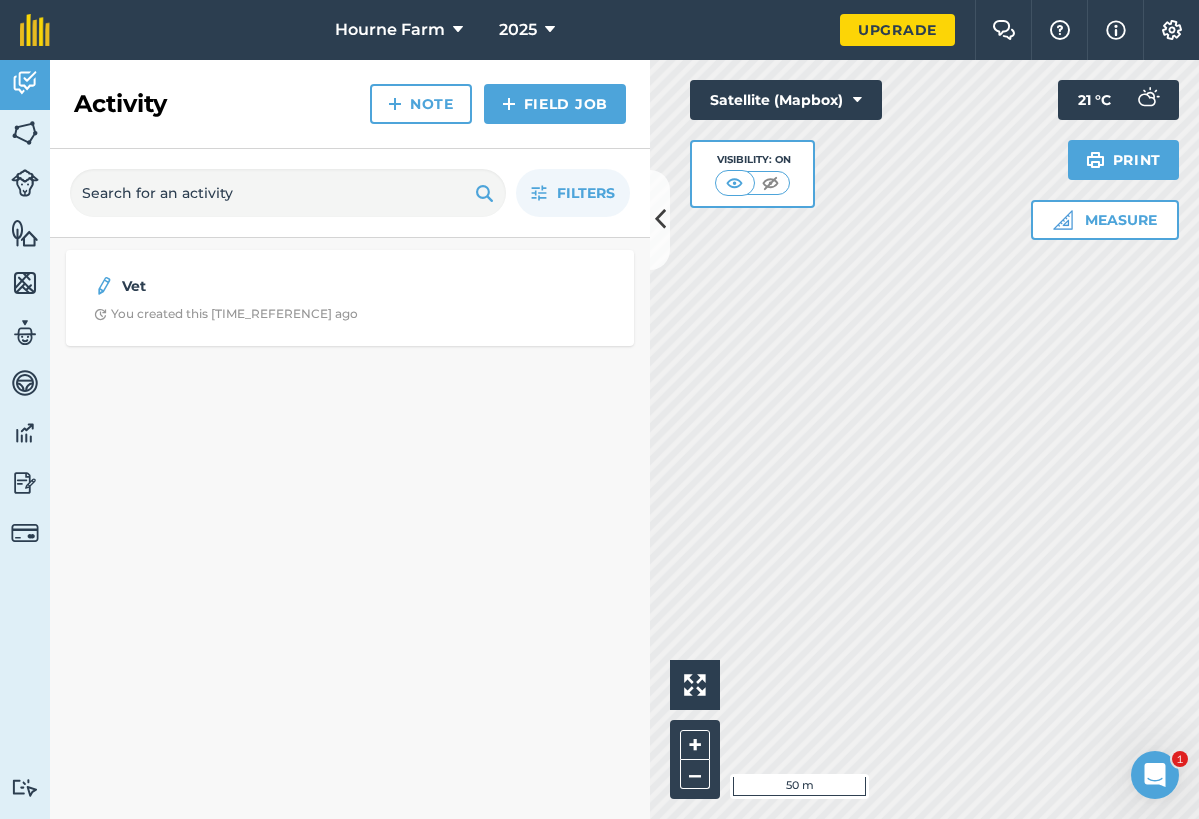 click at bounding box center (660, 219) 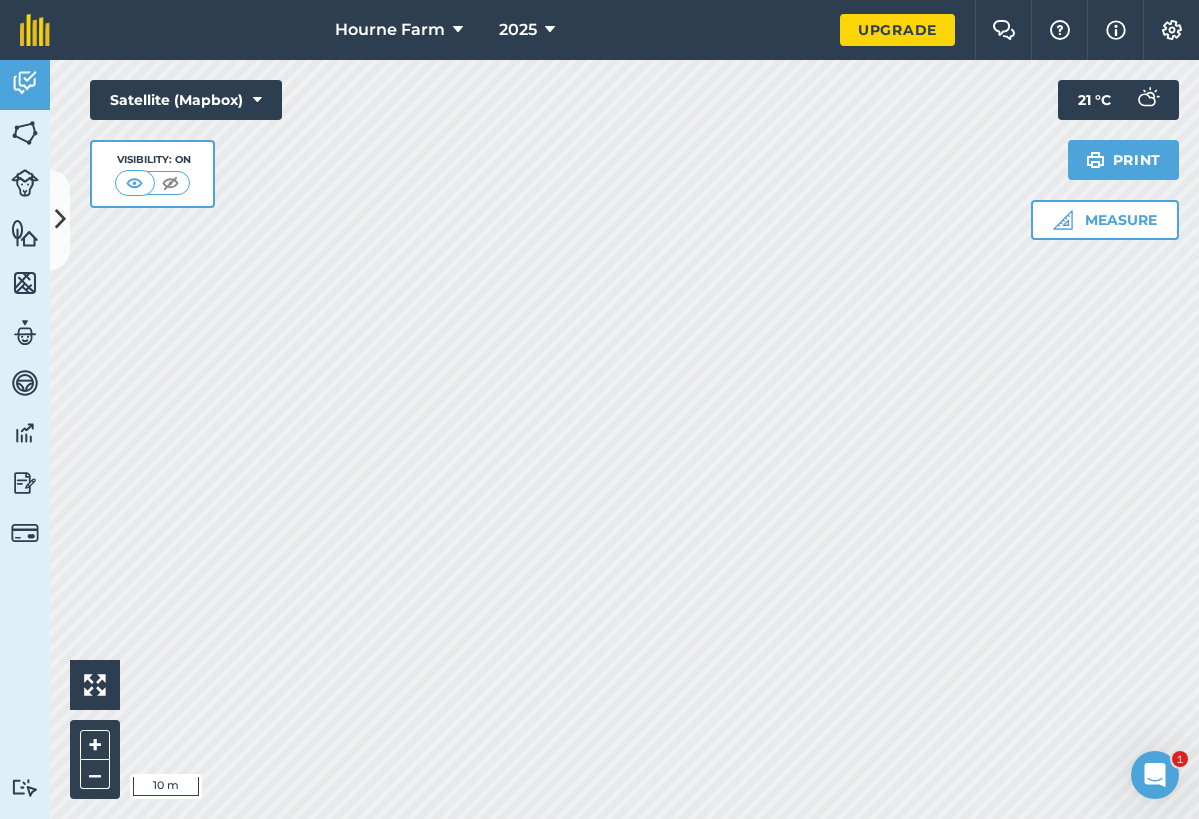 click at bounding box center [60, 219] 